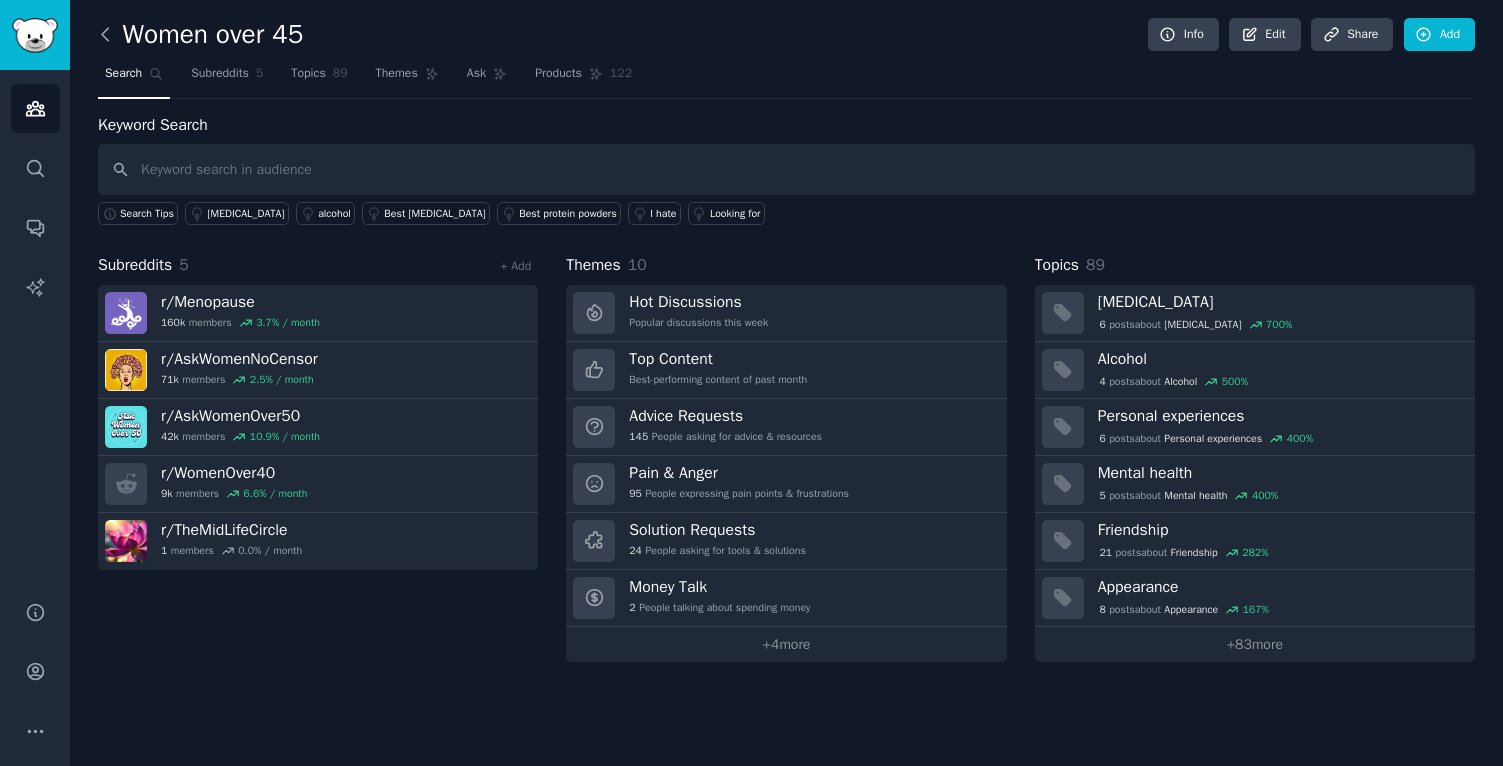 scroll, scrollTop: 0, scrollLeft: 0, axis: both 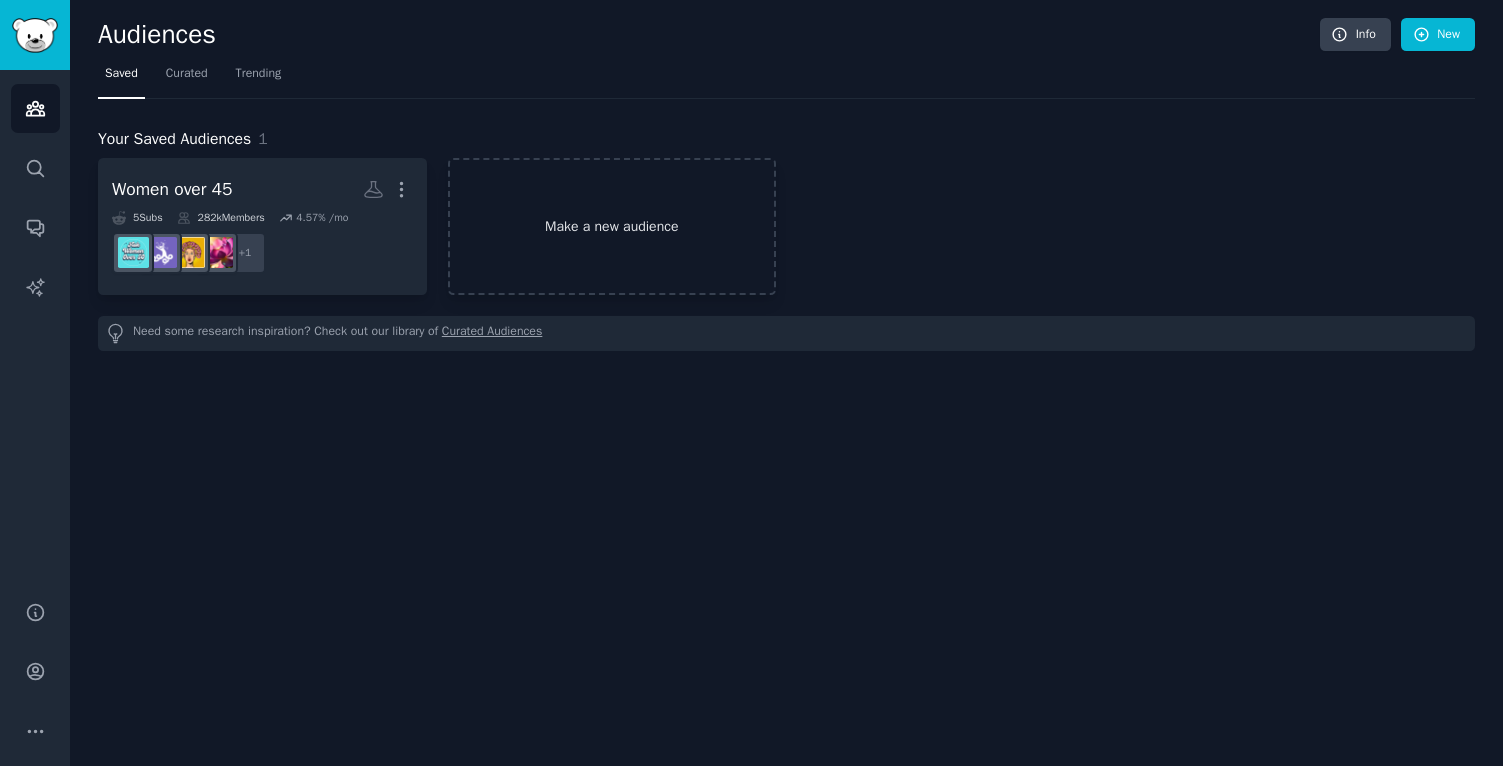 click on "Make a new audience" at bounding box center [612, 226] 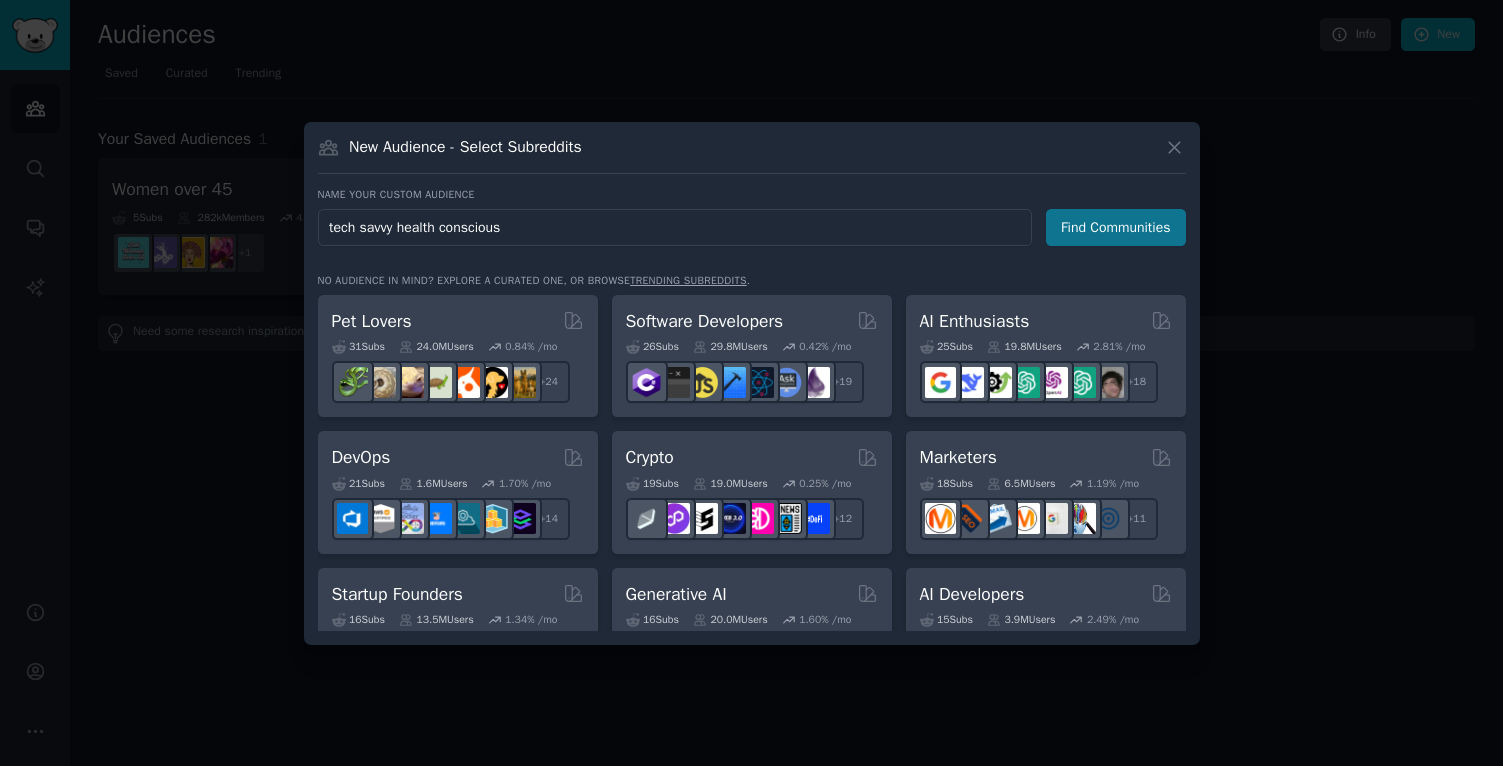 type on "tech savvy health conscious" 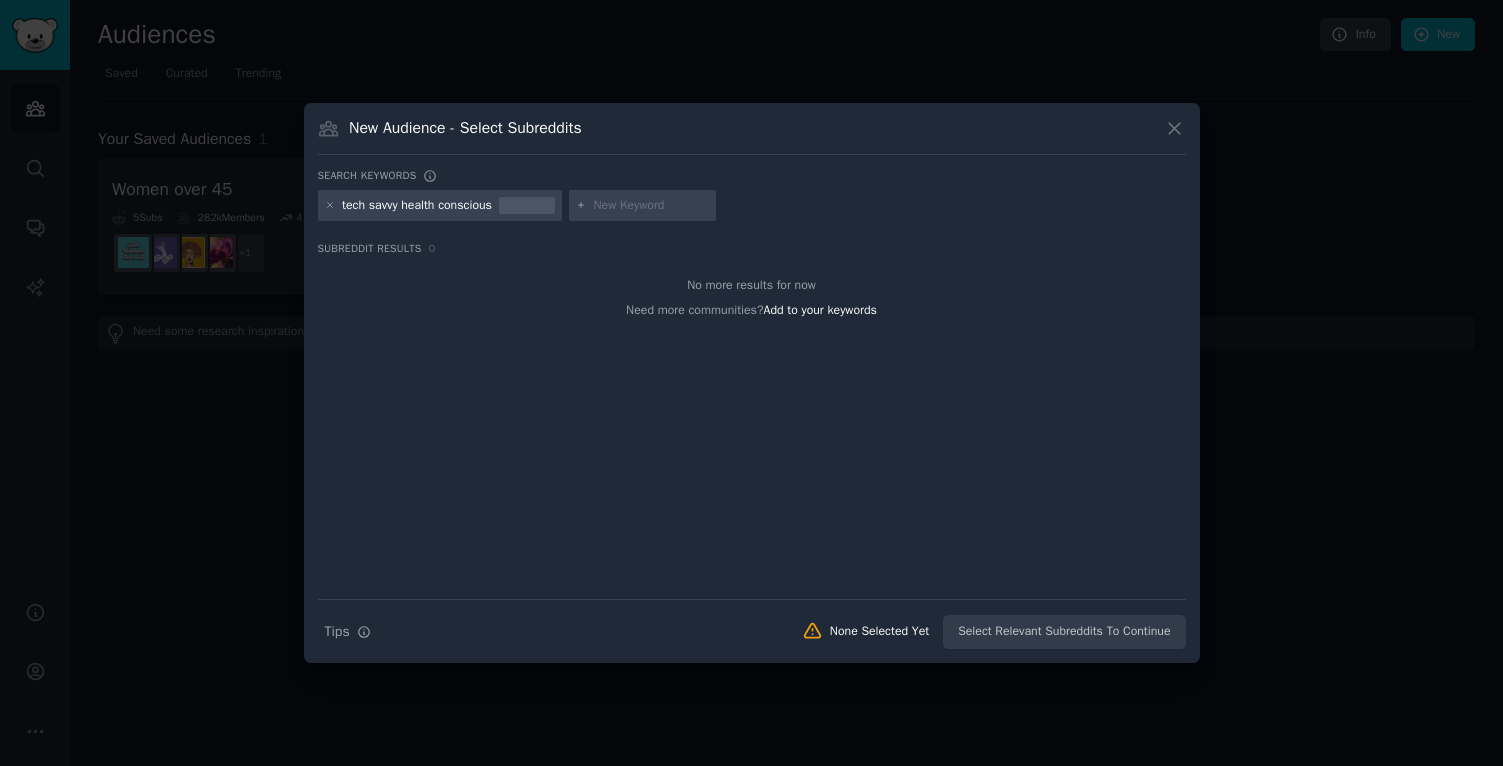 click on "tech savvy health conscious" at bounding box center (417, 206) 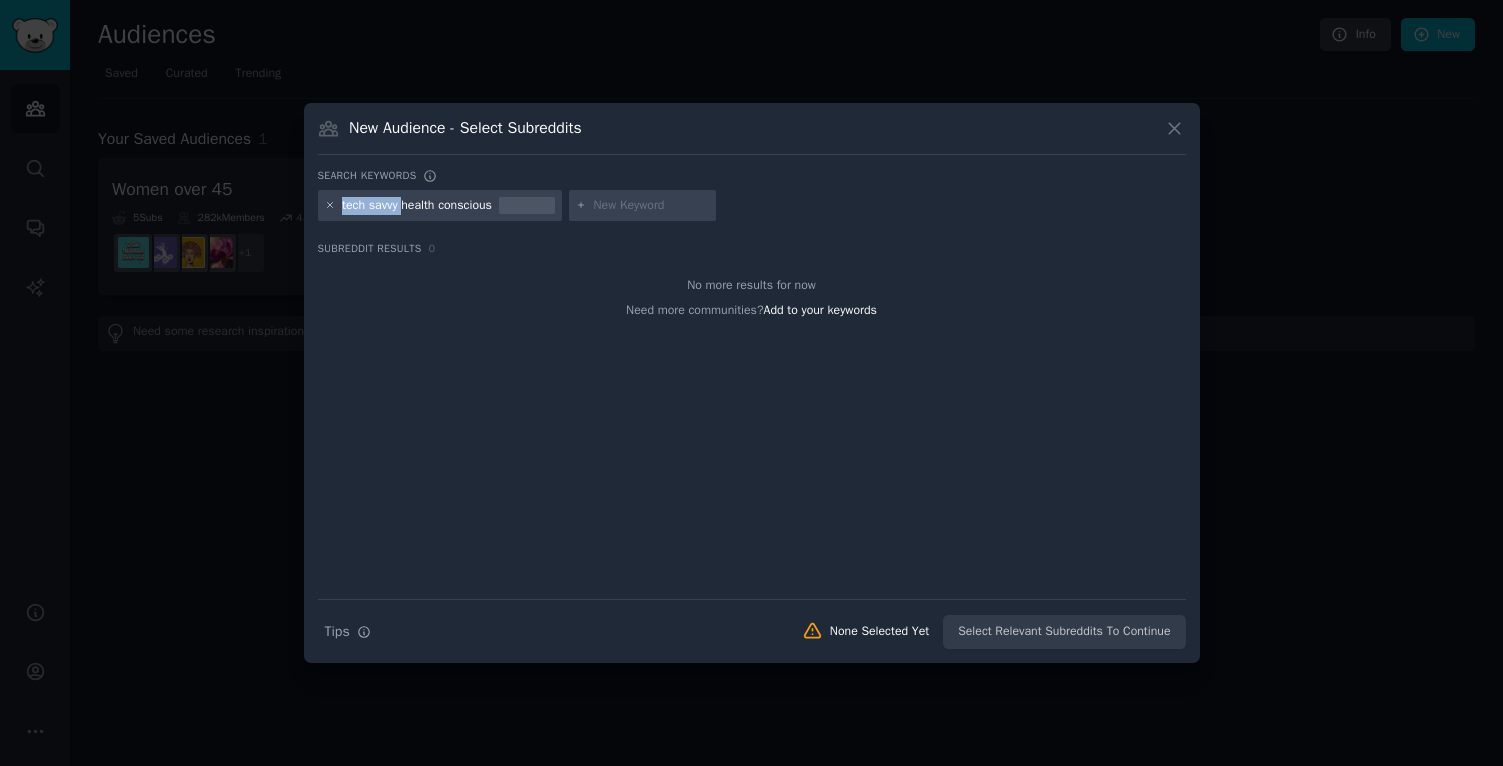 drag, startPoint x: 408, startPoint y: 204, endPoint x: 328, endPoint y: 202, distance: 80.024994 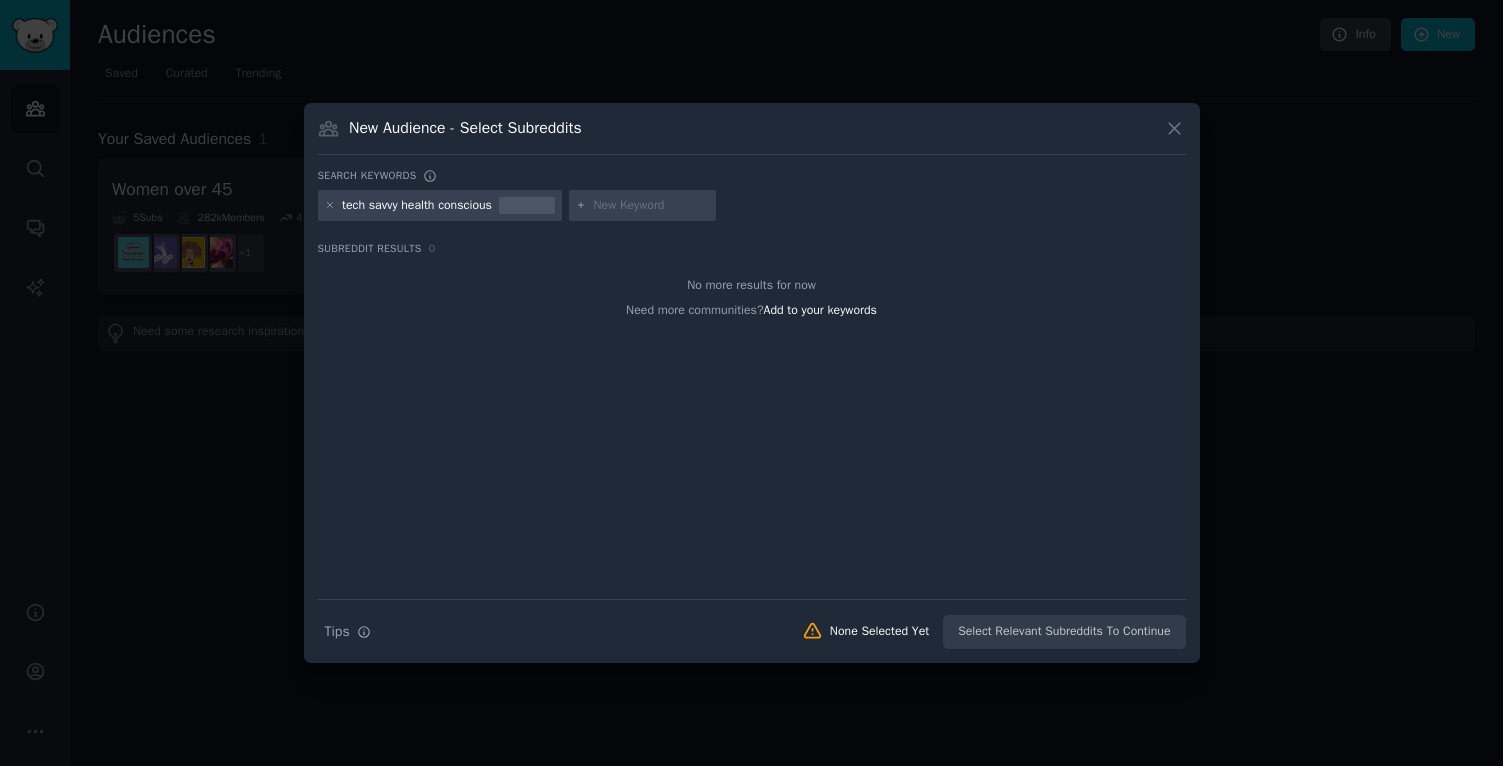 click on "tech savvy health conscious" at bounding box center (417, 206) 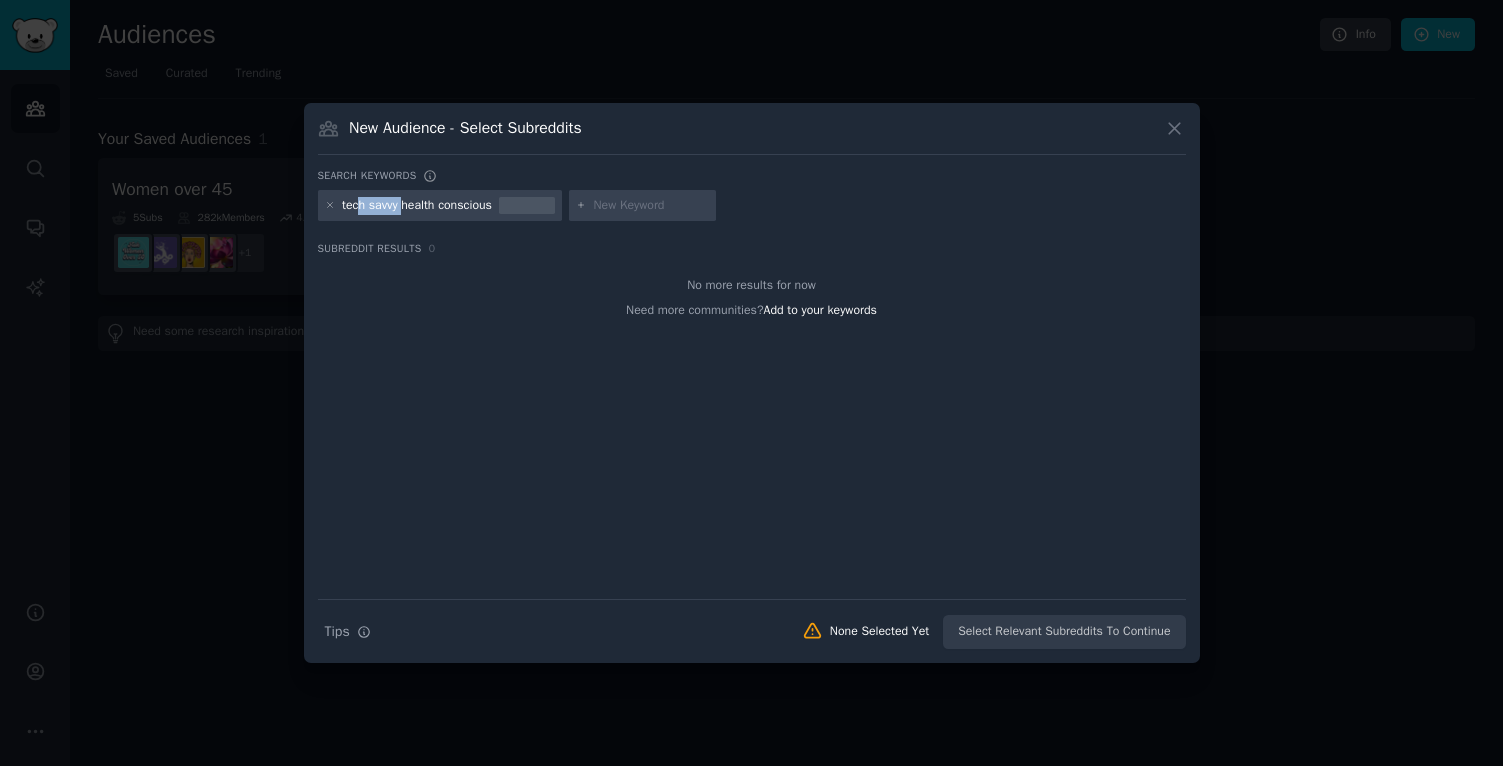 drag, startPoint x: 408, startPoint y: 204, endPoint x: 357, endPoint y: 204, distance: 51 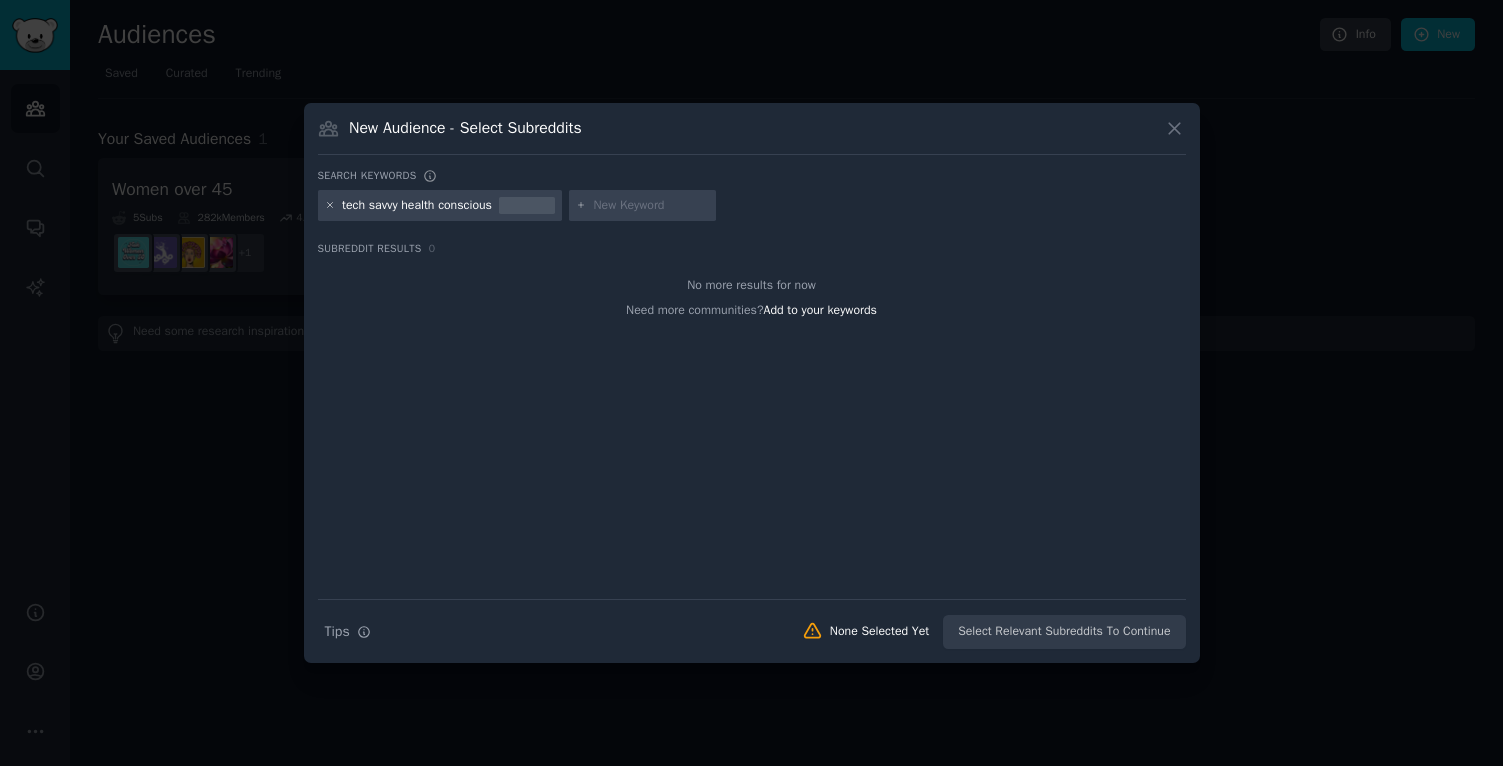 click 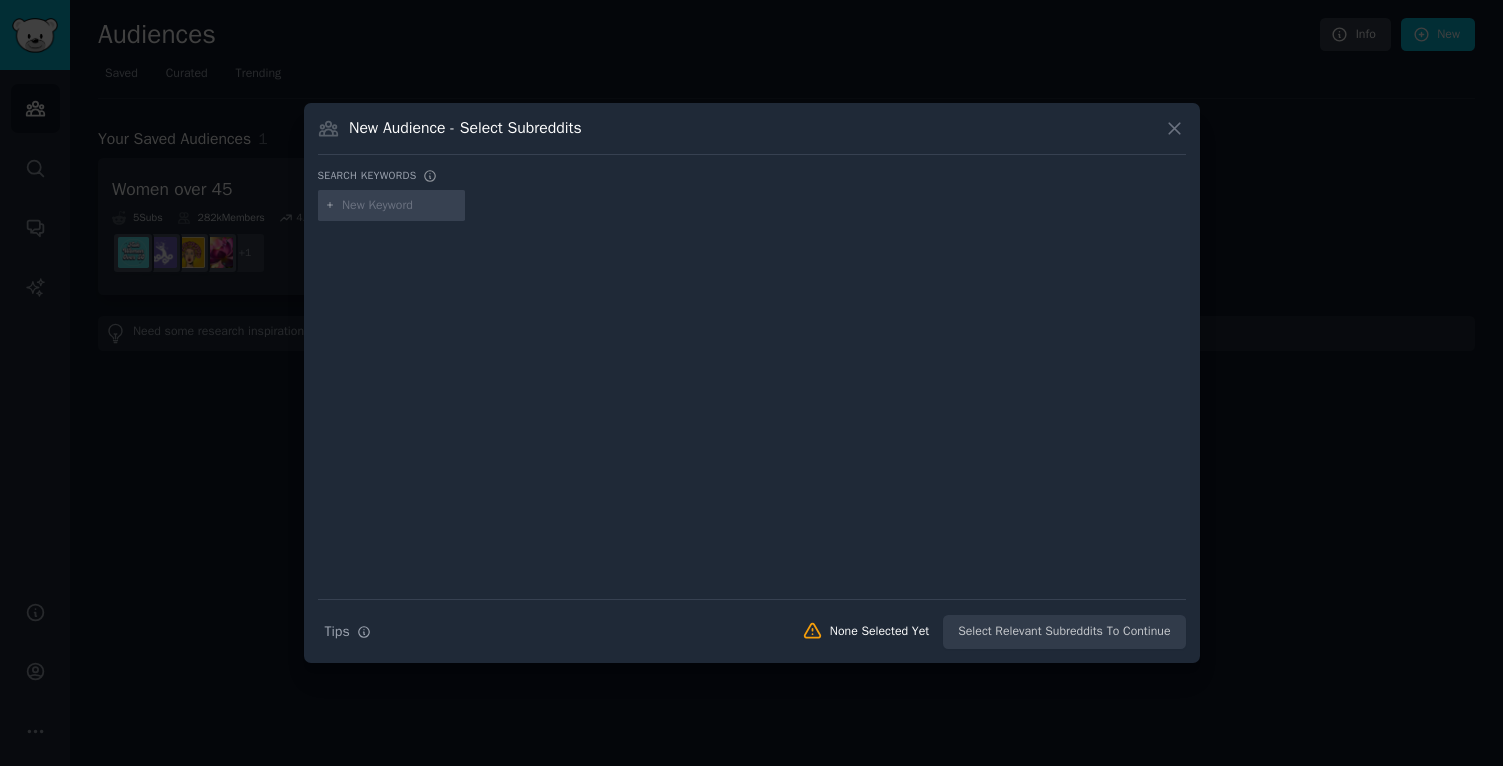 click at bounding box center (400, 206) 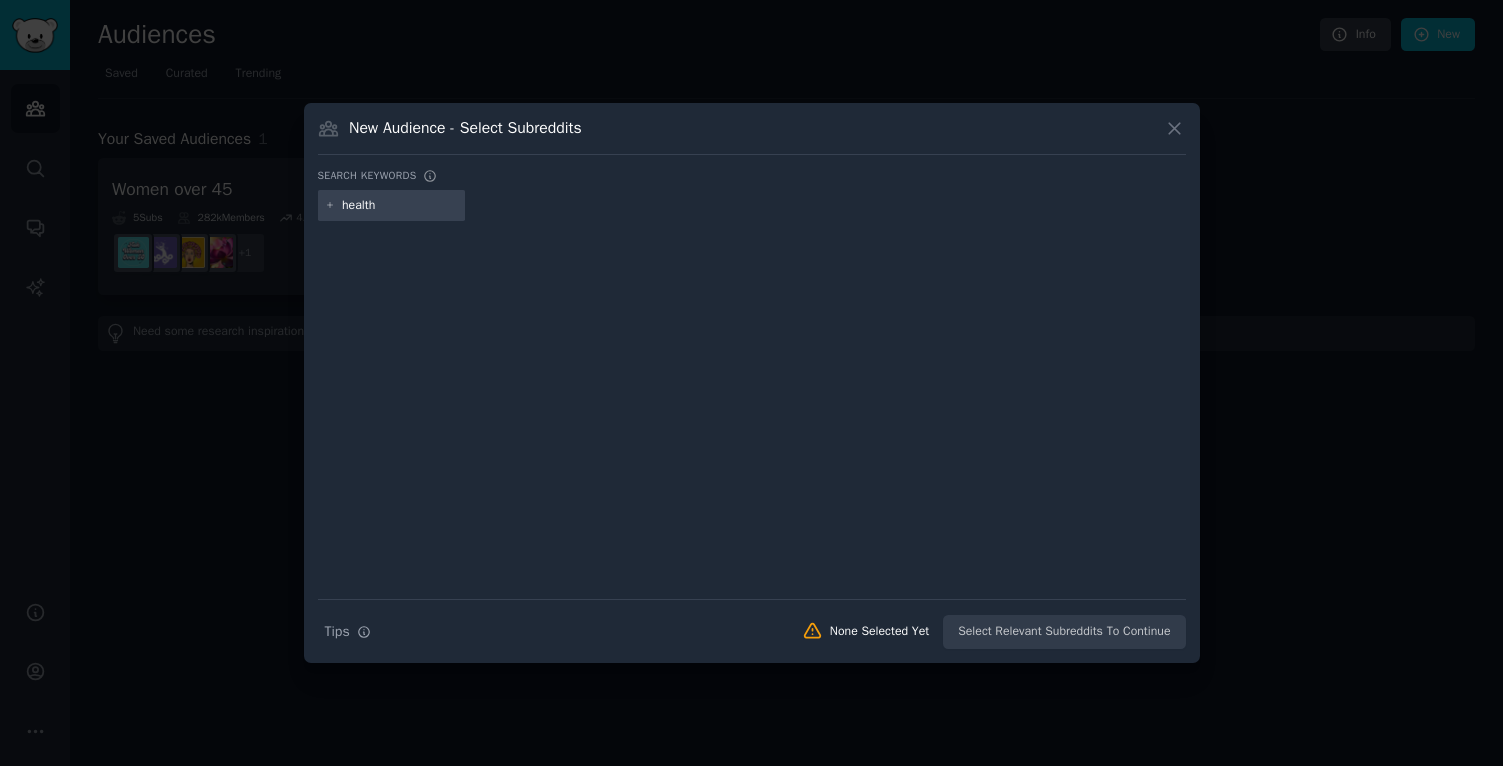 type on "health" 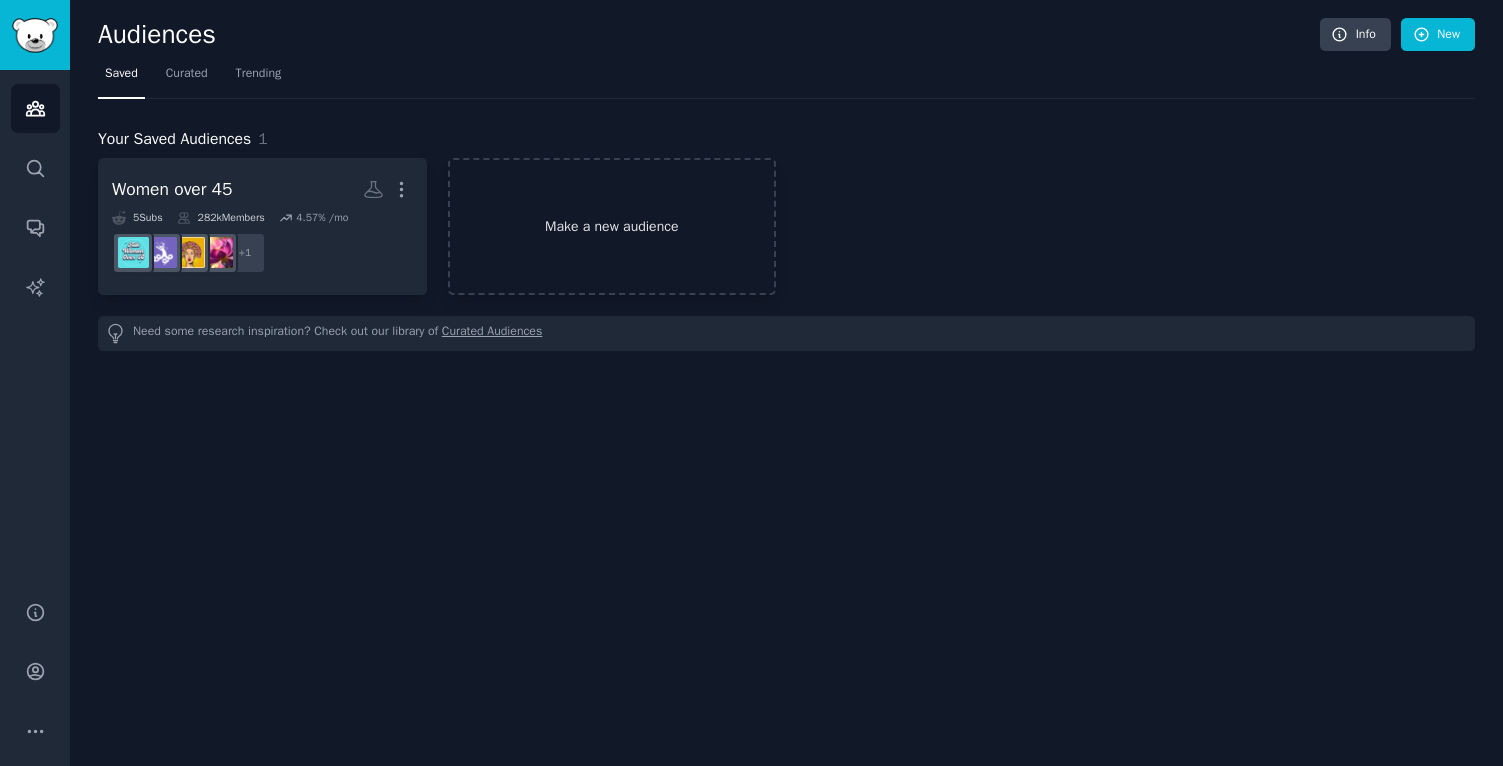 click on "Make a new audience" at bounding box center (612, 226) 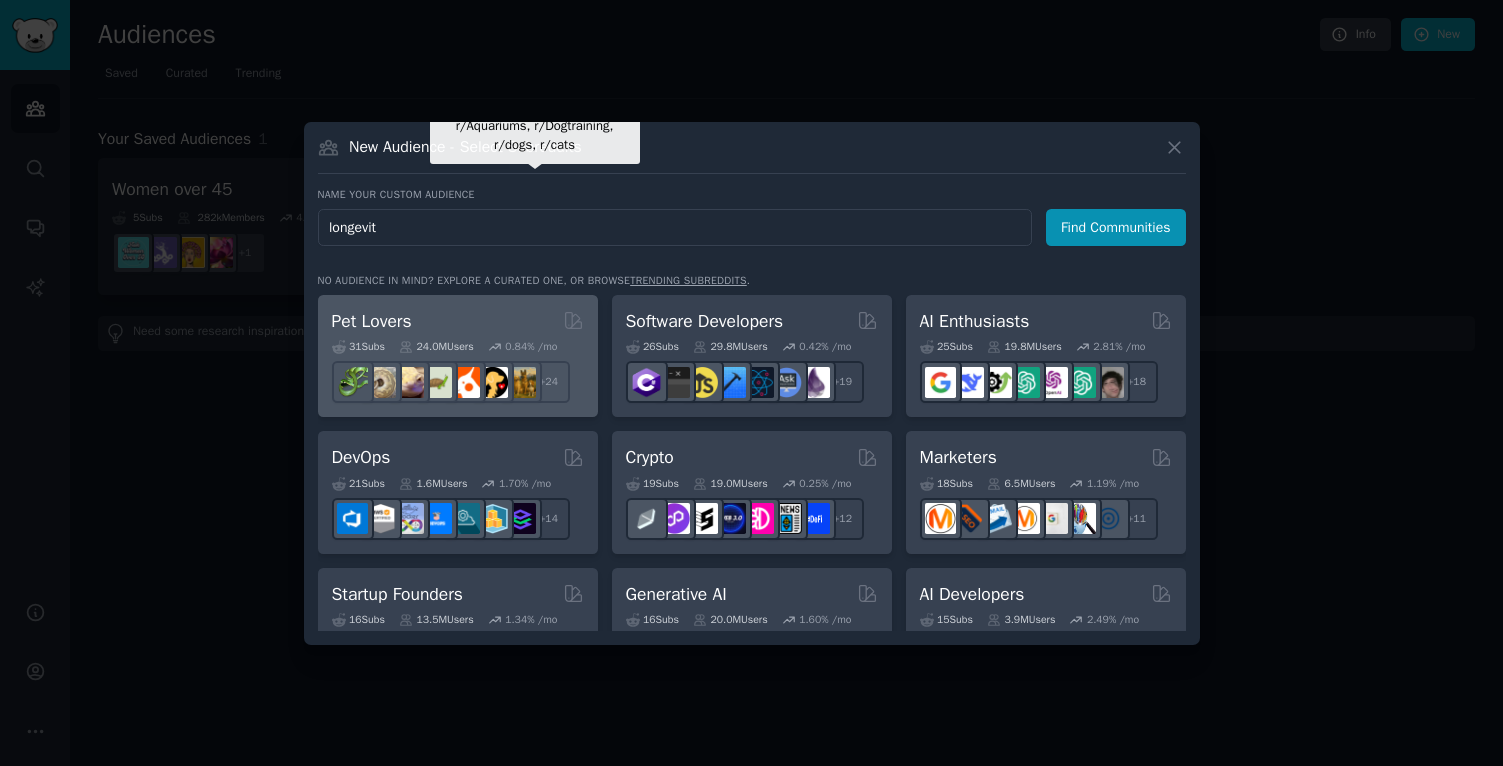 type on "longevity" 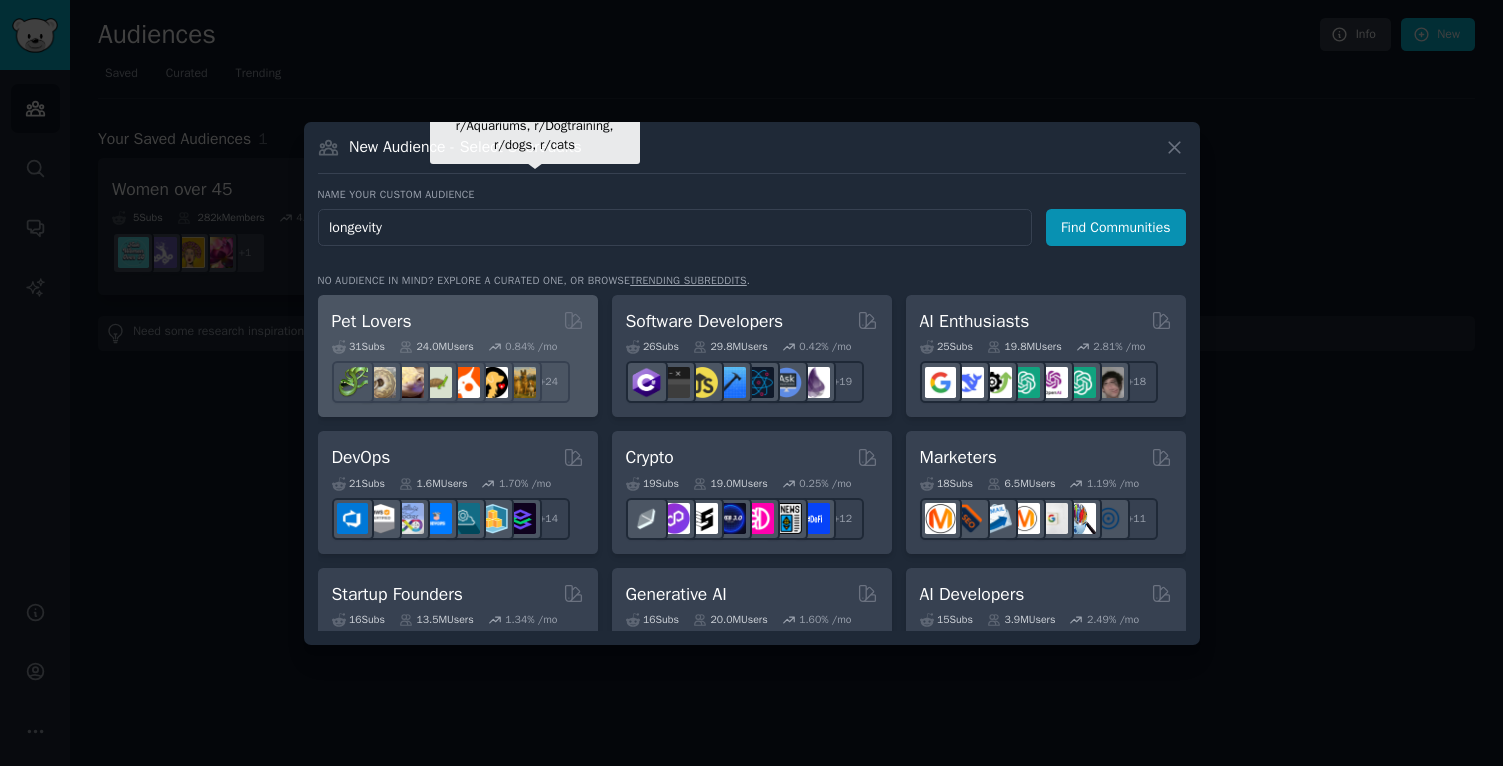 click on "Find Communities" at bounding box center (1116, 227) 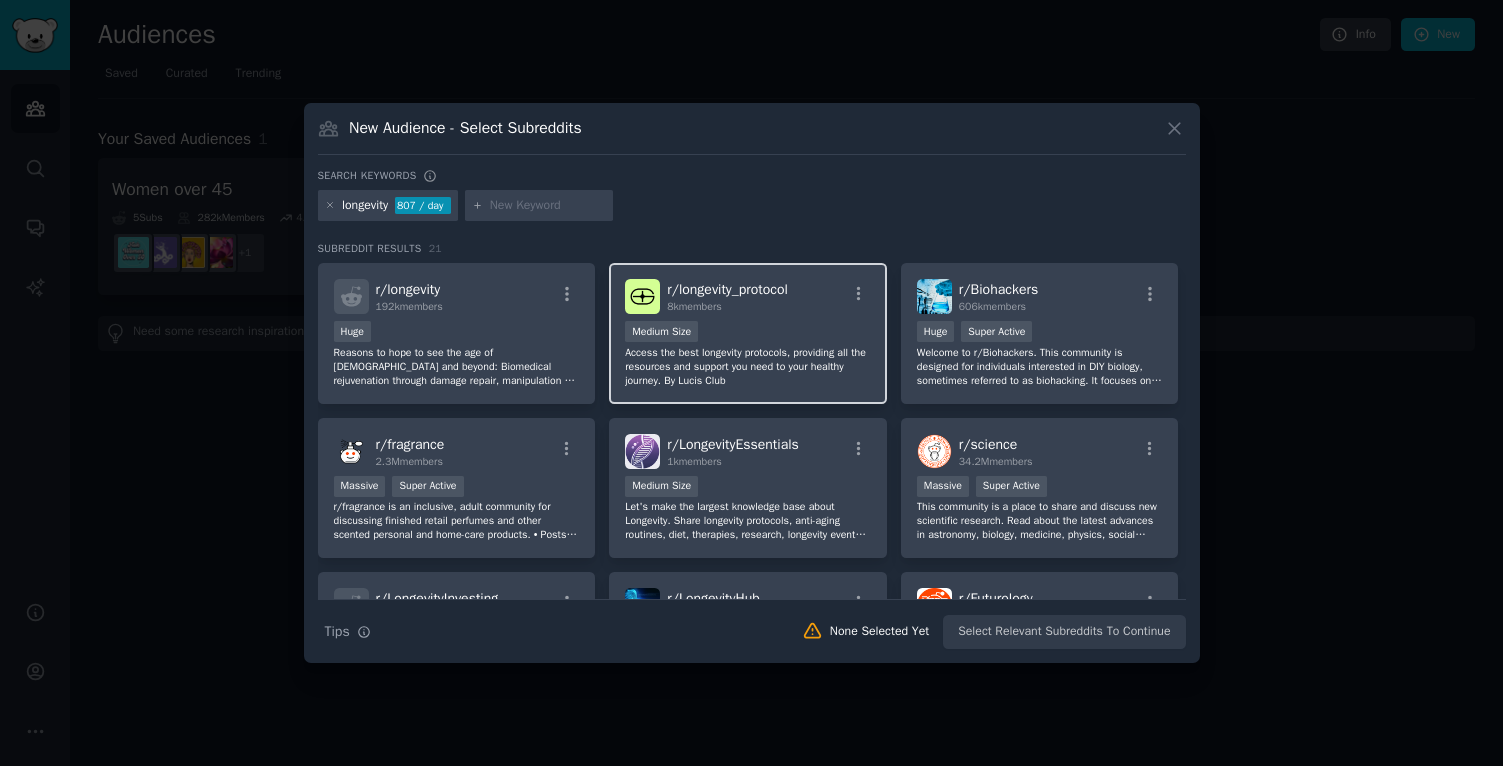 click on "1000 - 10,000 members Medium Size" at bounding box center (748, 333) 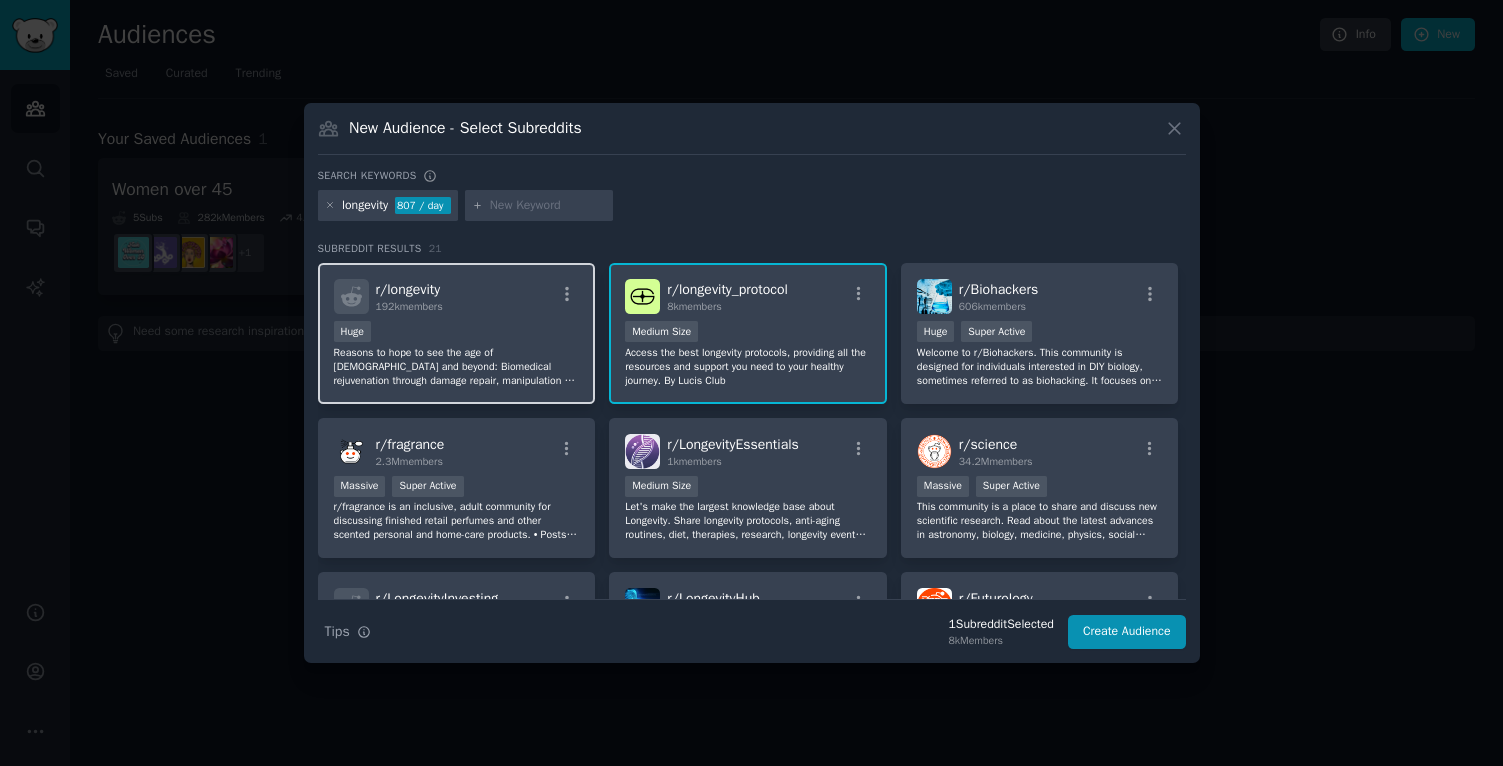 click on "Reasons to hope to see the age of [DEMOGRAPHIC_DATA] and beyond: Biomedical rejuvenation through damage repair, manipulation of metabolism, beyond the mere results of exercise, caloric restriction, and fasting.   Stem cell therapies, anti-[MEDICAL_DATA] viruses, [MEDICAL_DATA], senolytics, and whatever is coming next...
/r/longevity is the place to find all information about new longevity, healthspan, happyspan, and rejuvenation research related news." at bounding box center [457, 367] 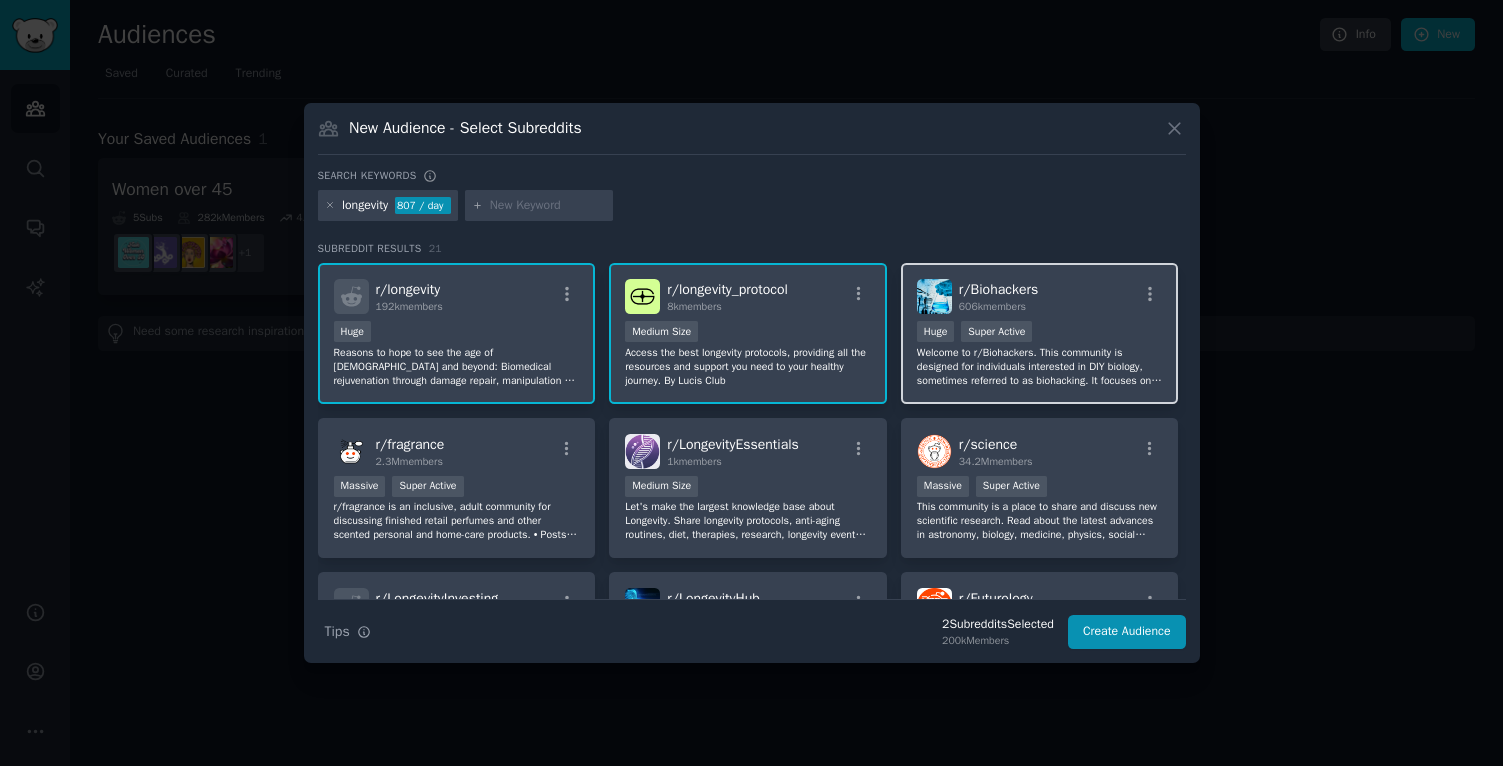click on "Welcome to r/Biohackers. This community is designed for individuals interested in DIY biology, sometimes referred to as biohacking. It focuses on DIY biology, Pharmacology, and Grinding techniques. Members can collaborate, share knowledge, and explore topics such as genetic engineering, experimental pharmacology, life extension, longevity, supplements, nootropics, sleep, fitness, and transhumanism. This space encourages scientific inquiry and experimentation in accessible, hands-on ways." at bounding box center (1040, 367) 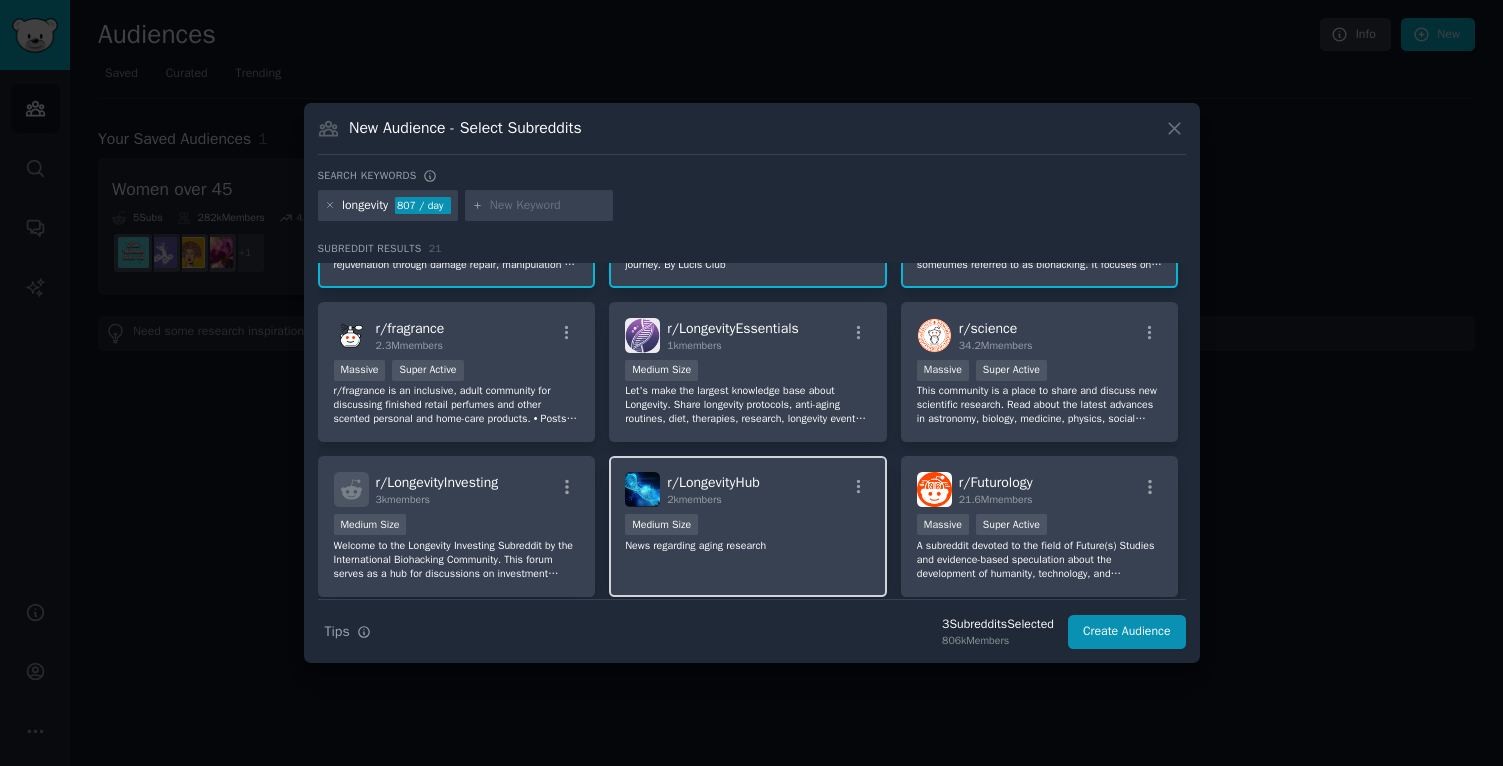 scroll, scrollTop: 120, scrollLeft: 0, axis: vertical 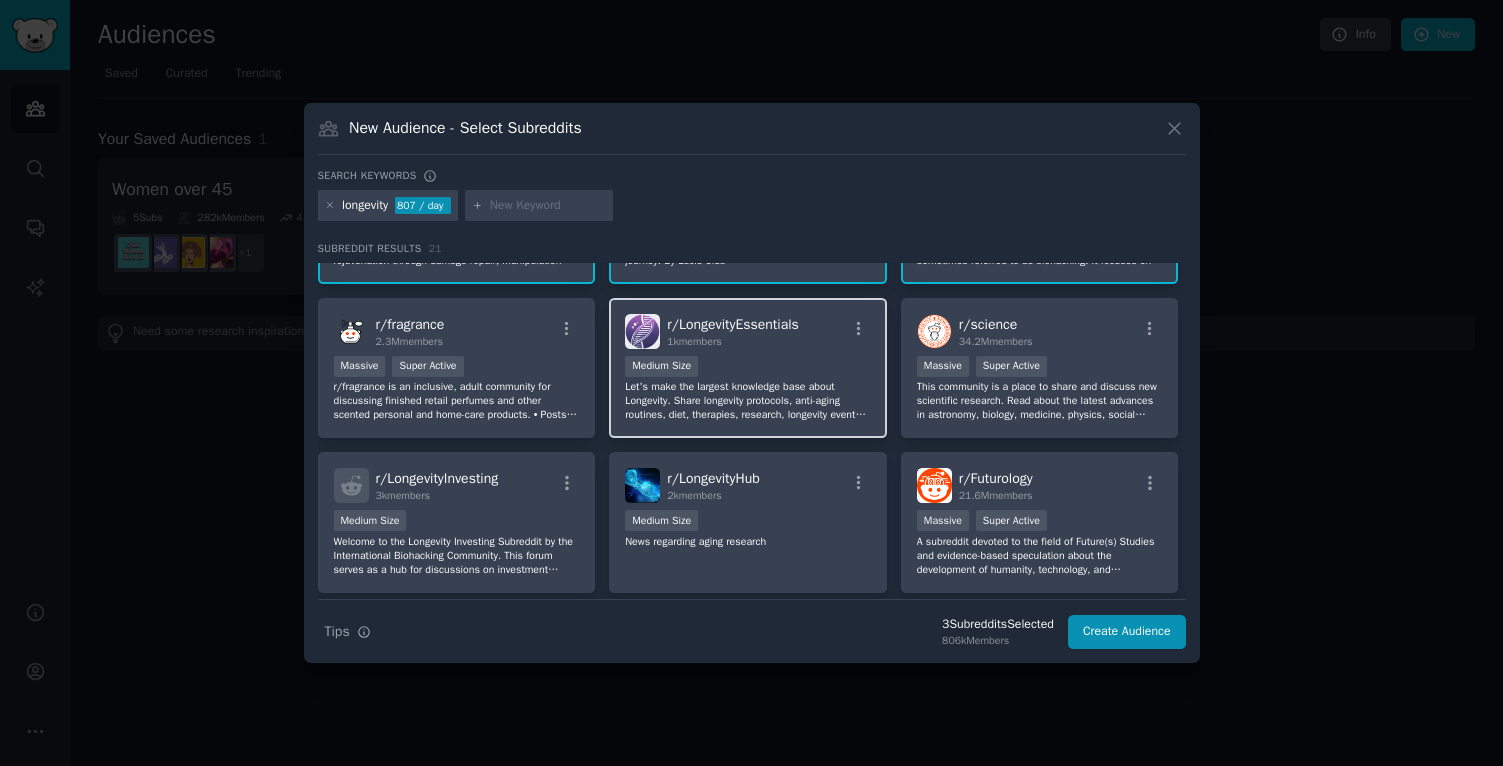 click on "Let's make the largest knowledge base about Longevity.
Share longevity protocols, anti-aging routines, diet, therapies, research, longevity events.
Our values:
1. open knowledge for everyone
2. facts-first approach" at bounding box center (748, 401) 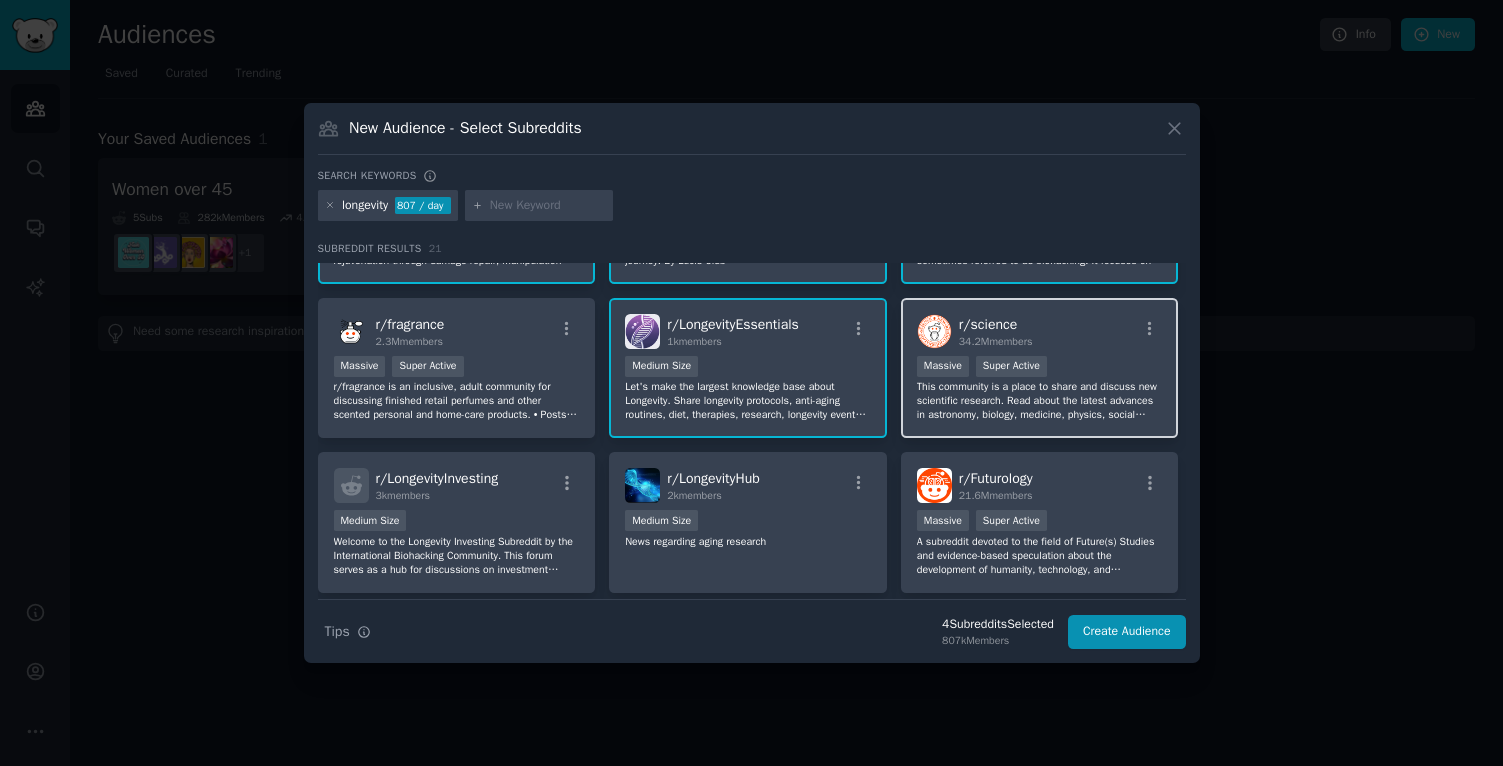 click on "r/ science 34.2M  members Massive Super Active This community is a place to share and discuss new scientific research. Read about the latest advances in astronomy, biology, medicine, physics, social science, and more. Find and submit new publications and popular science coverage of current research." at bounding box center (1040, 368) 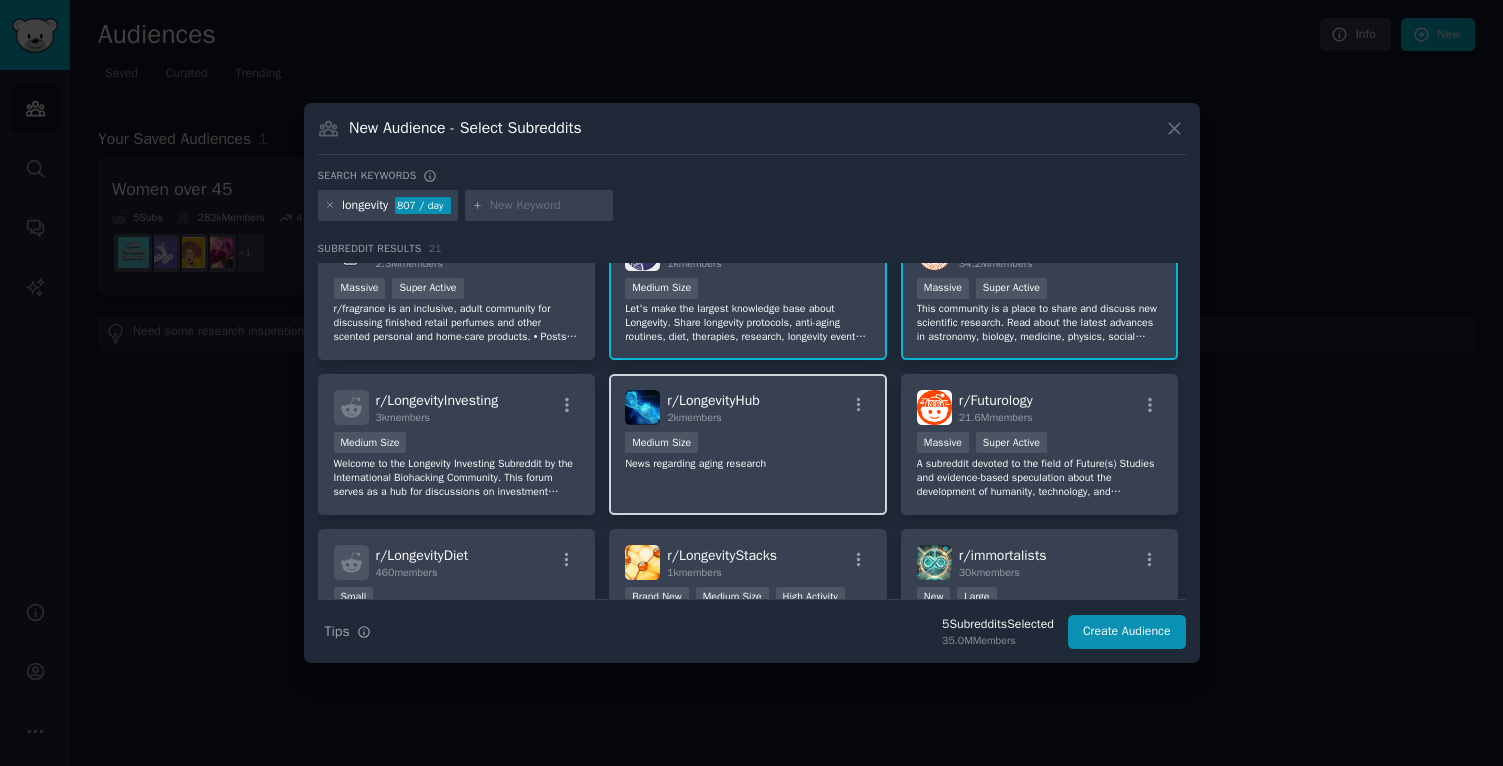 scroll, scrollTop: 216, scrollLeft: 0, axis: vertical 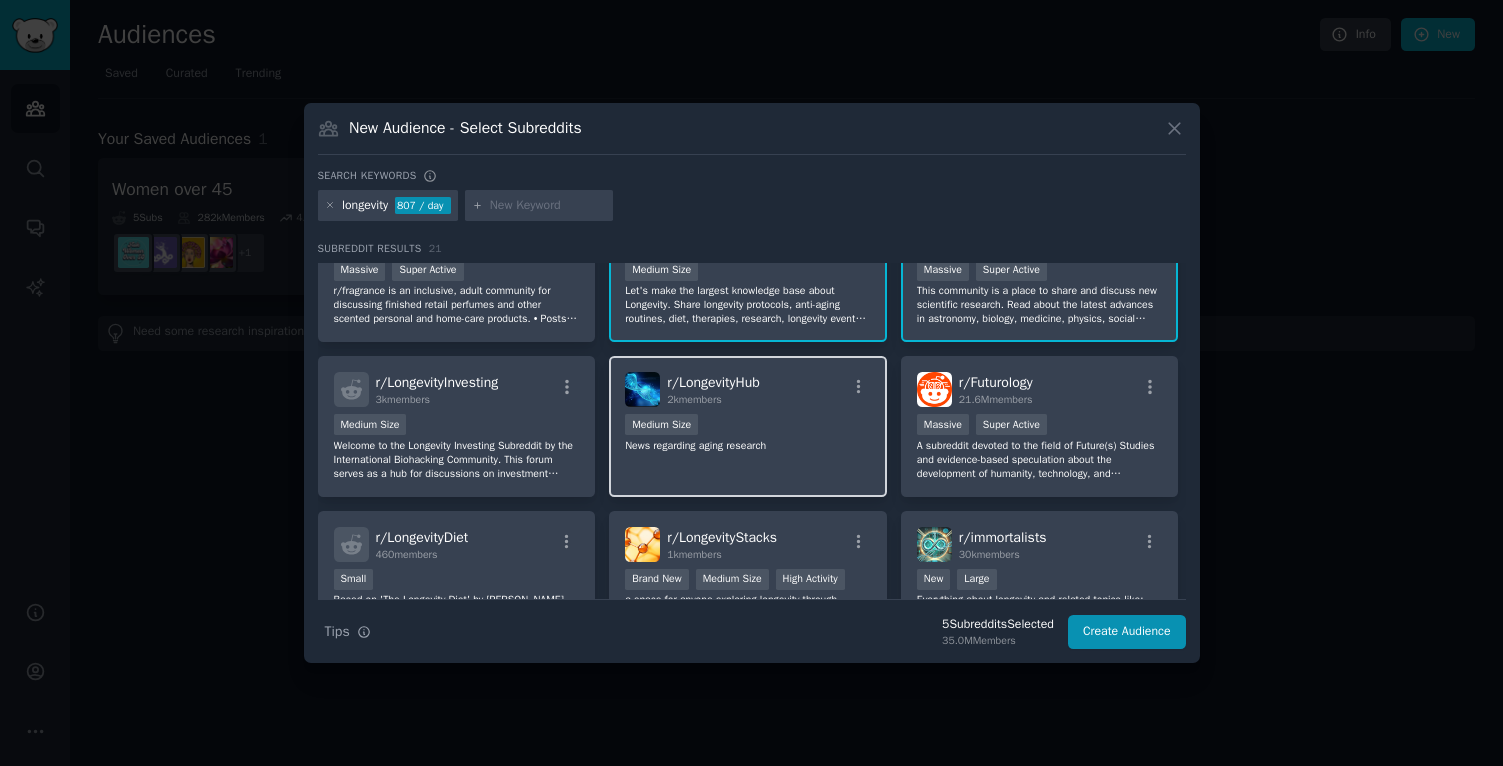 click on "r/ LongevityHub 2k  members Medium Size News regarding aging research" at bounding box center (748, 426) 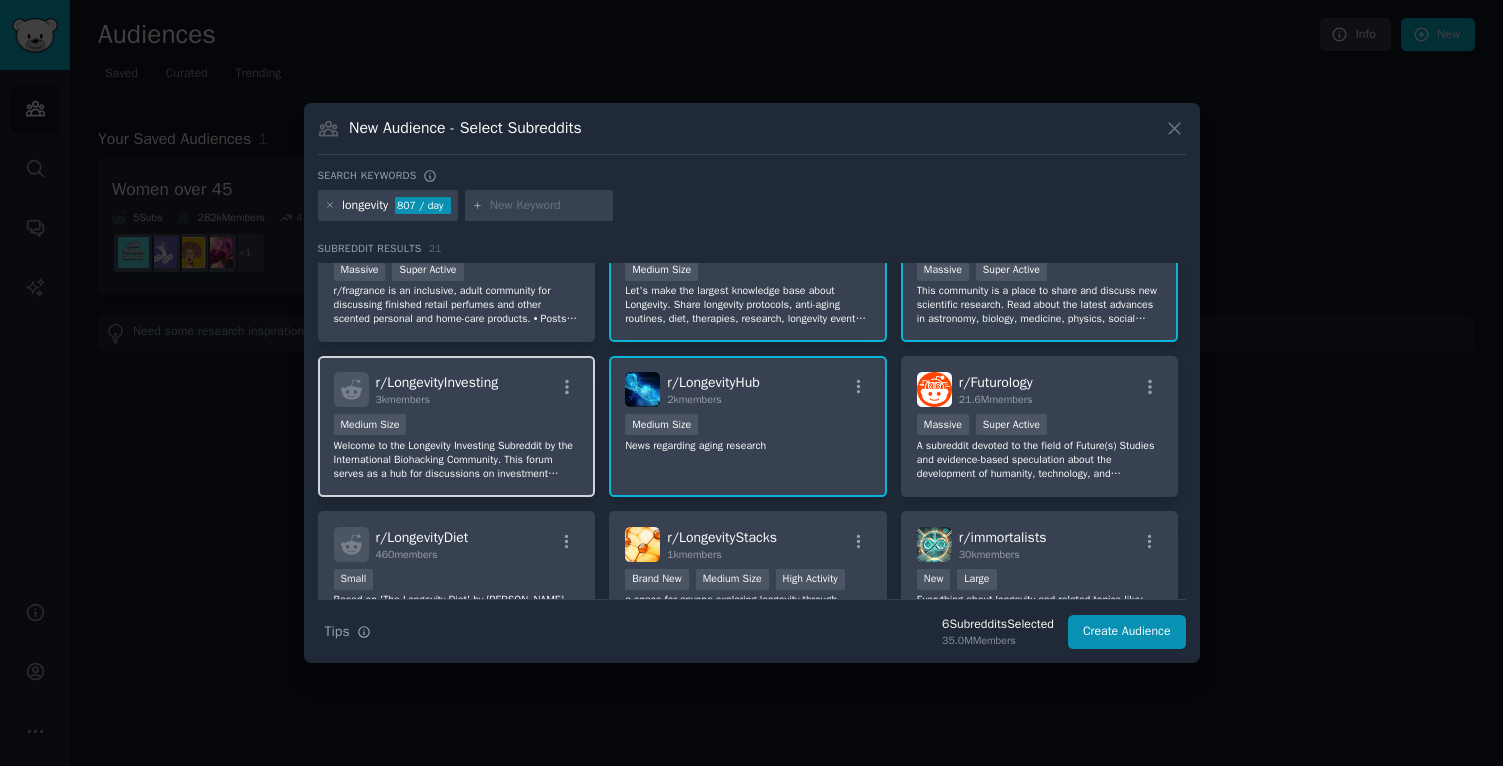 click on "Welcome to the Longevity Investing Subreddit by the International Biohacking Community. This forum serves as a hub for discussions on investment strategies and financial innovations focused on extending human healthspan and lifespan. Topics include biotechnology, pharmaceuticals, age-related diagnostics, regenerative medicine, and emerging longevity-focused funds. We encourage evidence-based discussions and critical analysis of investment opportunities within the longevity sector." at bounding box center (457, 460) 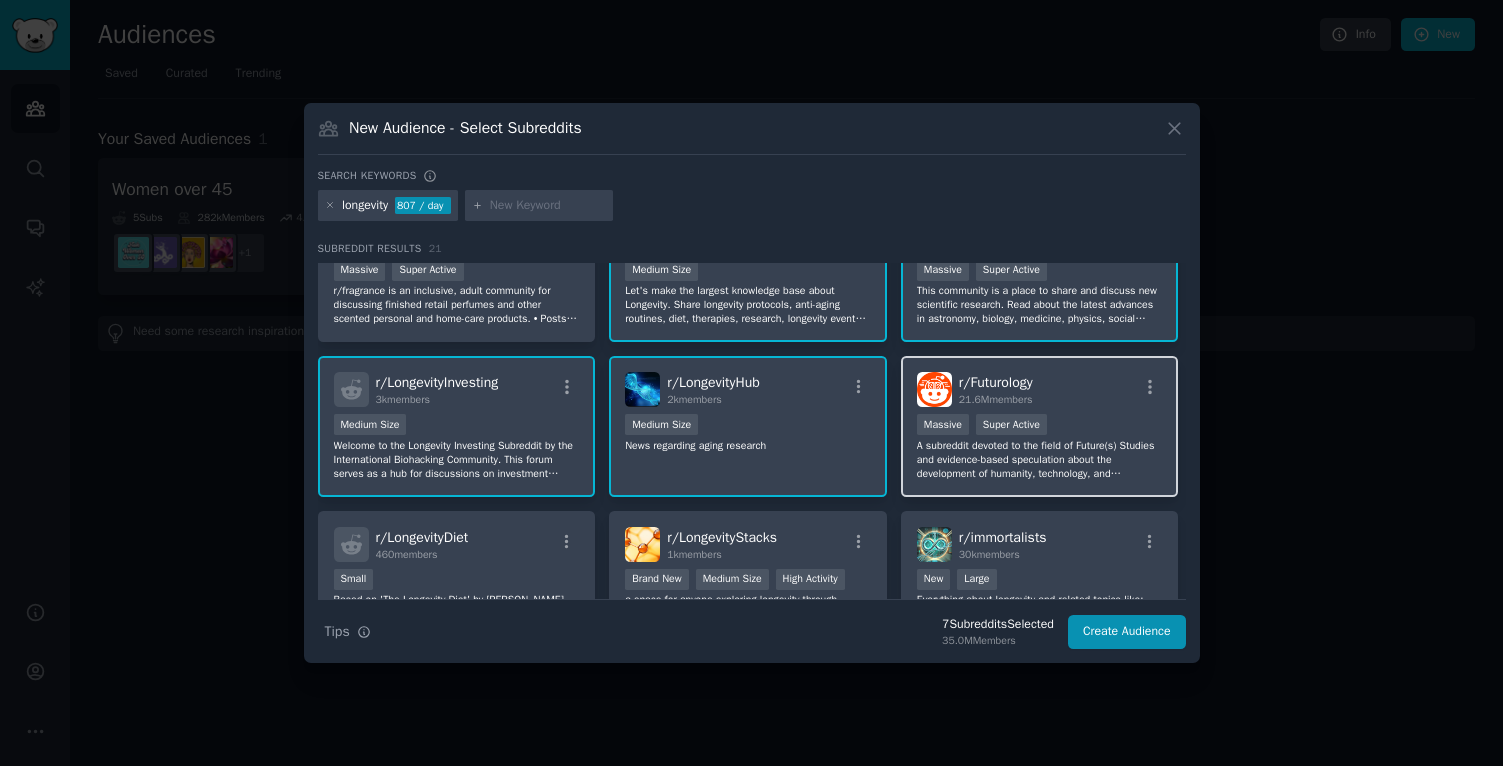 click on "A subreddit devoted to the field of Future(s) Studies and evidence-based speculation about the development of humanity, technology, and civilization.
--------   You can also find us in the fediverse at - [URL][DOMAIN_NAME][DATE]" at bounding box center [1040, 460] 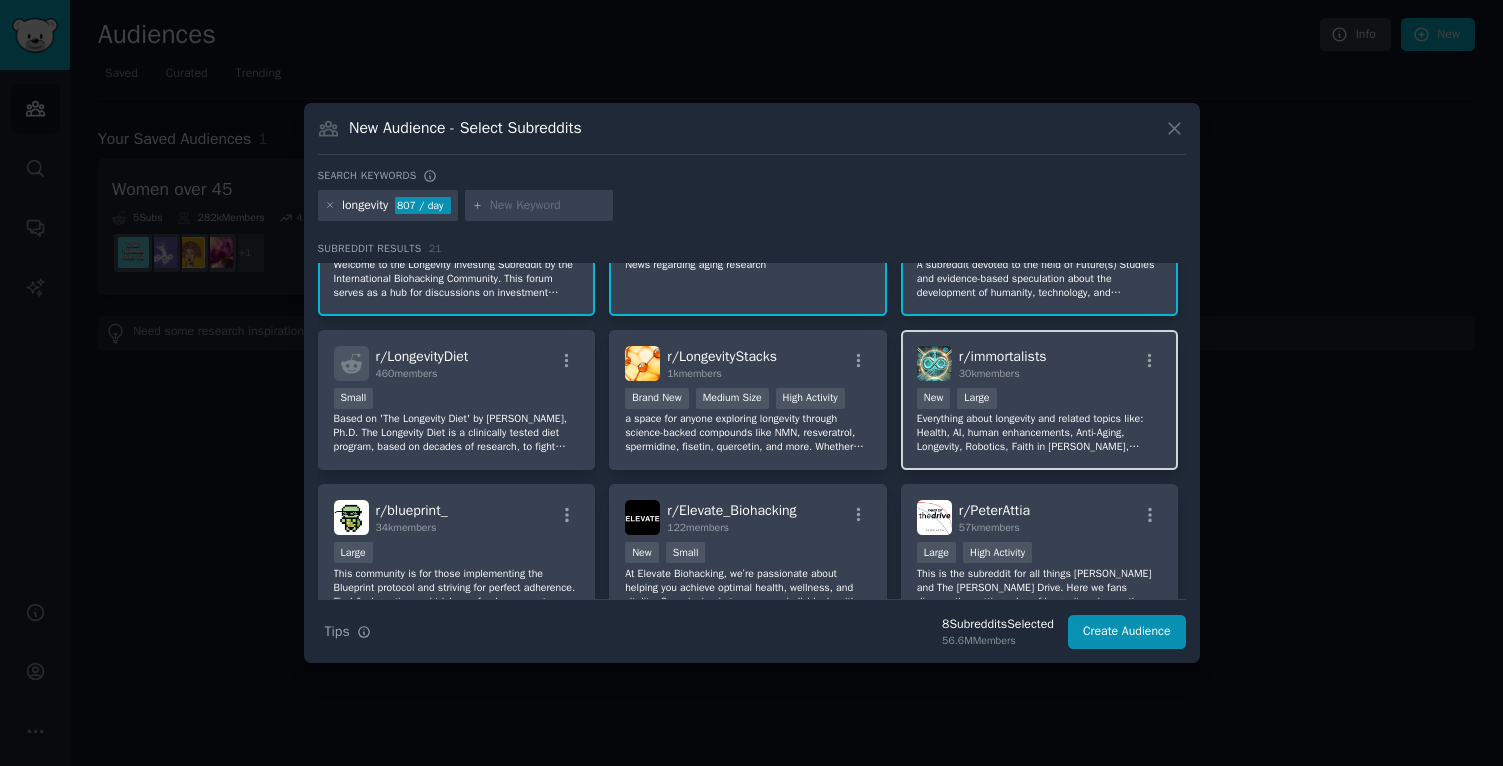 scroll, scrollTop: 398, scrollLeft: 0, axis: vertical 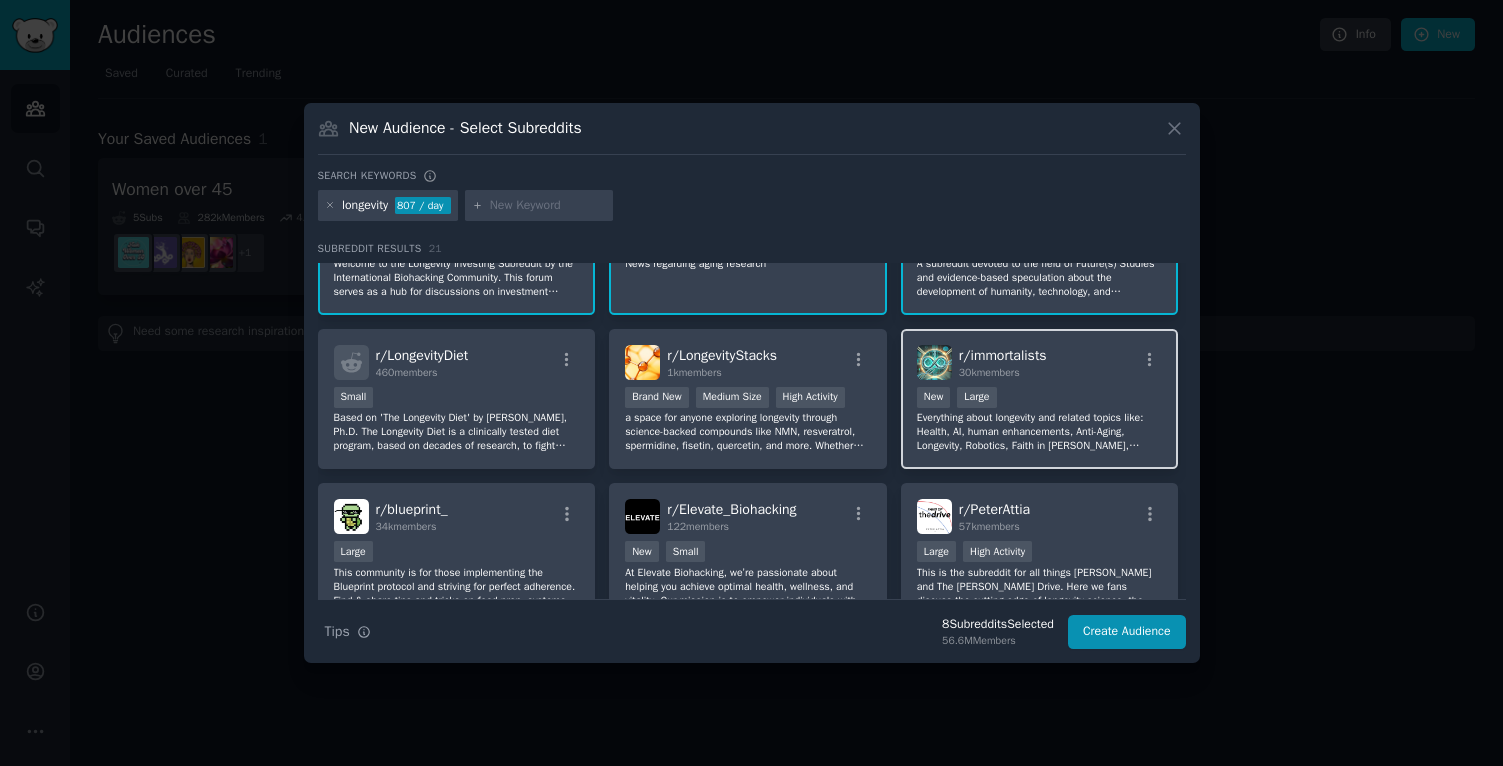 click on "r/ immortalists 30k  members New Large Everything about longevity and related topics like: Health, AI, human enhancements, Anti-Aging, Longevity, Robotics, Faith in [PERSON_NAME], Genetic Editing, Biotechnology, immortality...
Our Goal is: Make everyone live forever young and make ourselves live forever young, Revive all the people from the dead, make born all the people that could be born and find the true consciousness of ourselves and save it forever.
Time is change, so if you don't change you control time." at bounding box center (1040, 399) 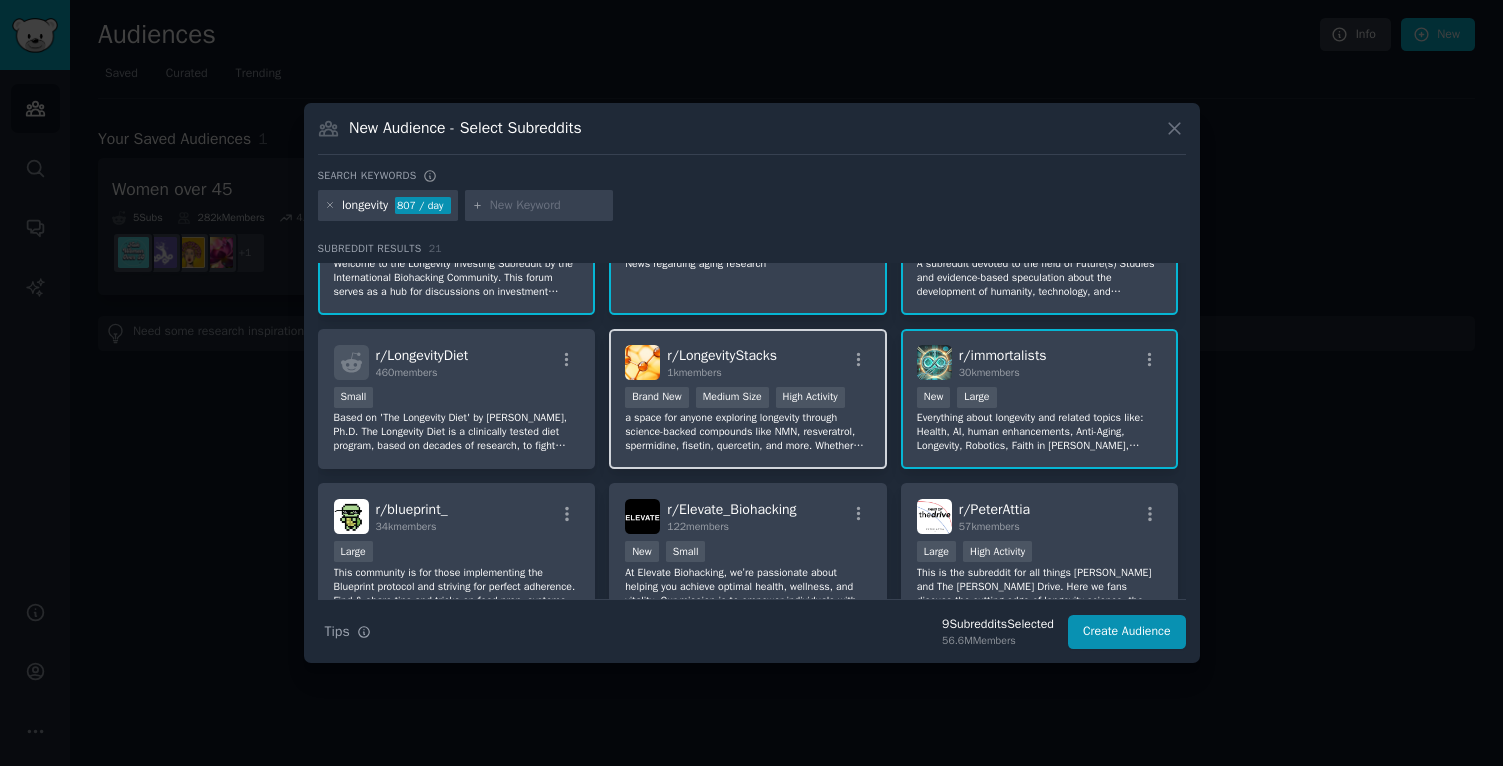 click on "a space for anyone exploring longevity through science-backed compounds like NMN, resveratrol, spermidine, fisetin, quercetin, and more. Whether you're fine-tuning your stack or just getting started, this is where we break down research, share results, and compare notes. Expect deep dives into NAD+ boosters, senolytics, mitochondrial function, absorption strategies, clinical insights, and product comparisons." at bounding box center [748, 432] 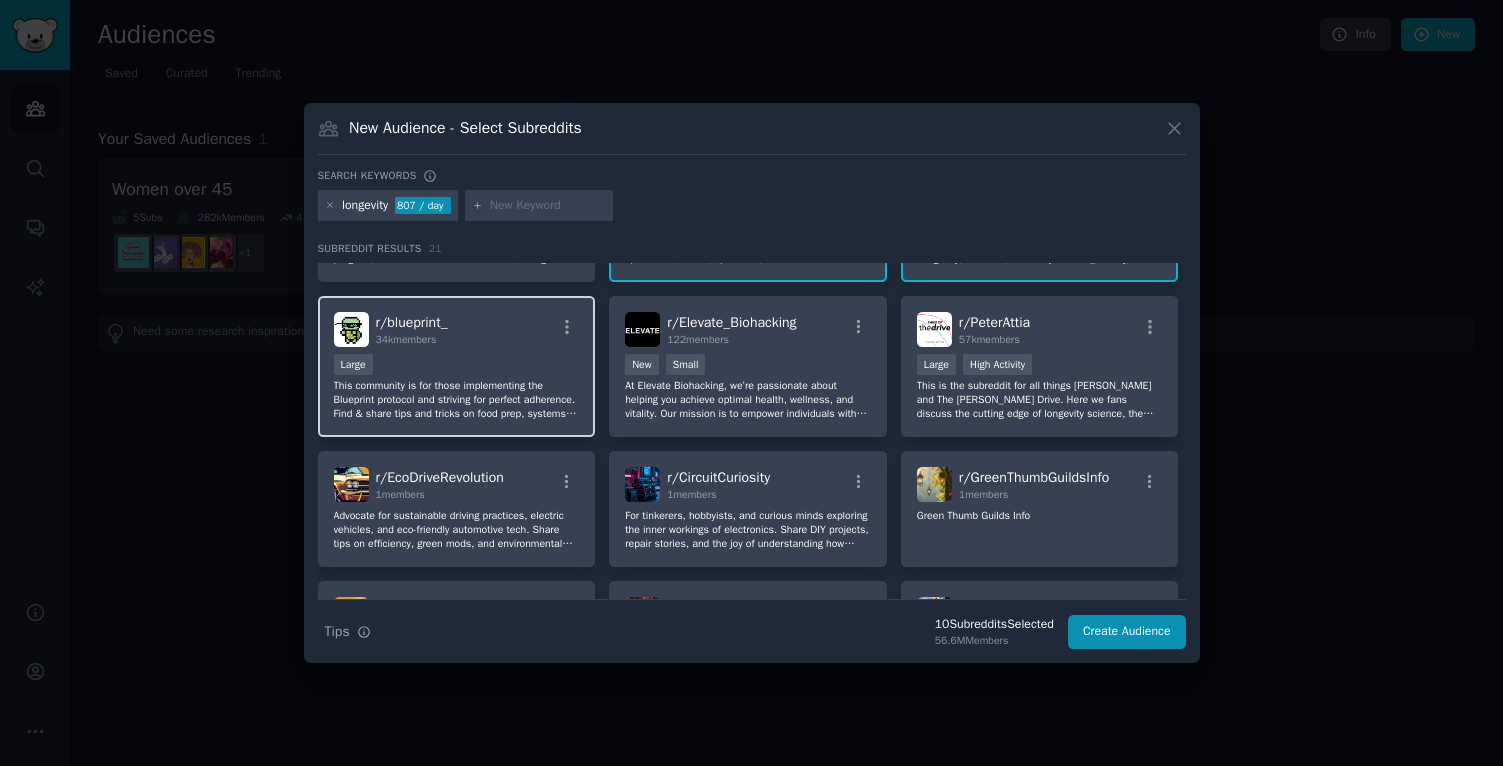 scroll, scrollTop: 617, scrollLeft: 0, axis: vertical 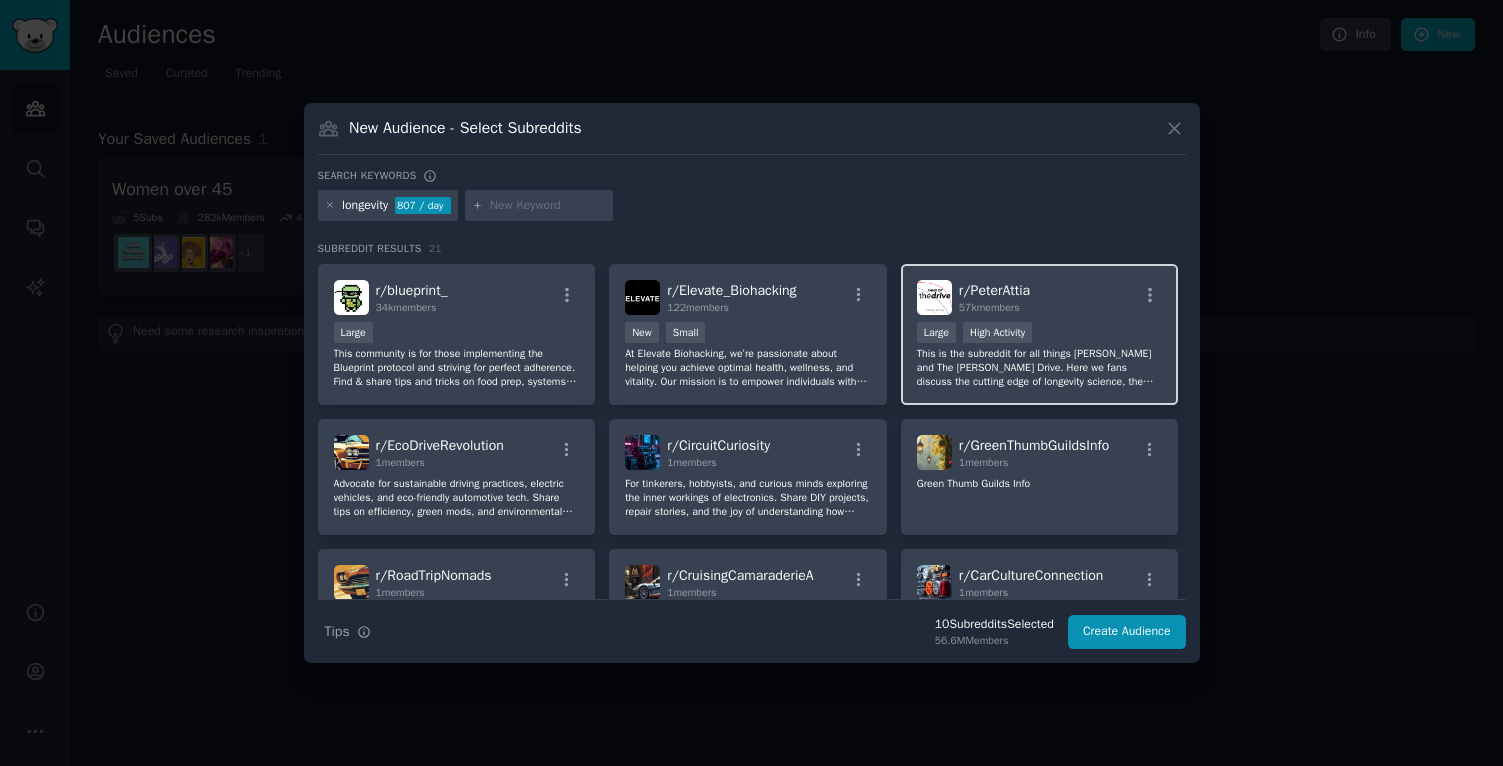 click on "This is the subreddit for all things [PERSON_NAME] and The [PERSON_NAME] Drive. Here we fans discuss the cutting edge of longevity science, the latest episodes, and anything we'd like to see/feedback for the future of the podcast.
If you just landed here, feel free to make a post about who you are, why you listen, and what you love about the show." at bounding box center [1040, 368] 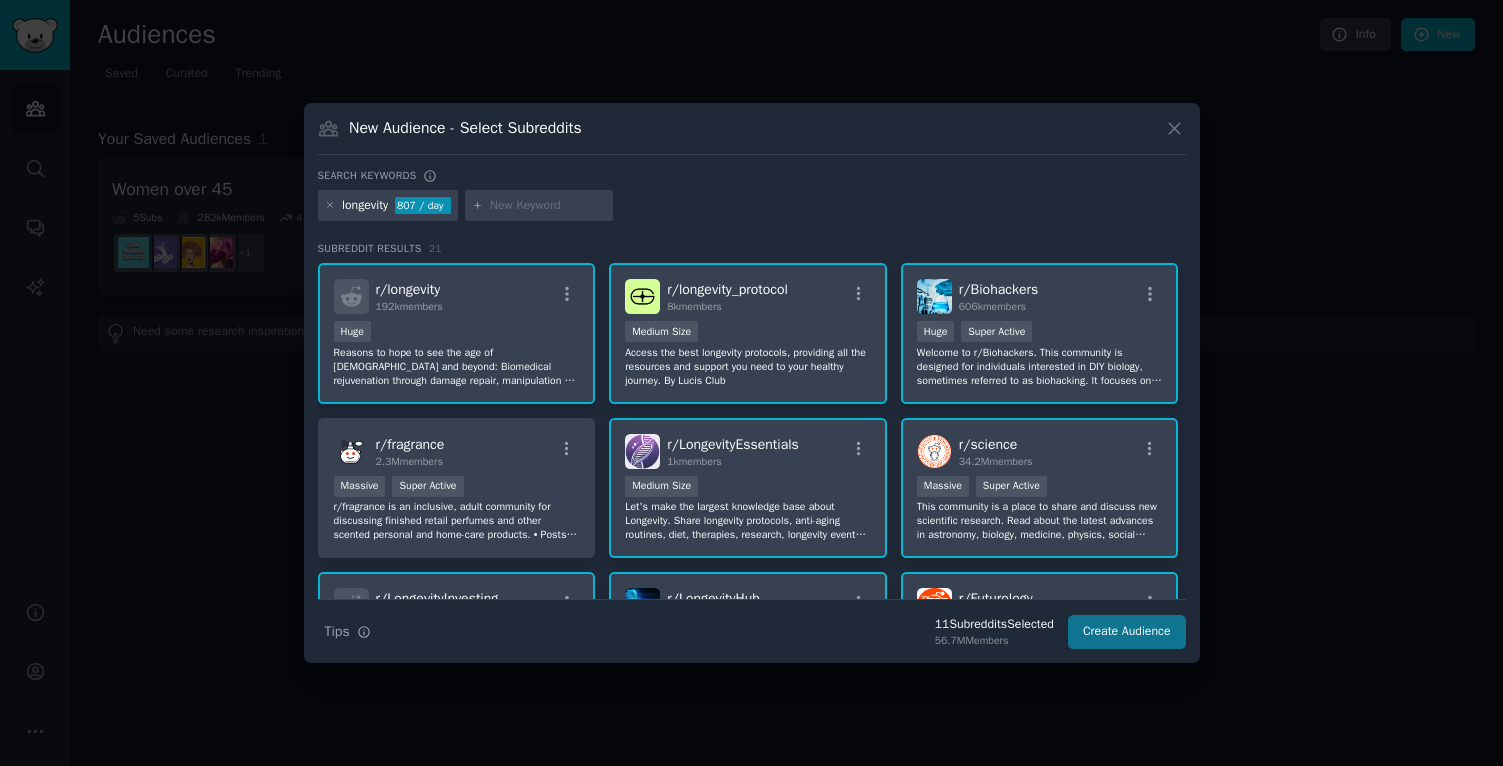 scroll, scrollTop: 0, scrollLeft: 0, axis: both 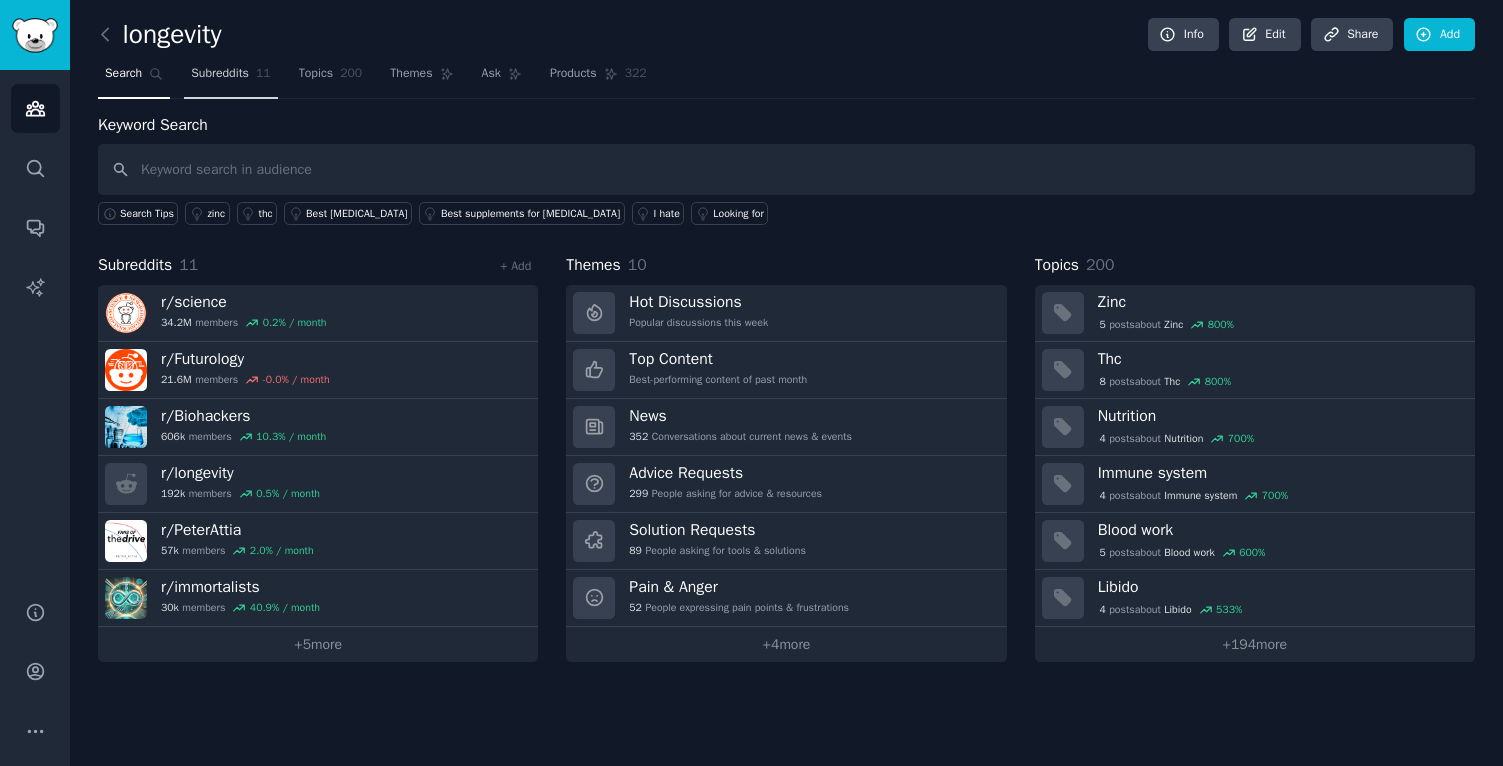 click on "Subreddits" at bounding box center (220, 74) 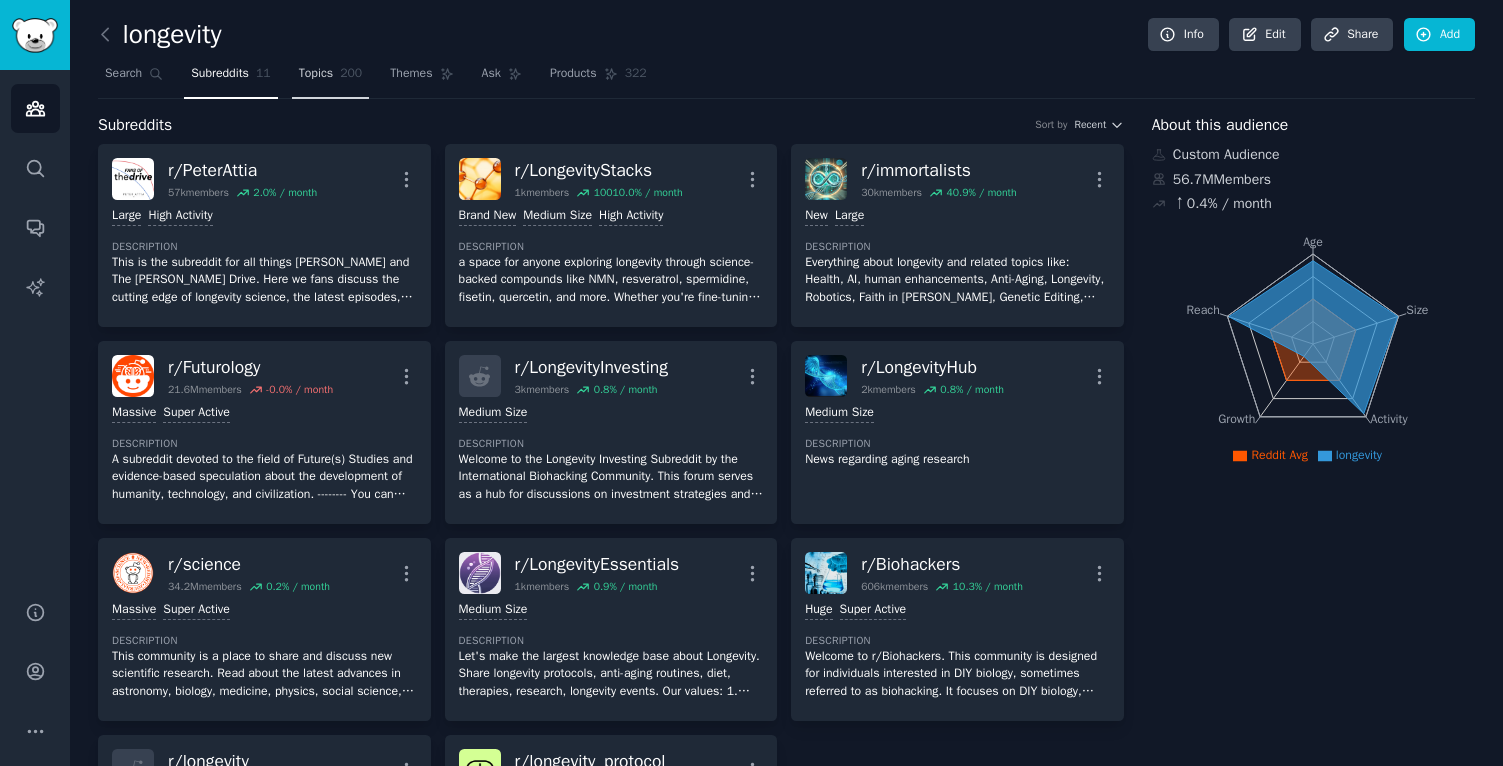 click on "Topics" at bounding box center (316, 74) 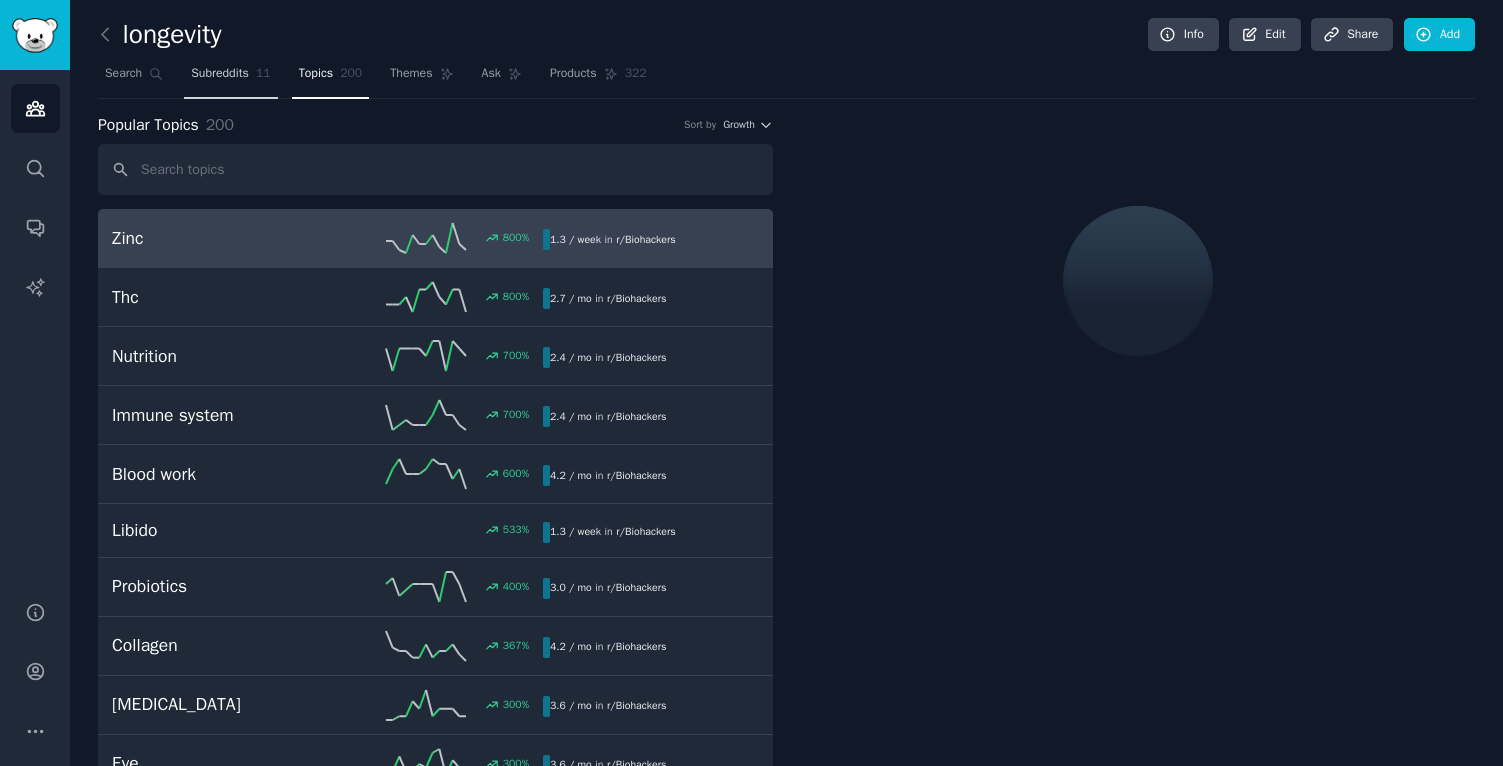 click on "Subreddits" at bounding box center (220, 74) 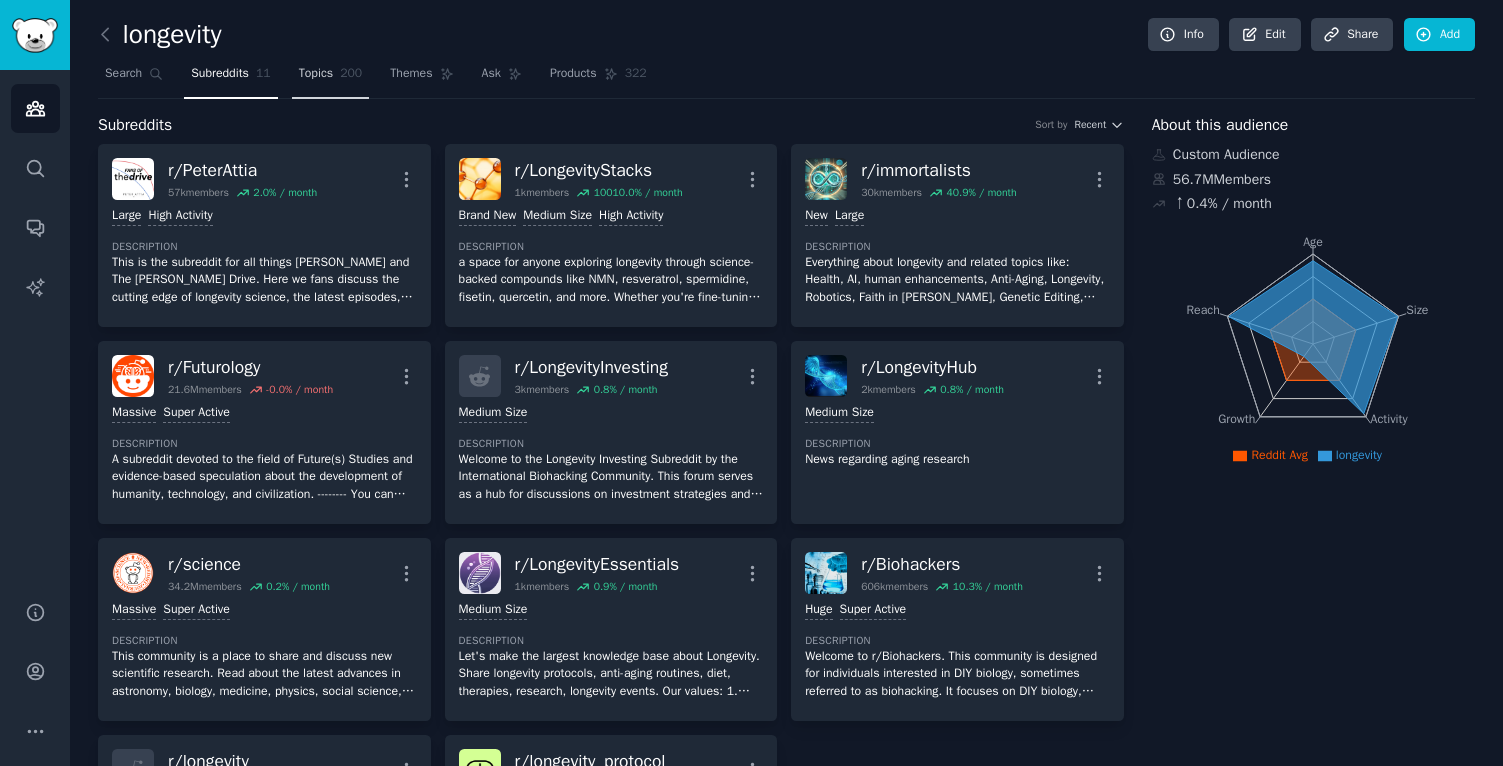 click on "Topics" at bounding box center (316, 74) 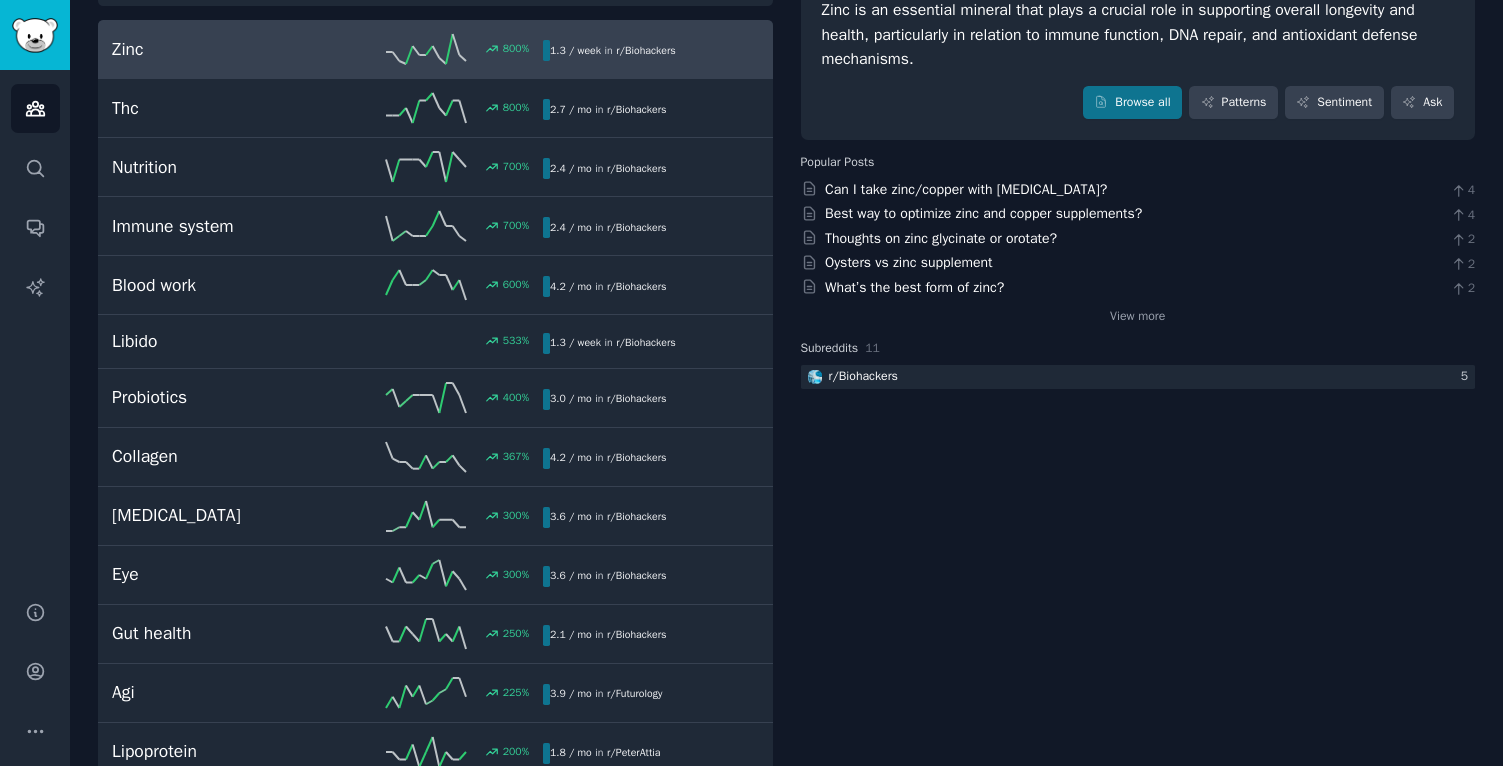 scroll, scrollTop: 0, scrollLeft: 0, axis: both 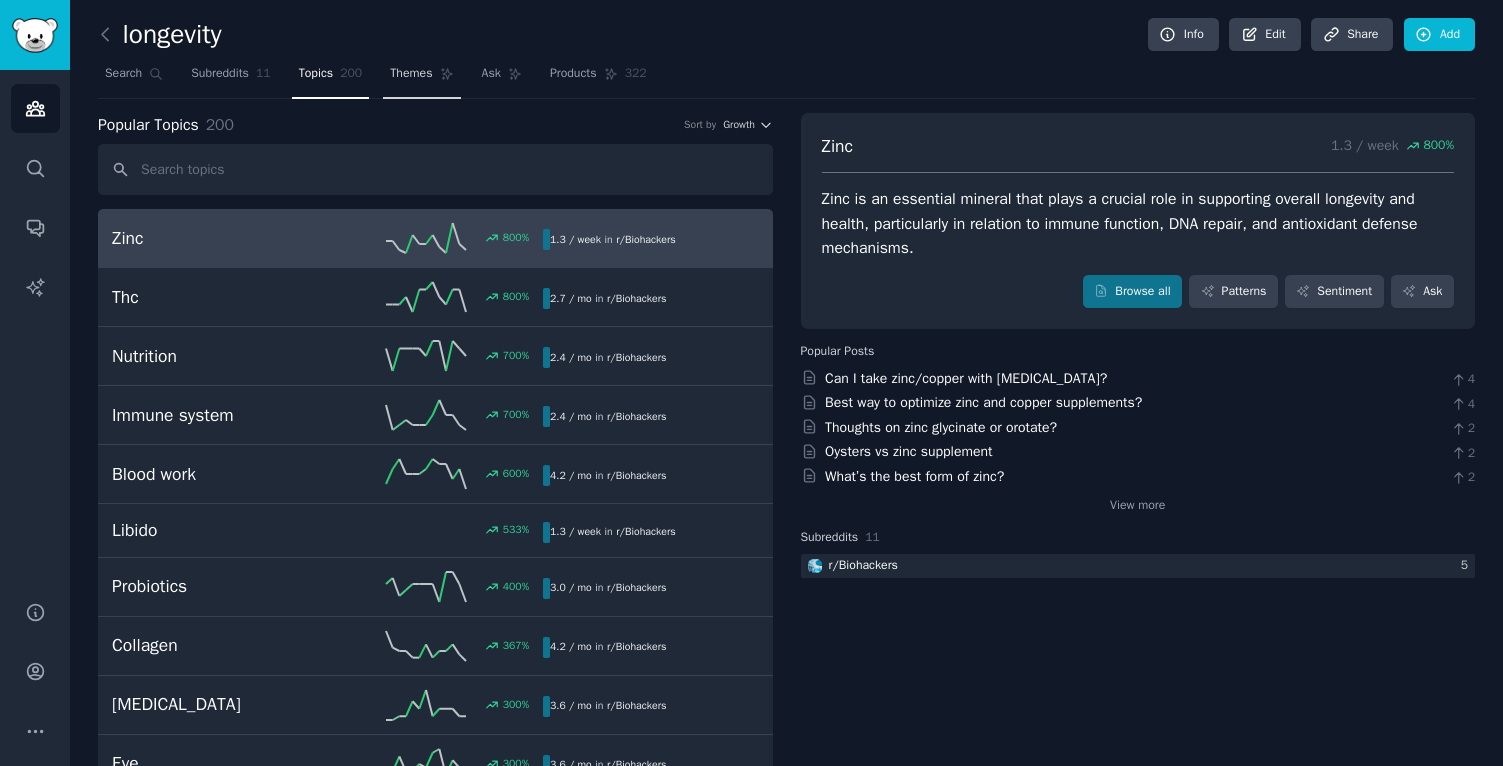click on "Themes" at bounding box center [411, 74] 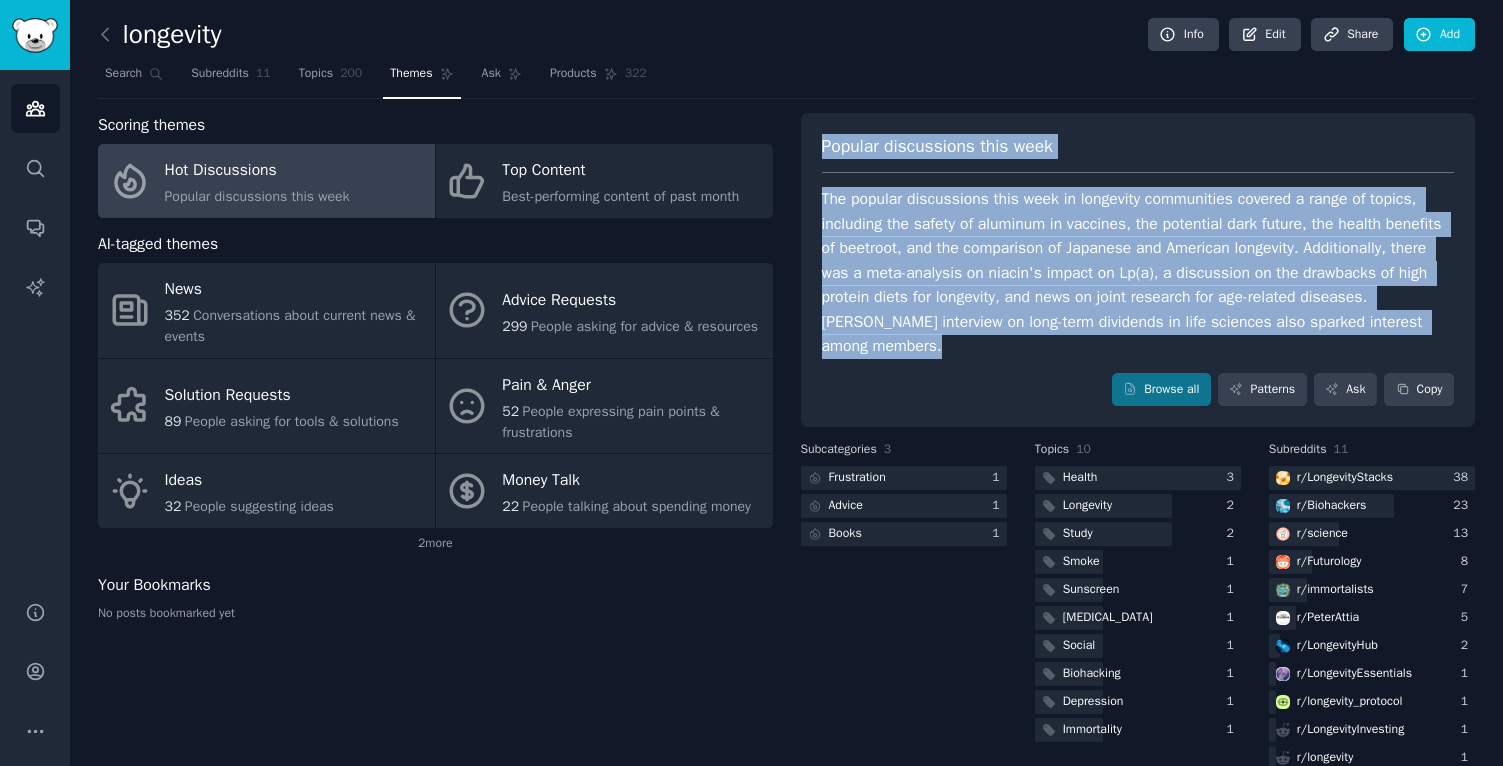 drag, startPoint x: 1007, startPoint y: 338, endPoint x: 807, endPoint y: 142, distance: 280.02856 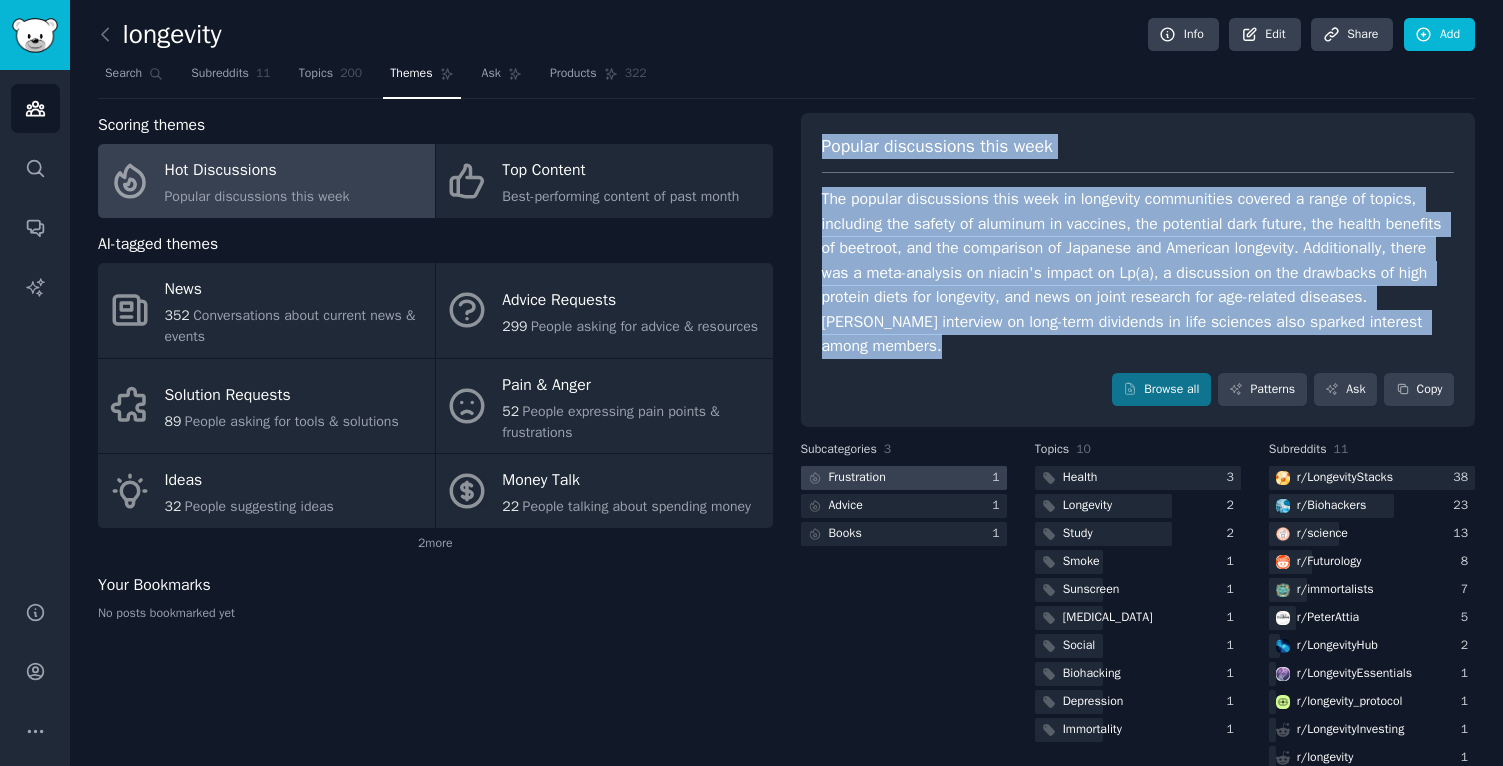 click at bounding box center (904, 478) 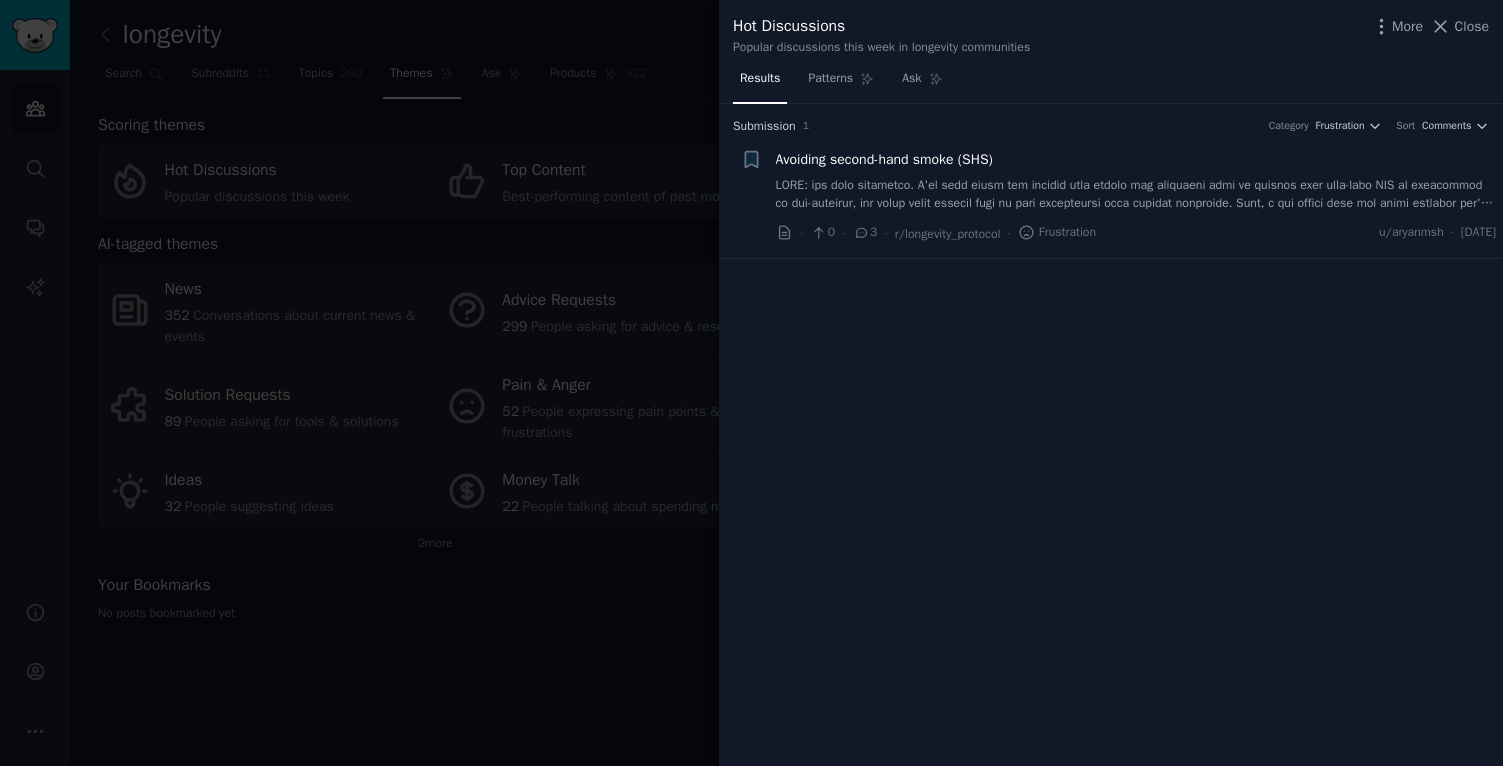 click at bounding box center (751, 383) 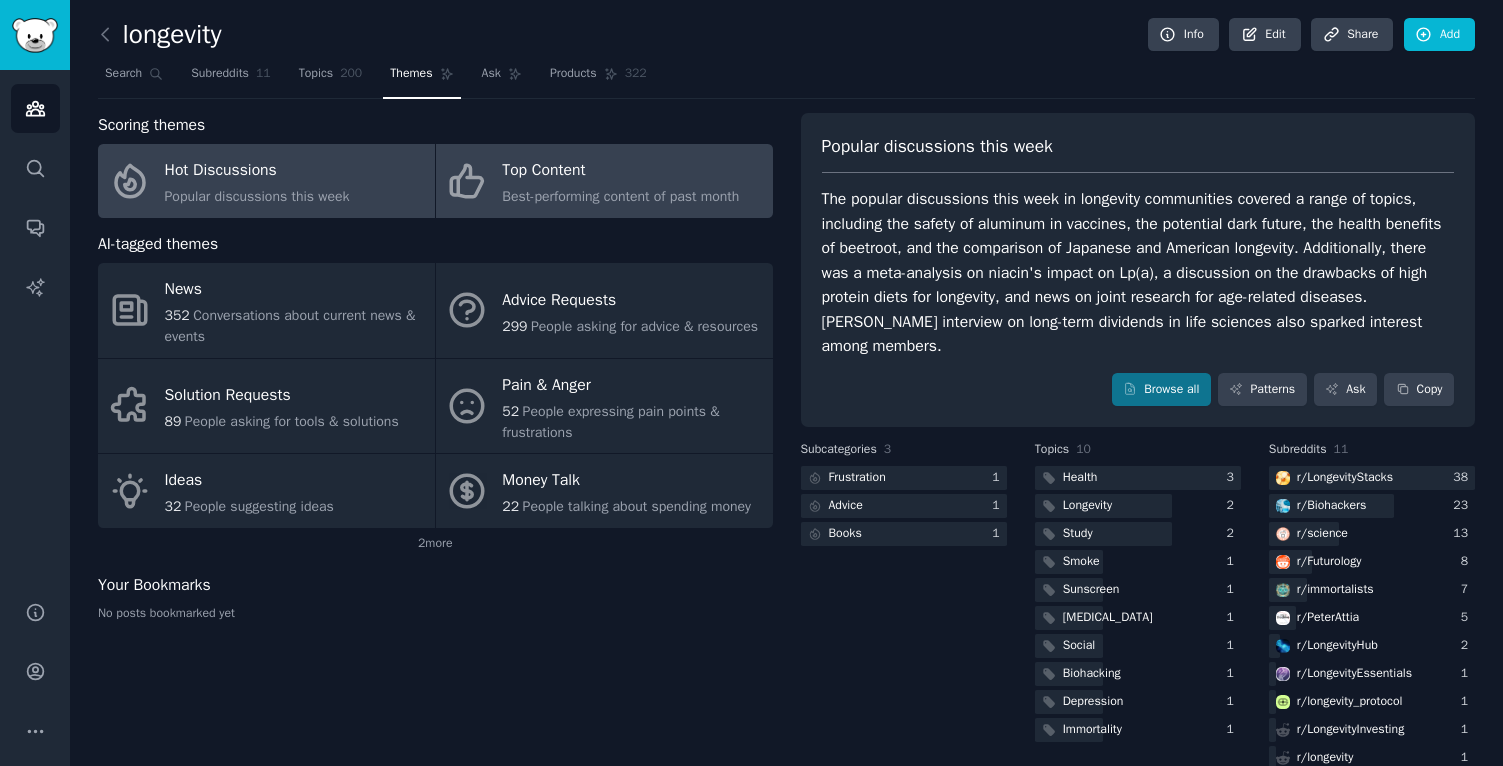 click on "Best-performing content of past month" 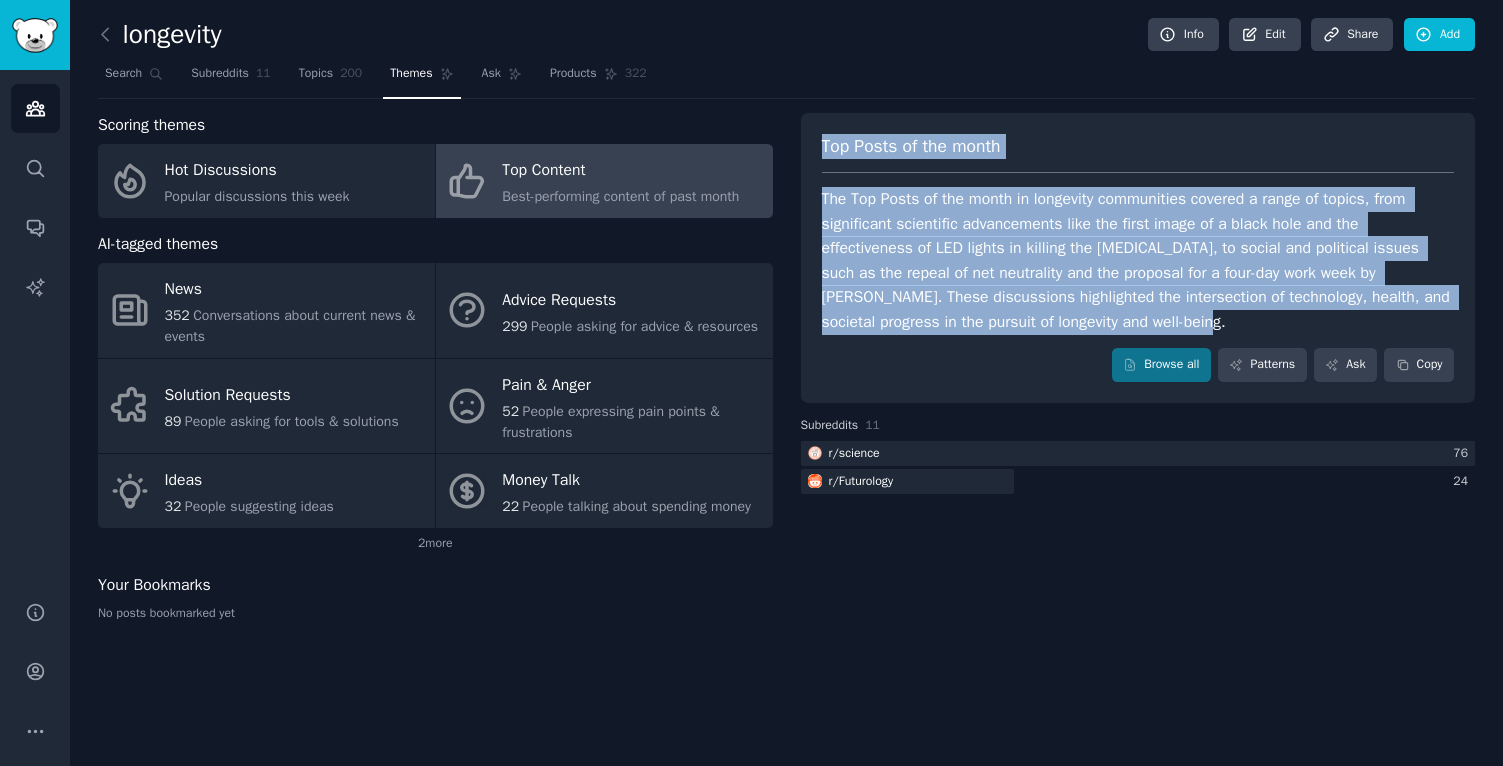 drag, startPoint x: 1258, startPoint y: 318, endPoint x: 790, endPoint y: 144, distance: 499.2995 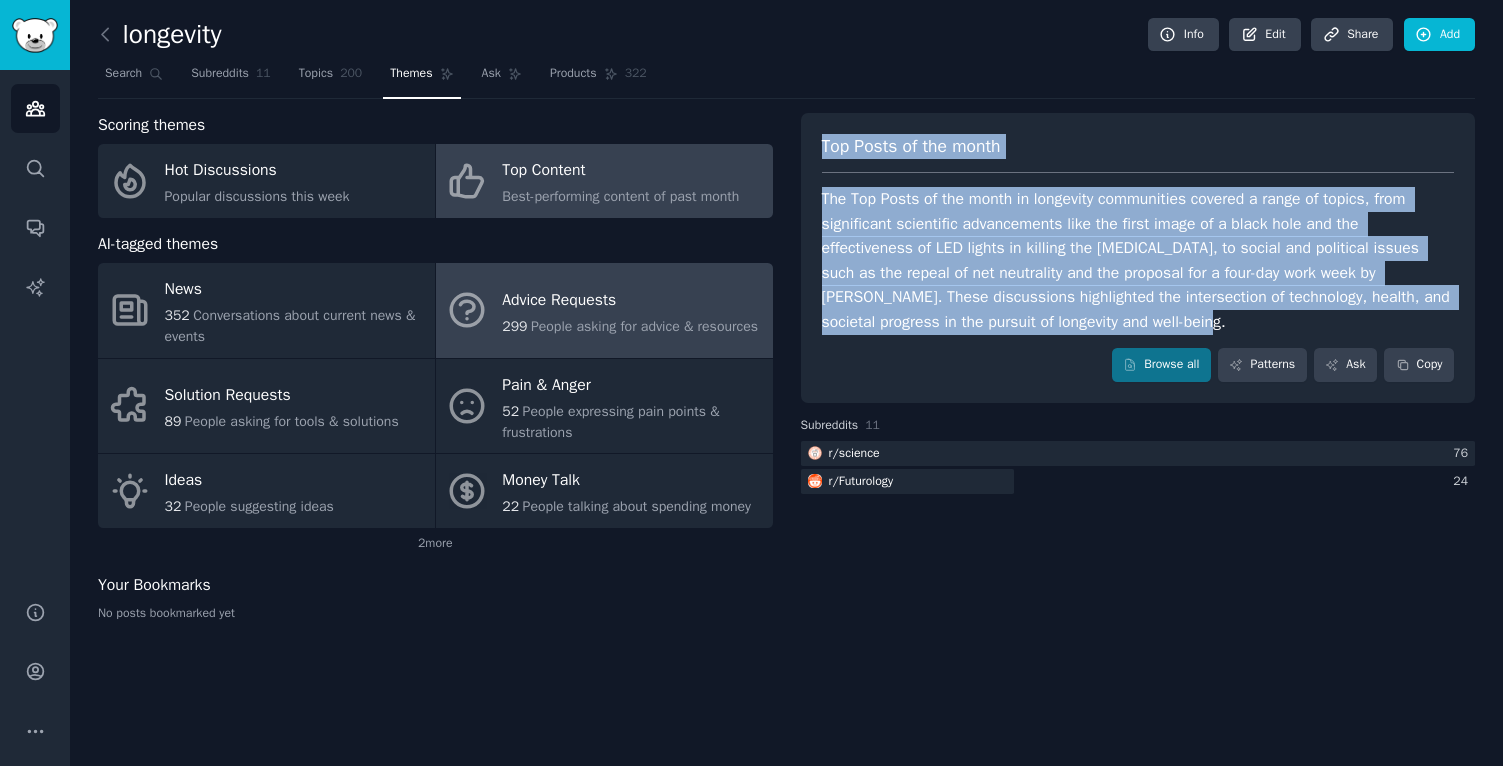 click on "People asking for advice & resources" at bounding box center [644, 326] 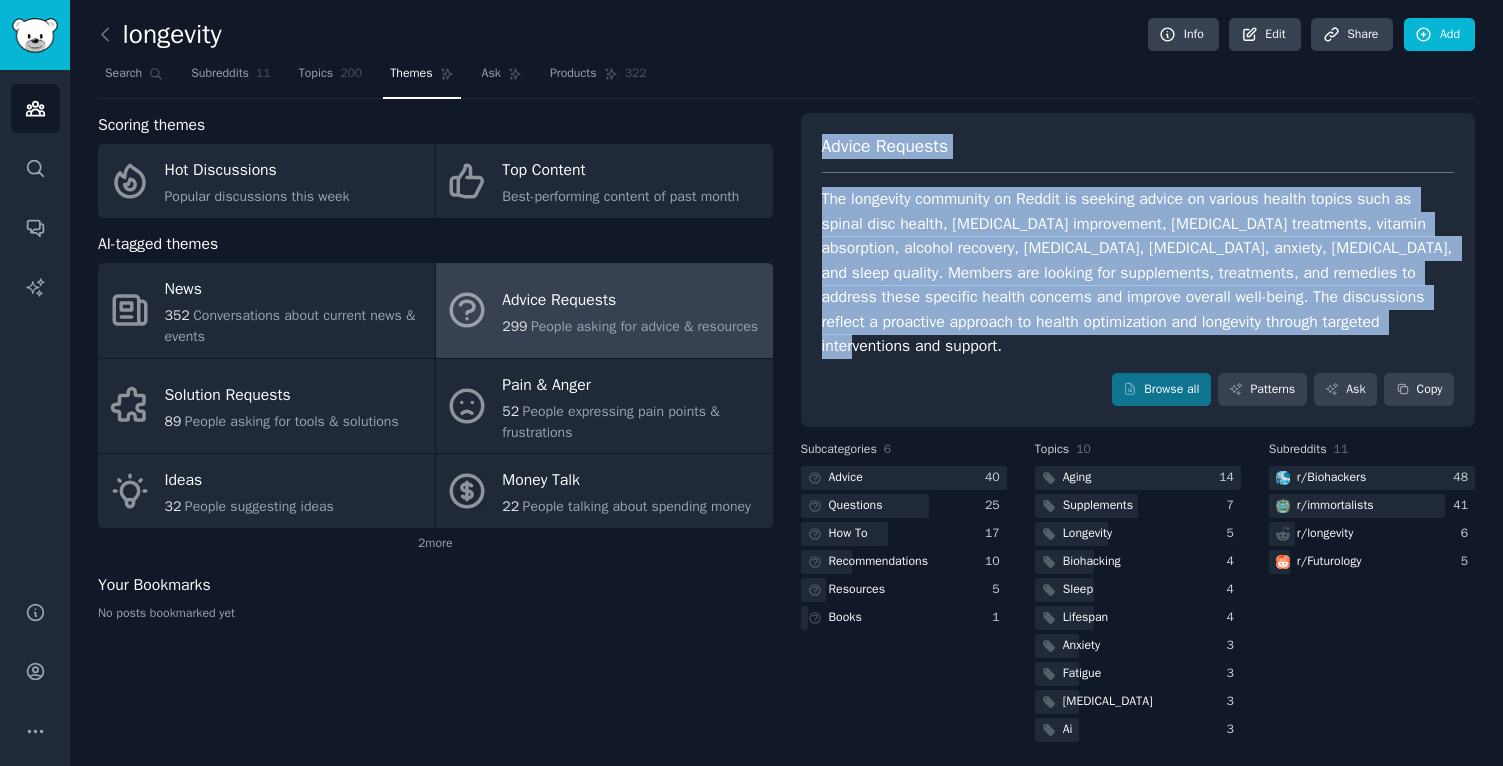 drag, startPoint x: 1411, startPoint y: 318, endPoint x: 804, endPoint y: 141, distance: 632.28 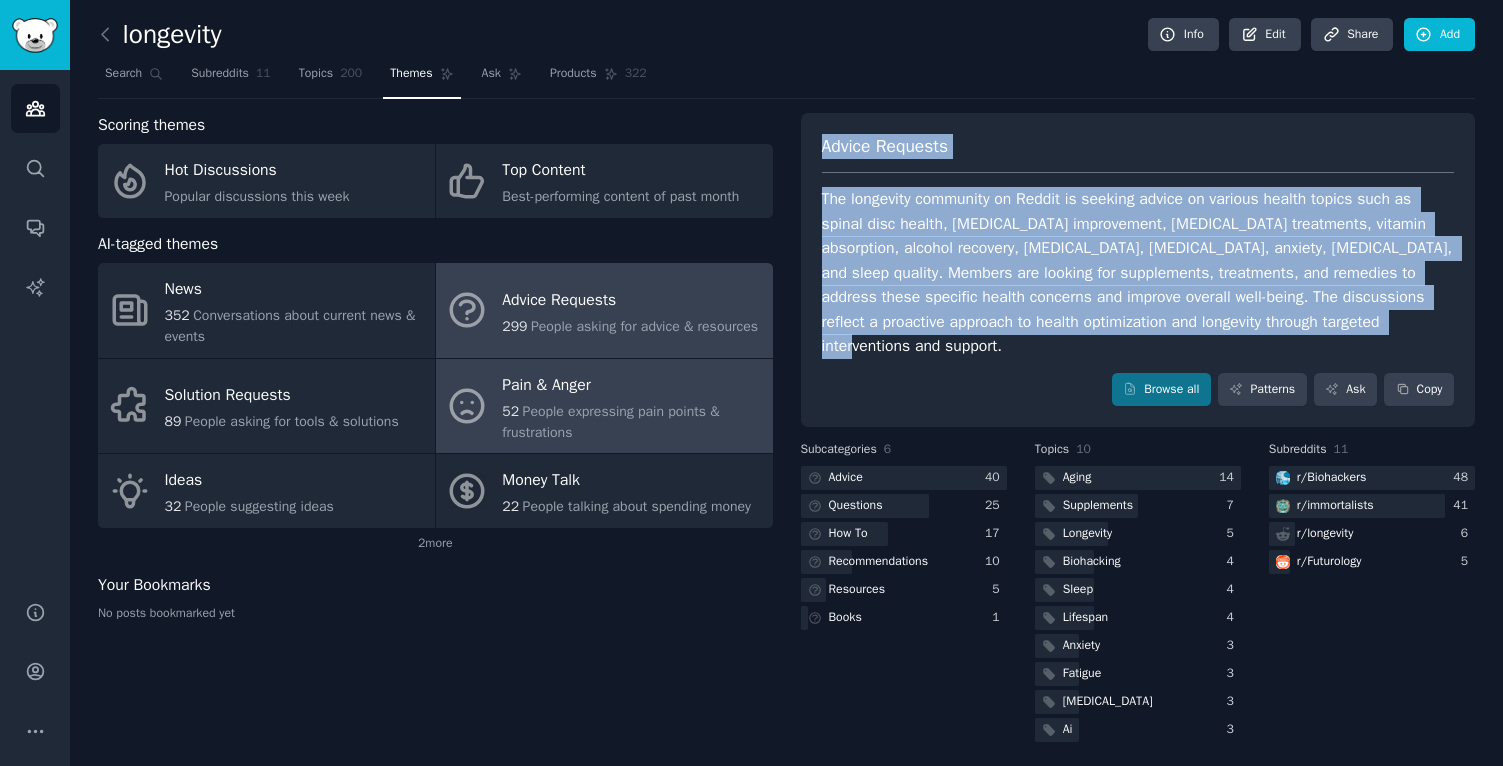 click on "52 People expressing pain points & frustrations" at bounding box center [632, 422] 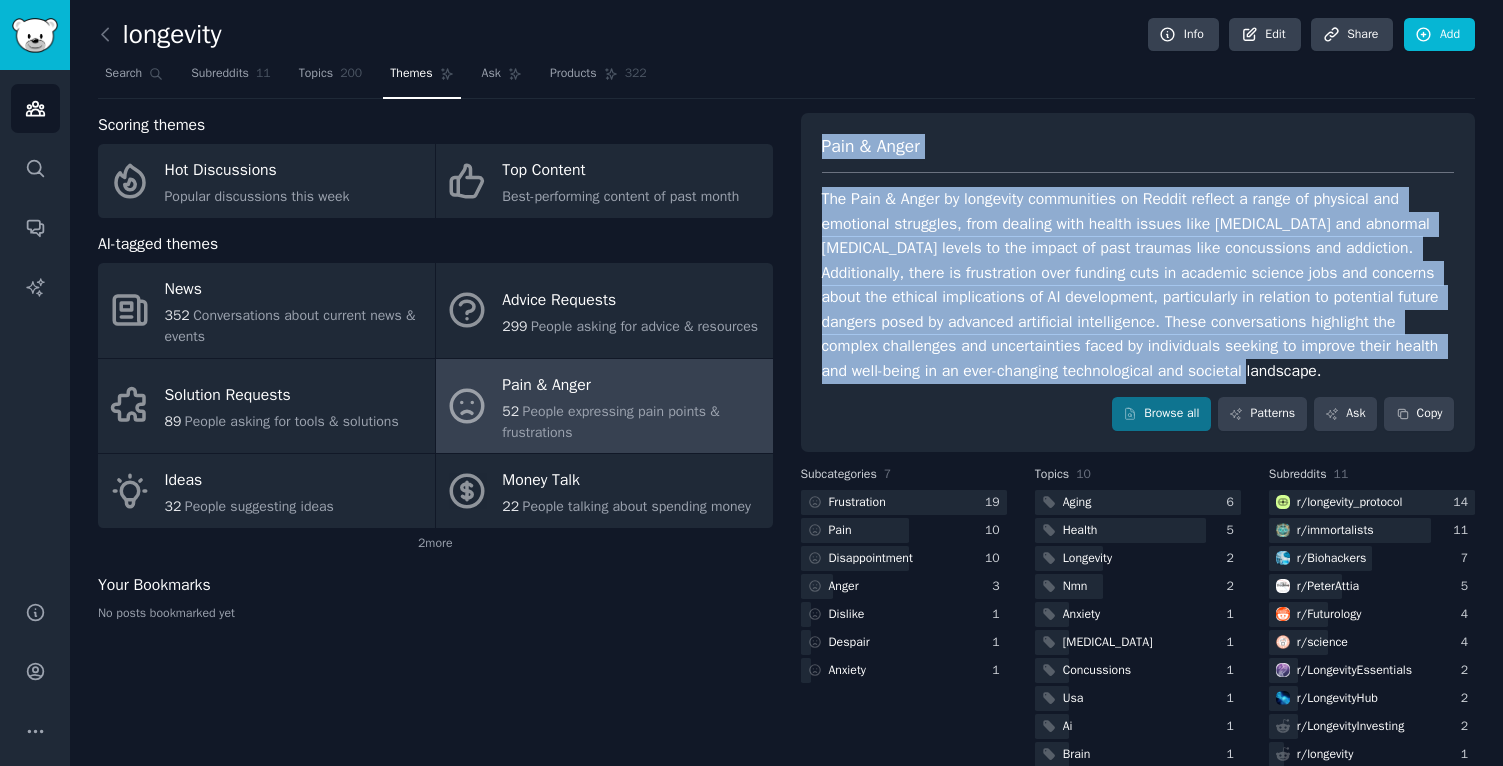 drag, startPoint x: 1324, startPoint y: 368, endPoint x: 805, endPoint y: 142, distance: 566.07153 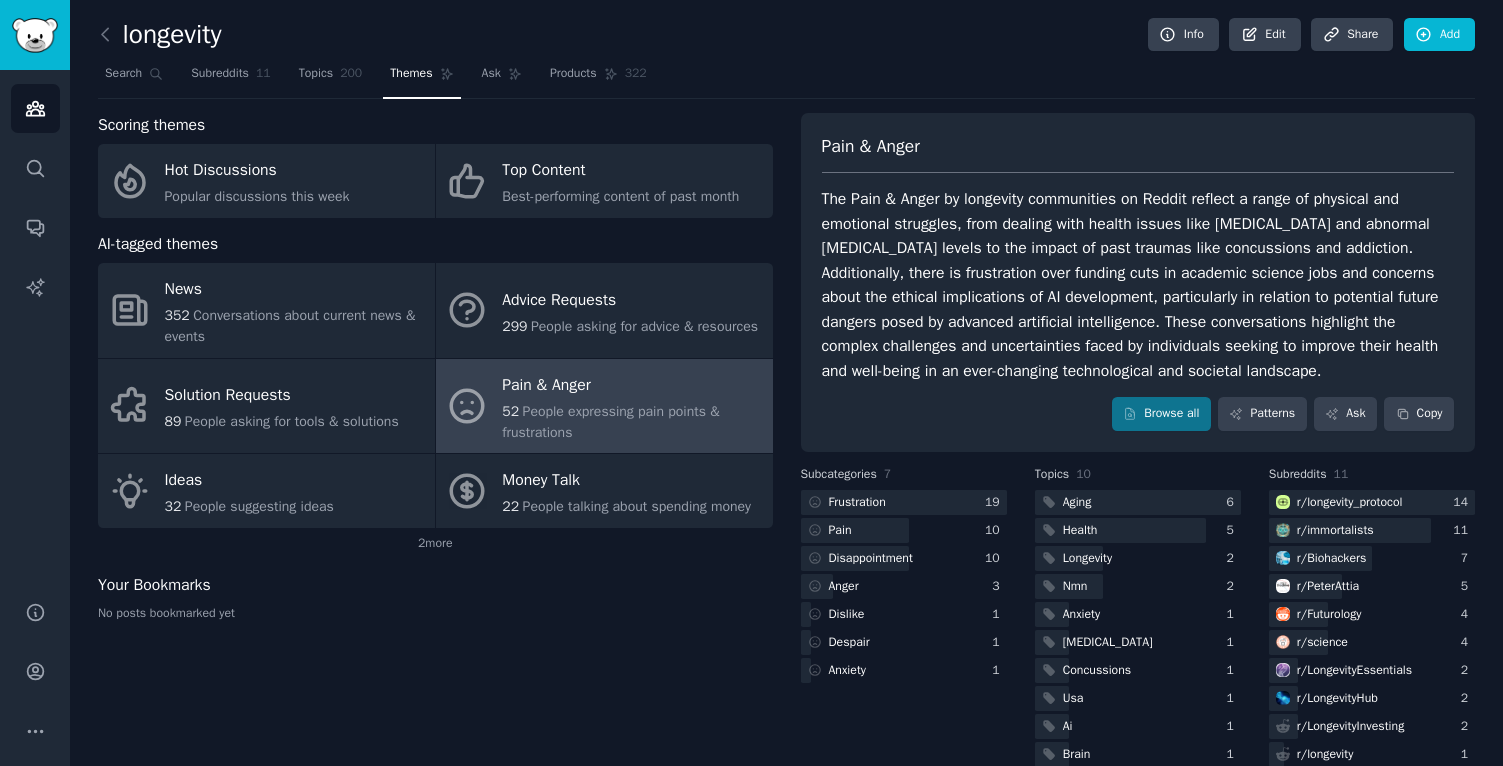 click on "Scoring themes Hot Discussions Popular discussions this week Top Content Best-performing content of past month AI-tagged themes News 352 Conversations about current news & events Advice Requests 299 People asking for advice & resources Solution Requests 89 People asking for tools & solutions Pain & Anger 52 People expressing pain points & frustrations Ideas 32 People suggesting ideas Money Talk 22 People talking about spending money 2  more Your Bookmarks No posts bookmarked yet" at bounding box center [435, 442] 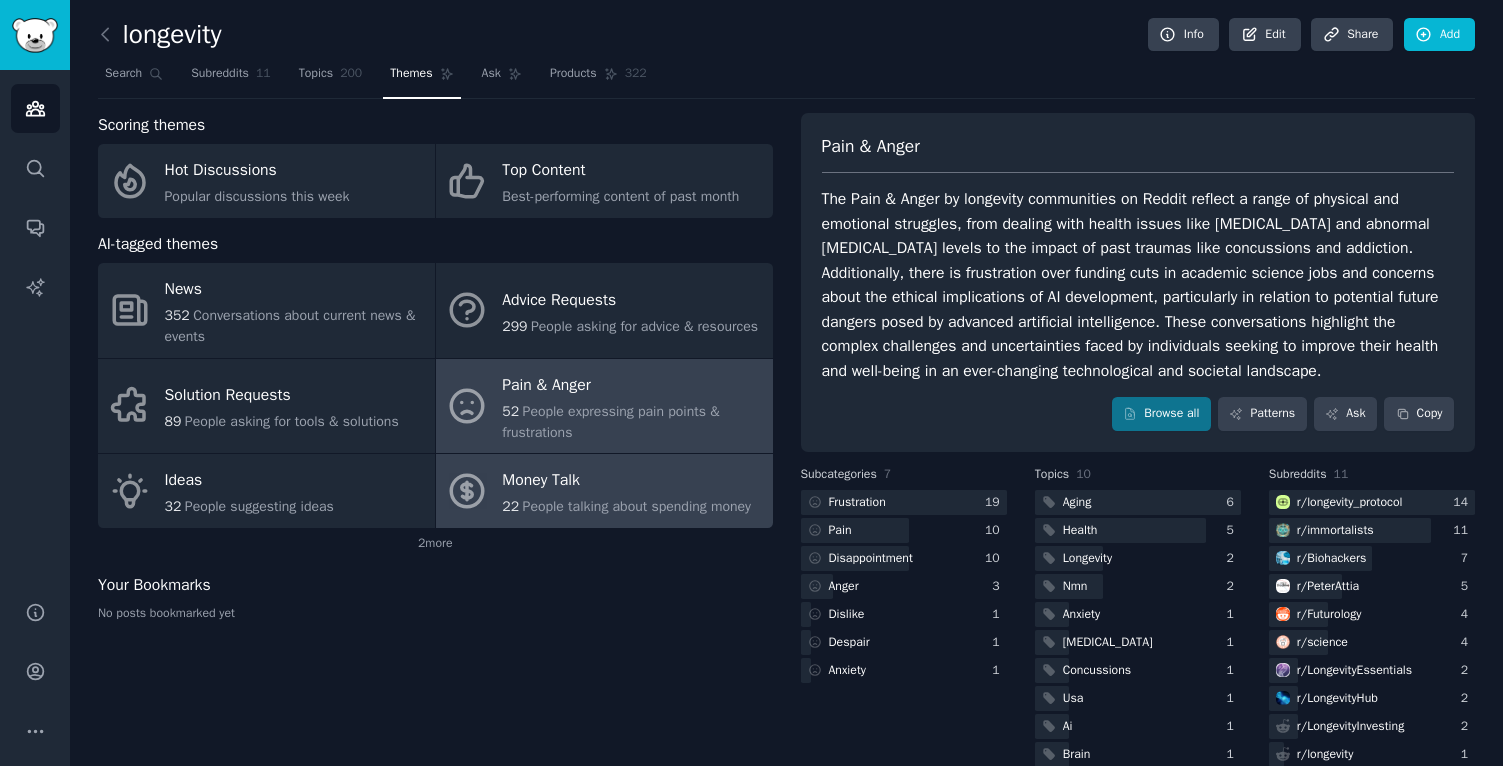click on "People talking about spending money" at bounding box center (637, 506) 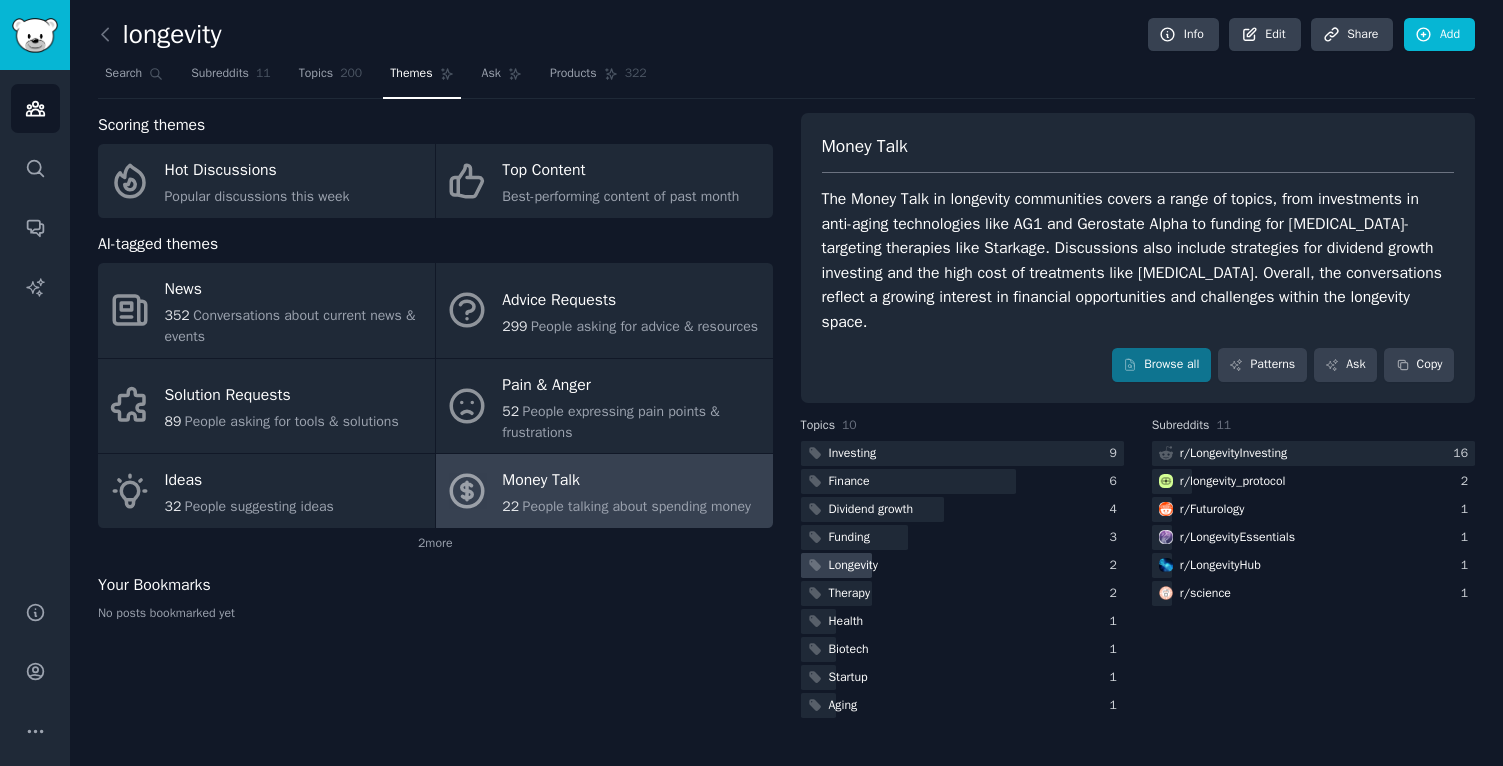 click on "Longevity" at bounding box center [853, 566] 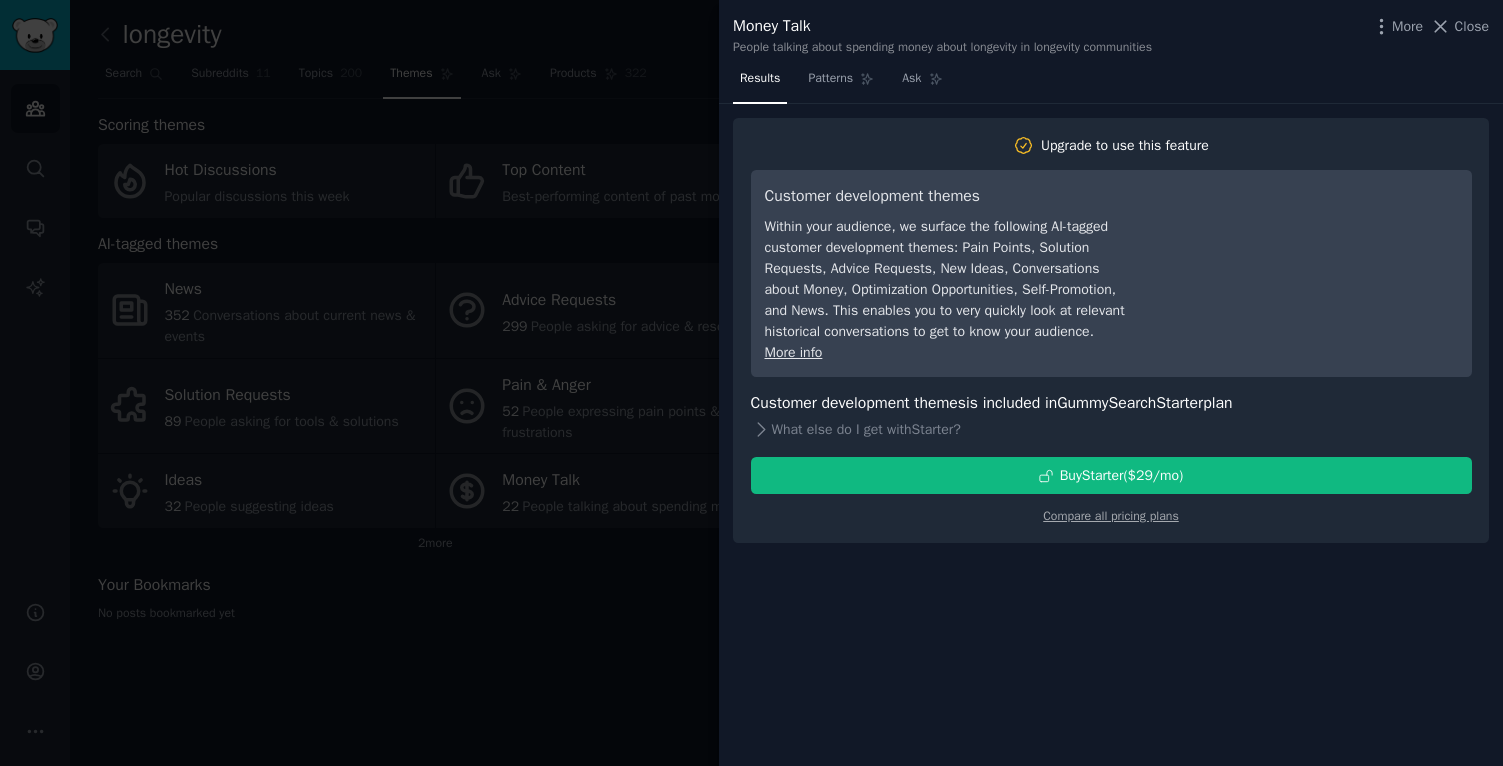 click at bounding box center [751, 383] 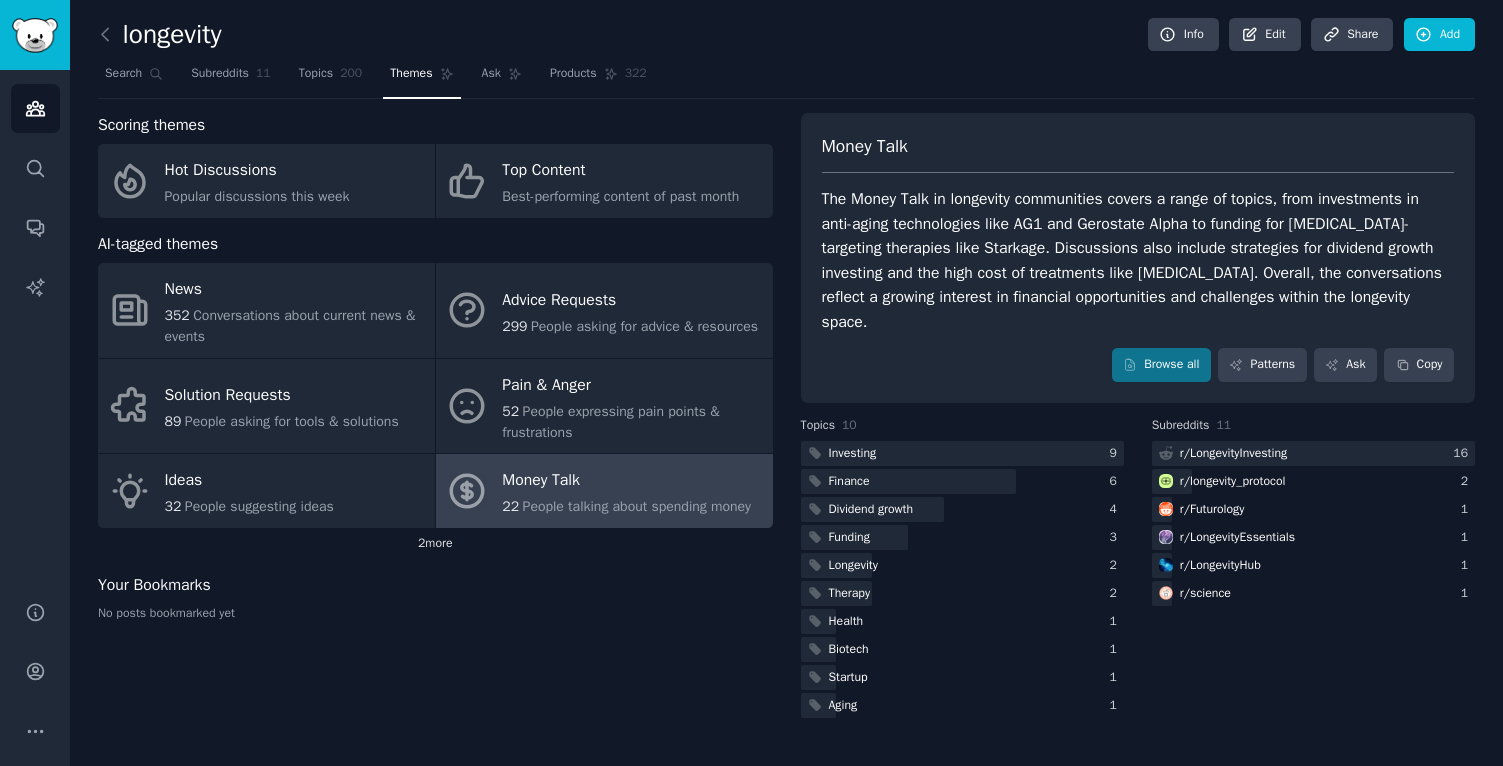 click on "2  more" 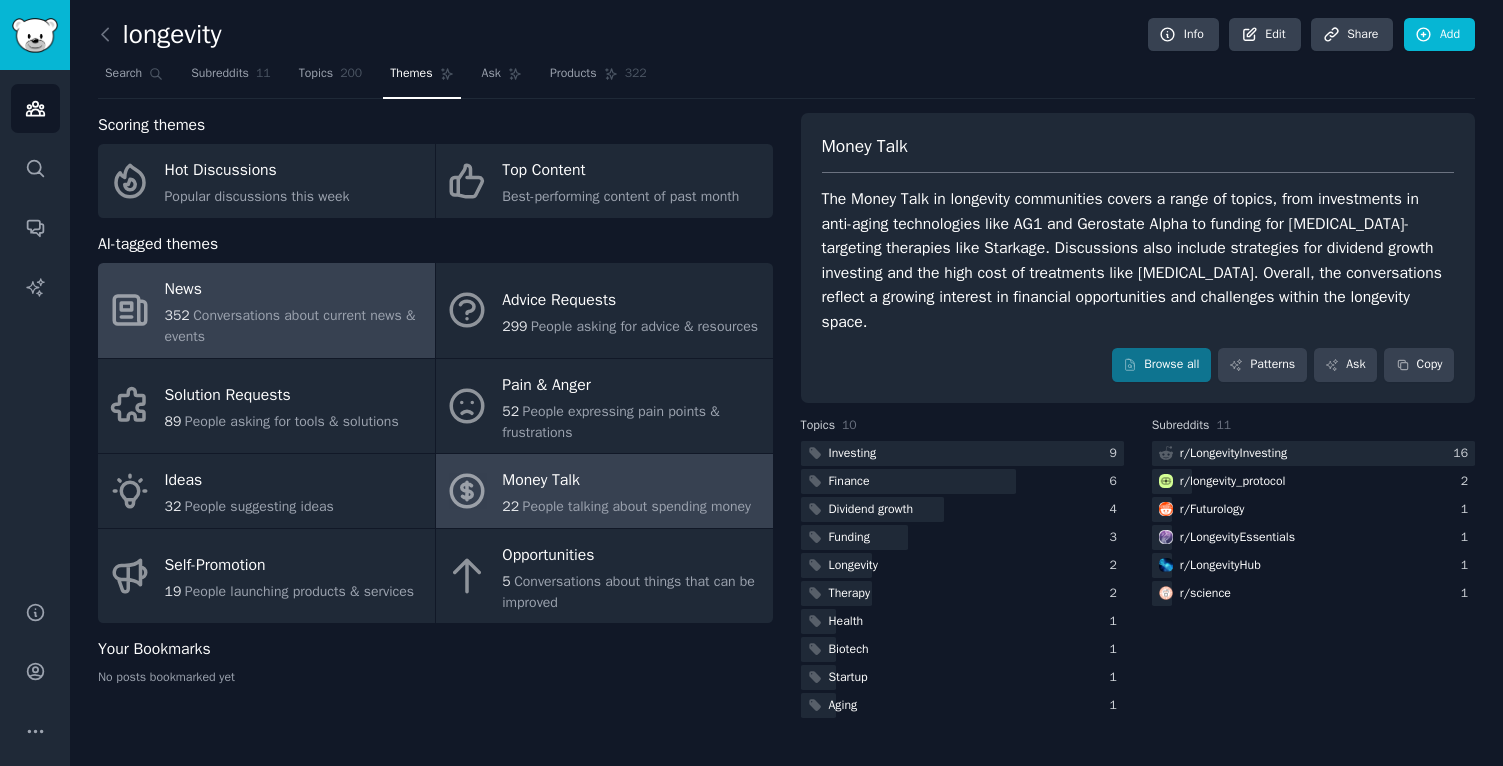 click on "352 Conversations about current news & events" at bounding box center [295, 326] 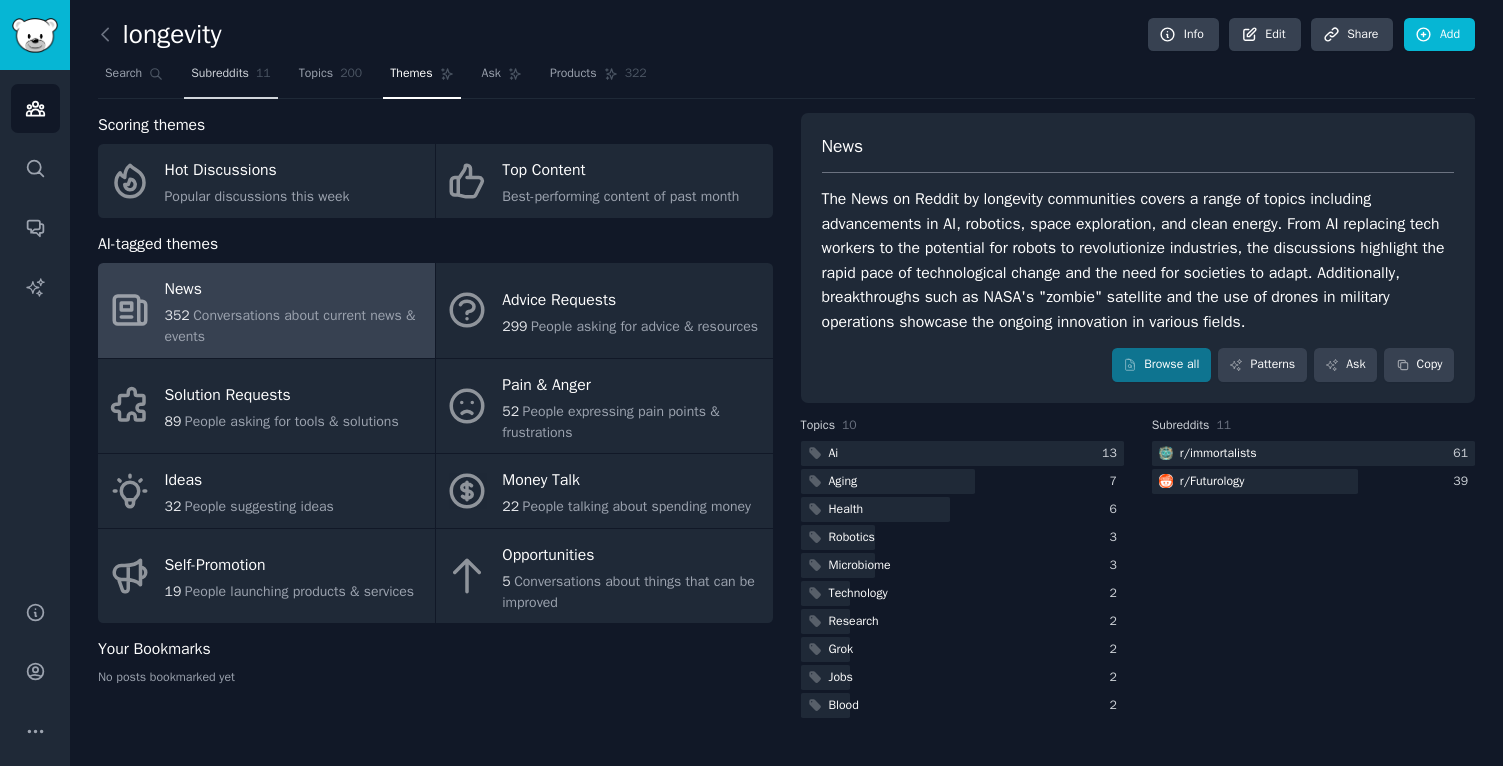 click on "Subreddits" at bounding box center [220, 74] 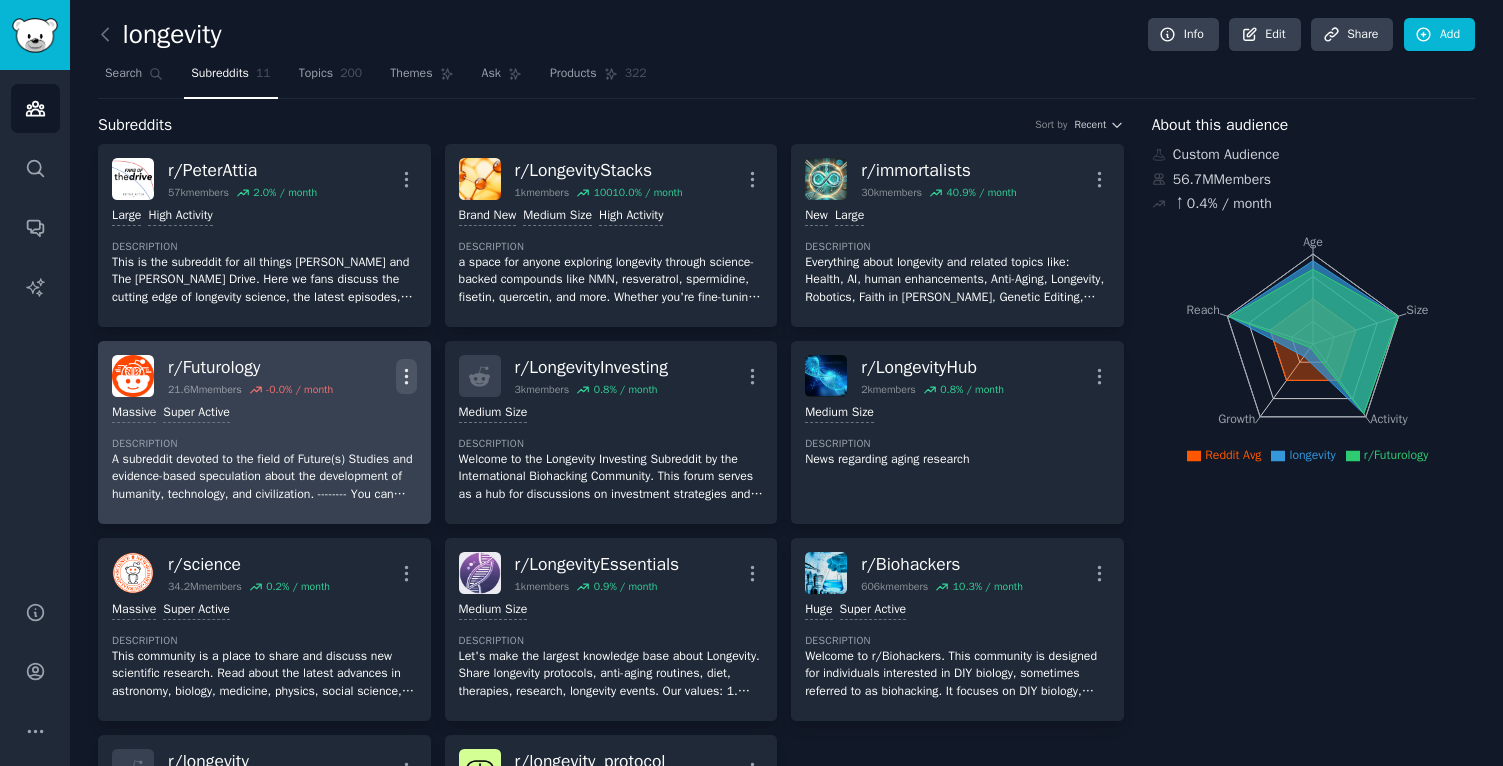 click 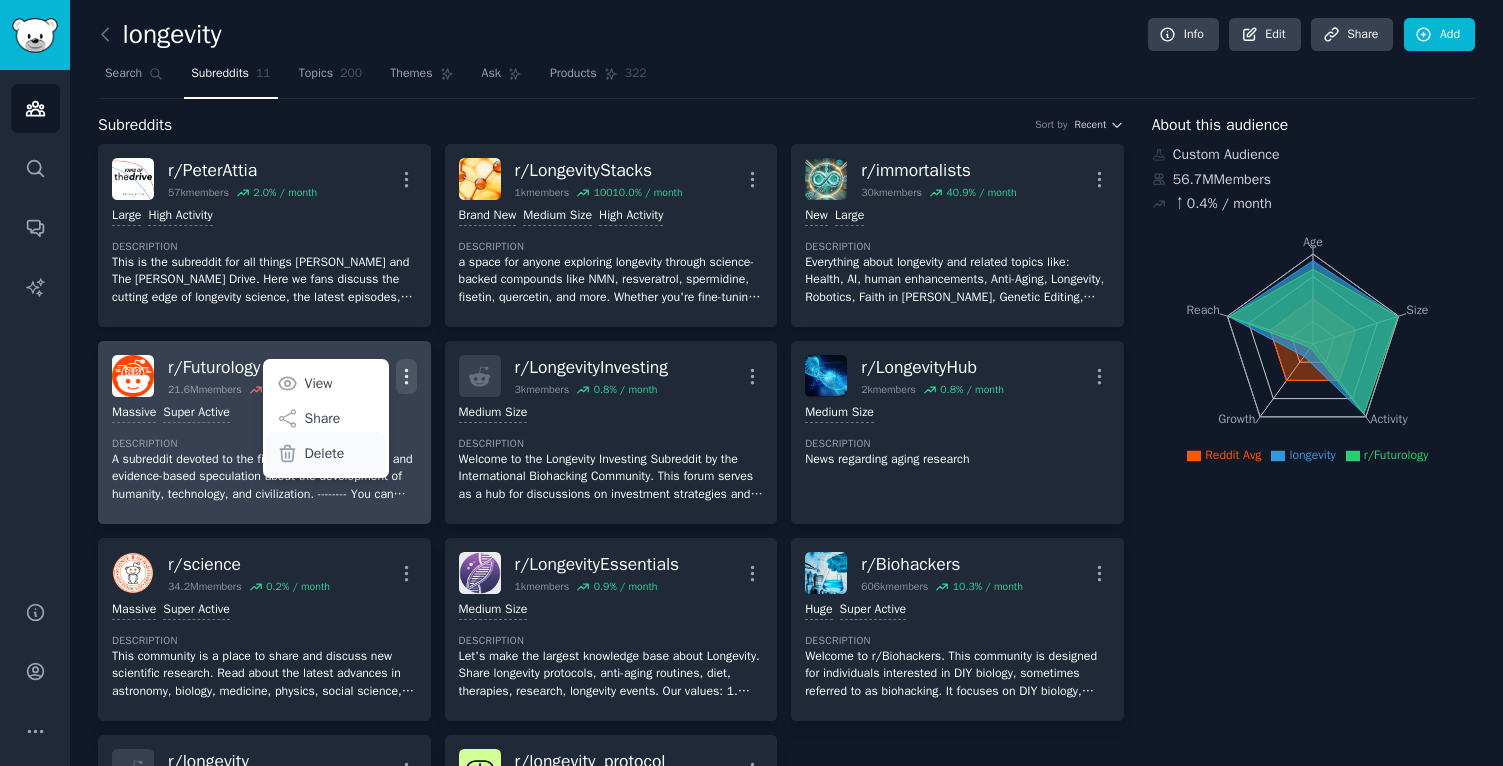 click on "Delete" at bounding box center [325, 453] 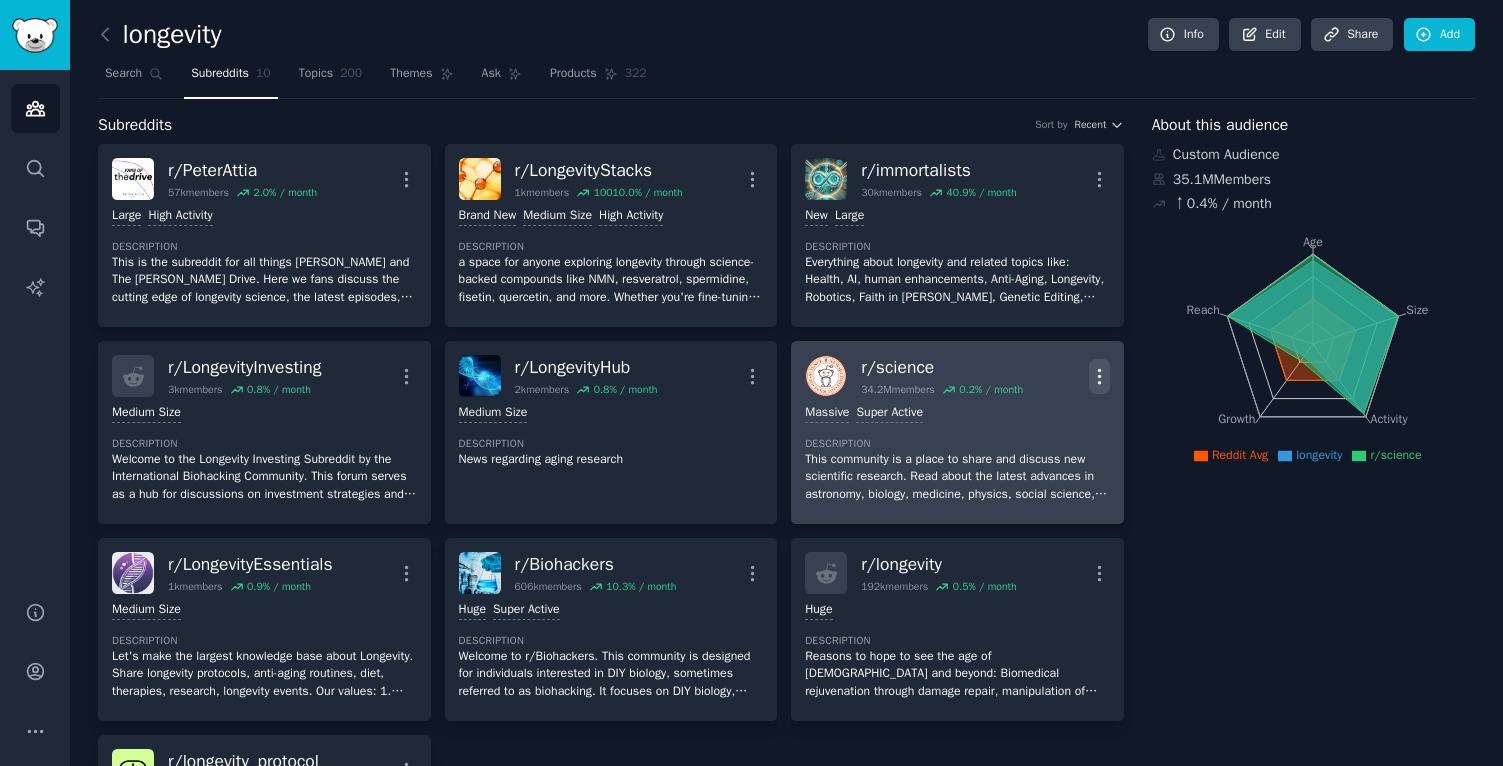 click 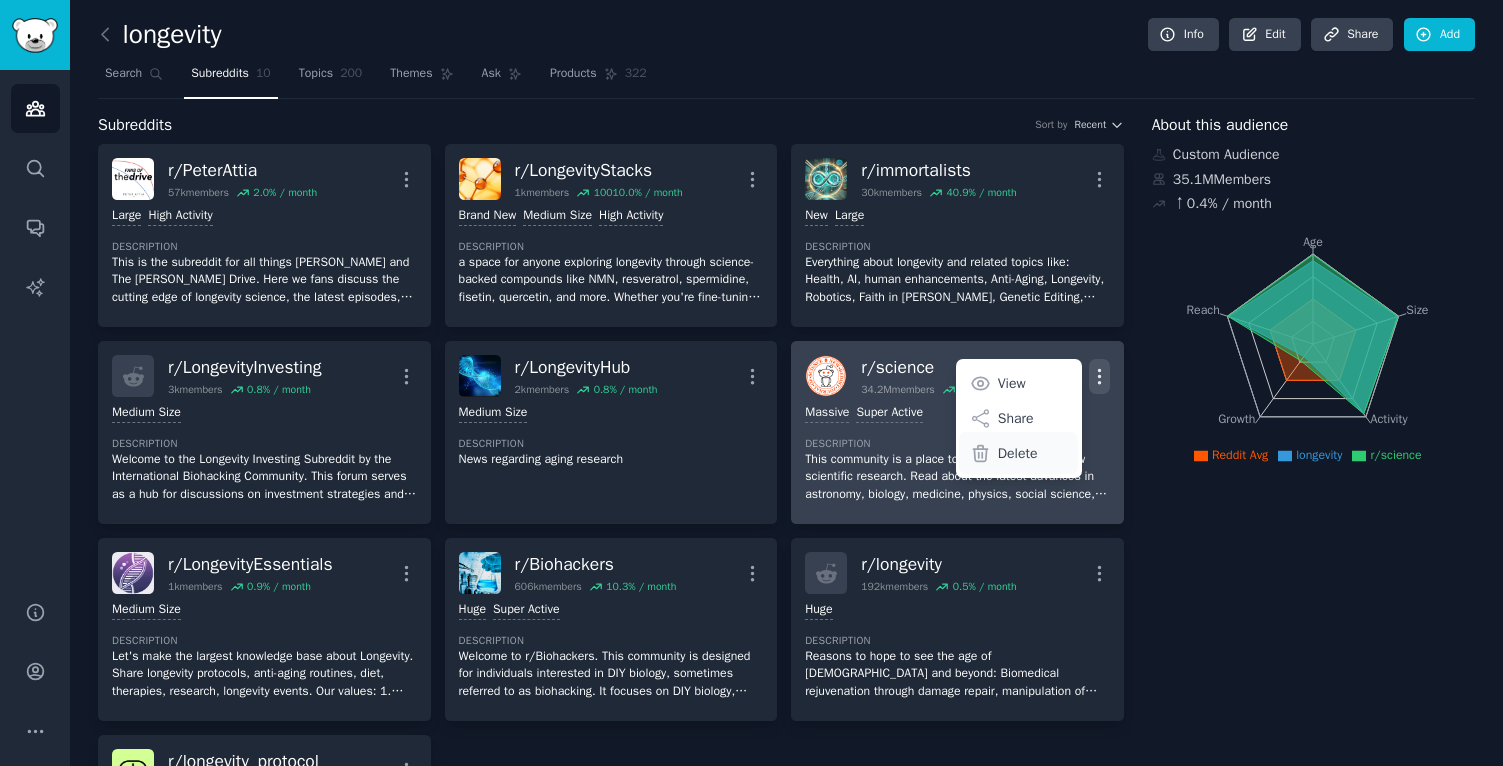 click on "Delete" at bounding box center [1018, 453] 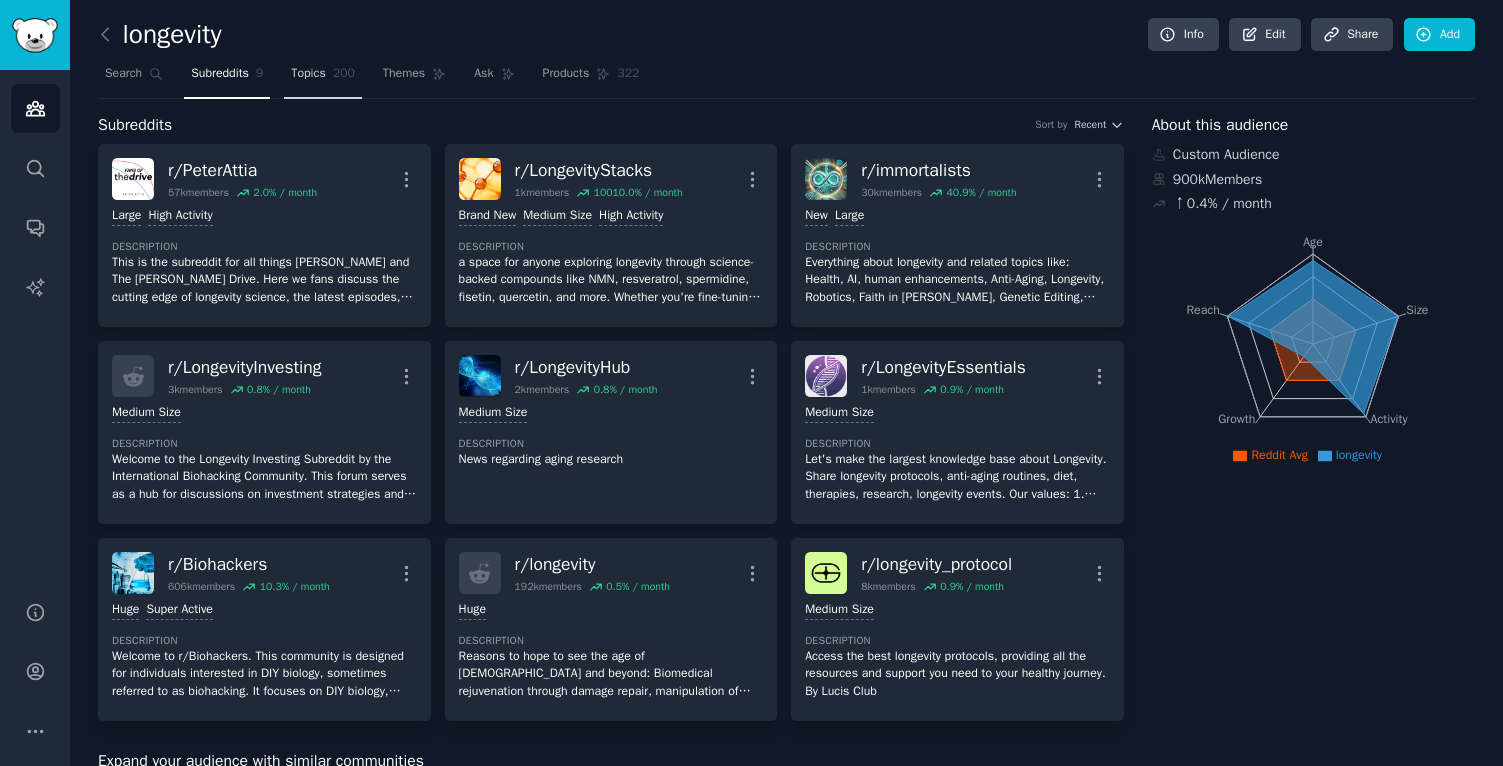 scroll, scrollTop: 0, scrollLeft: 0, axis: both 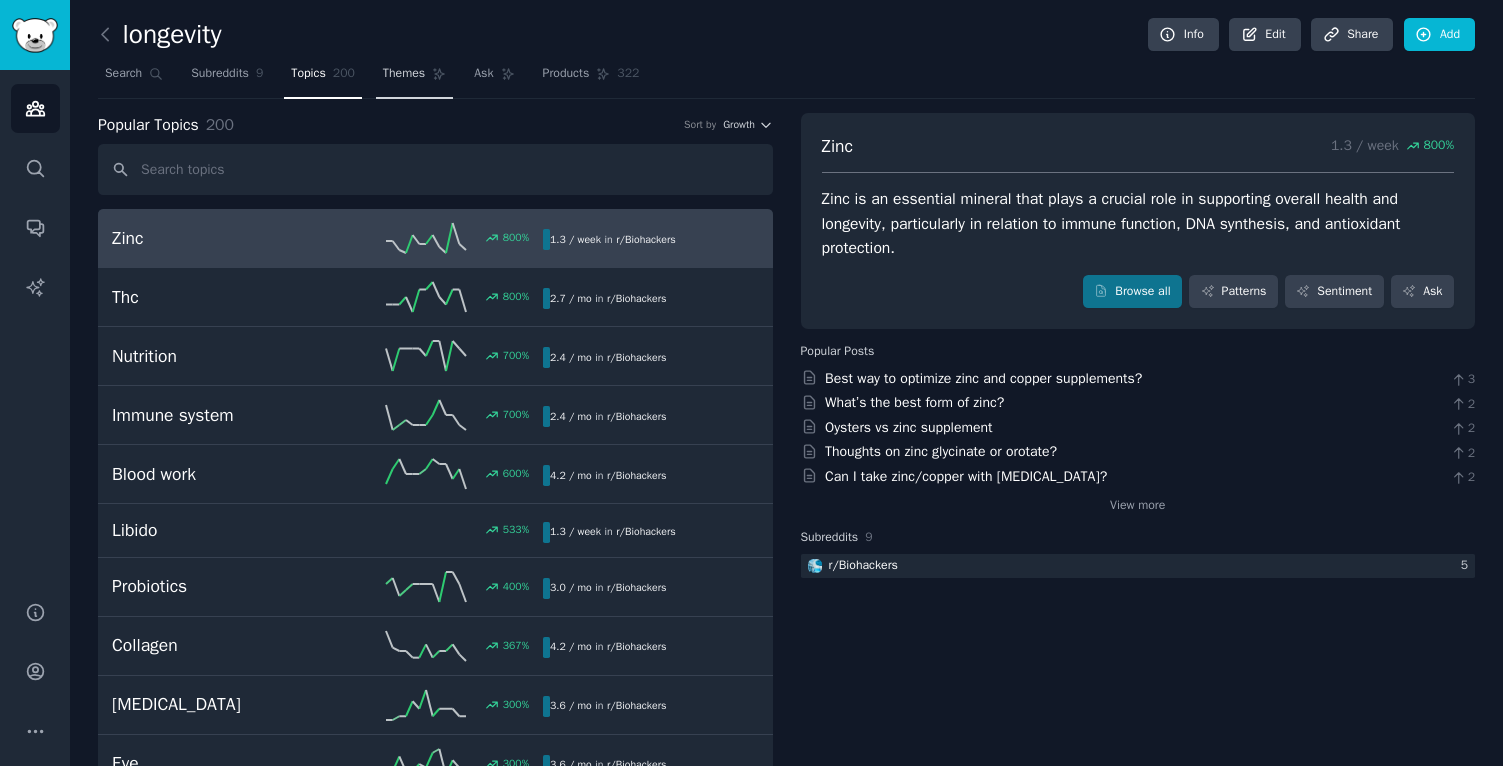 click on "Themes" at bounding box center [404, 74] 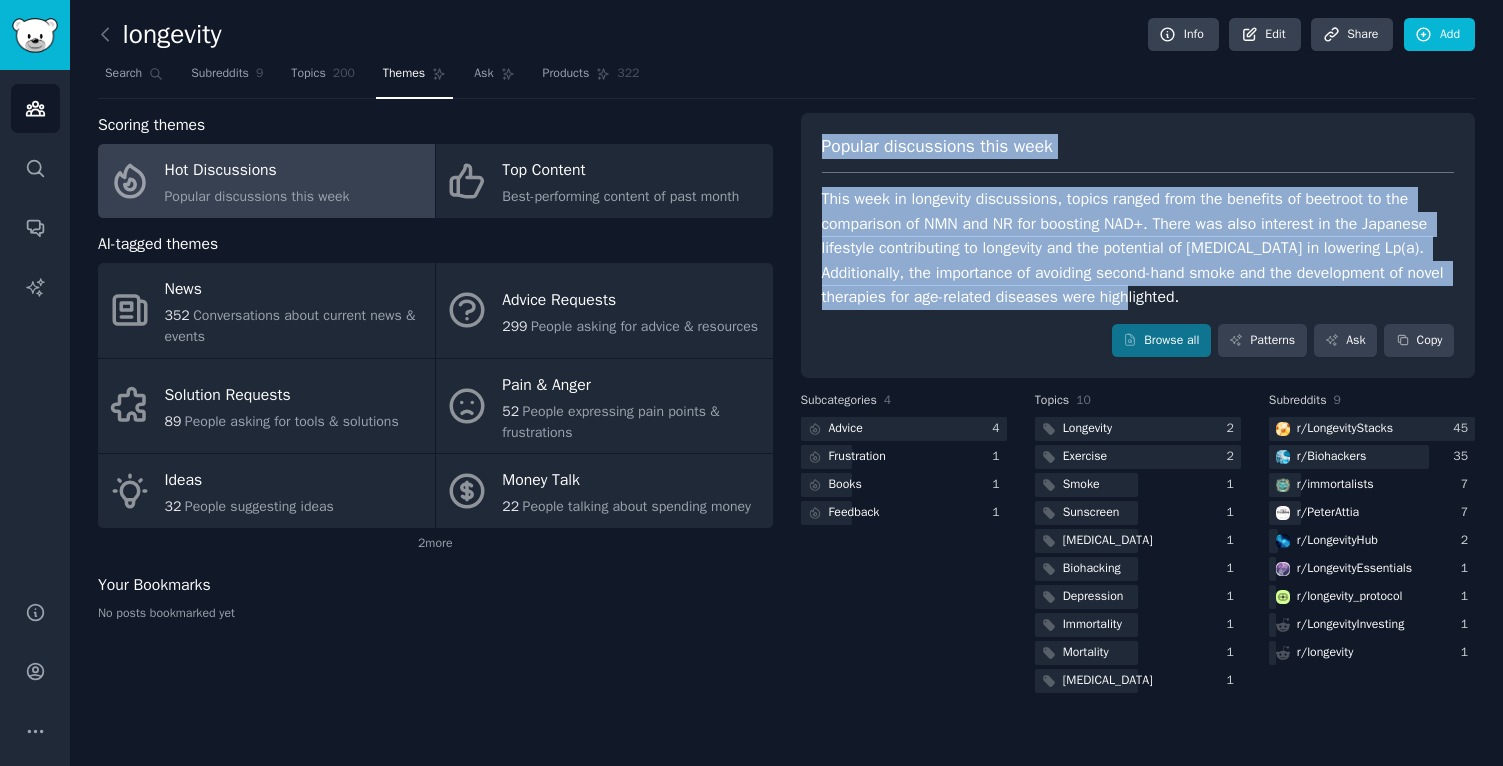 drag, startPoint x: 1274, startPoint y: 293, endPoint x: 813, endPoint y: 149, distance: 482.96686 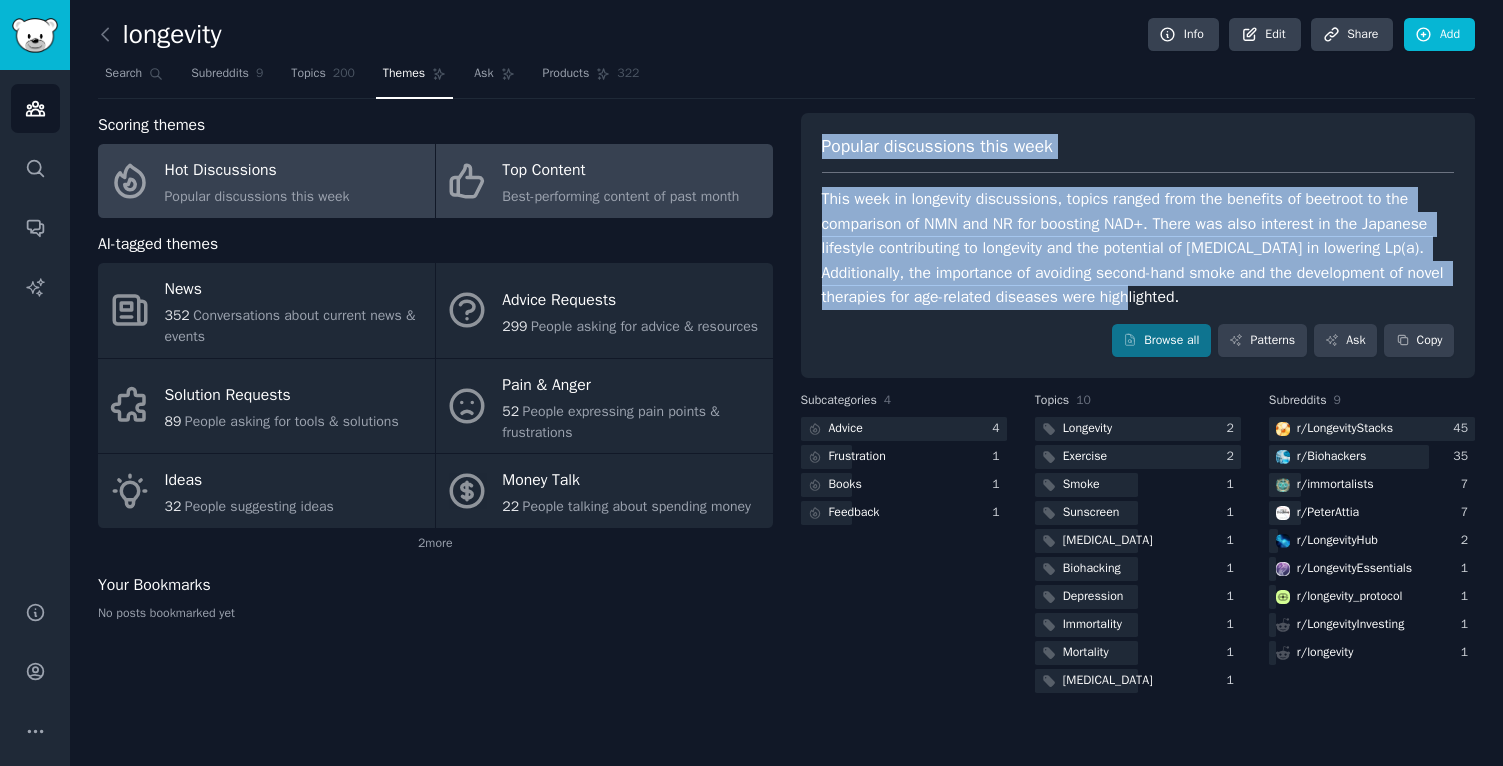 click on "Best-performing content of past month" 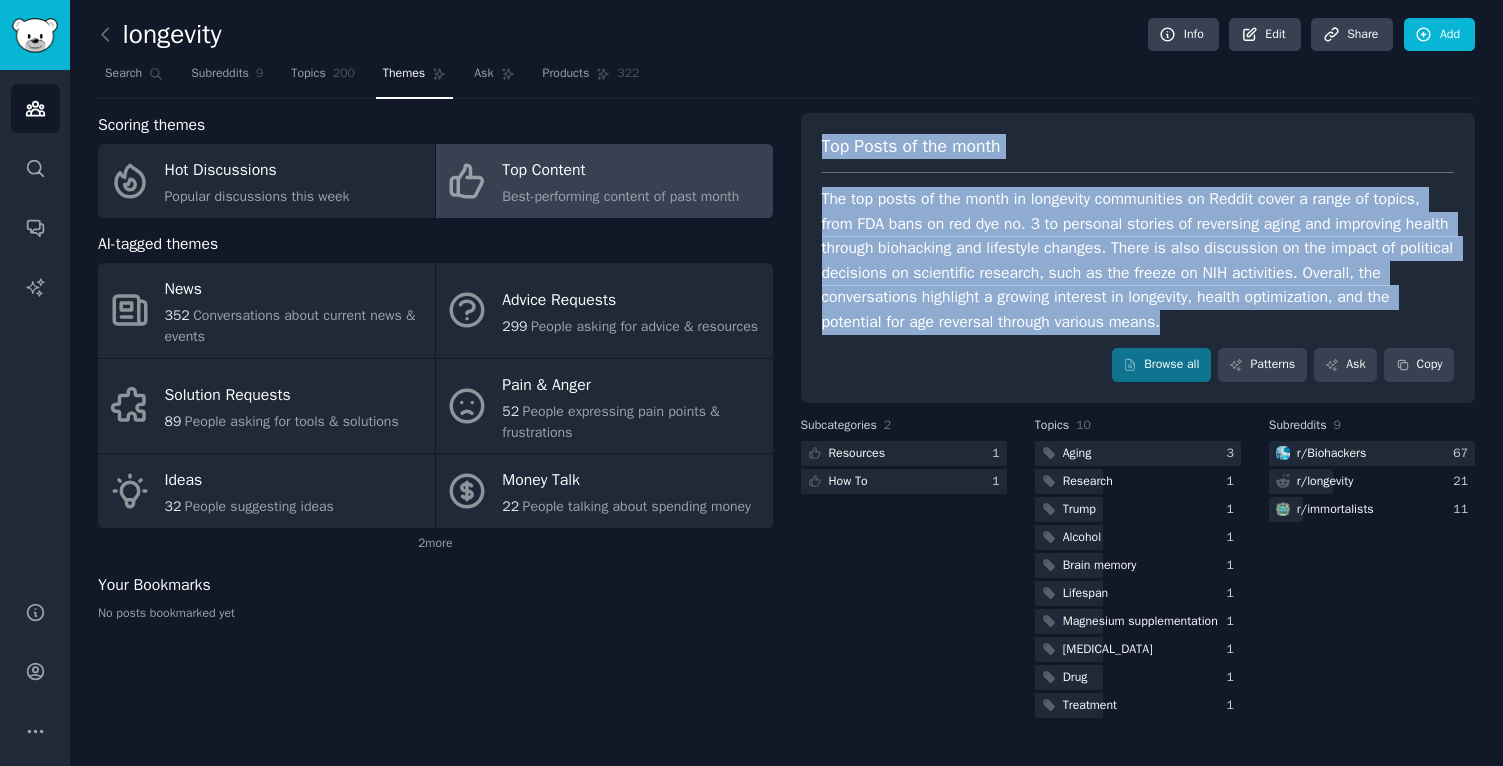 drag, startPoint x: 1194, startPoint y: 313, endPoint x: 808, endPoint y: 145, distance: 420.97507 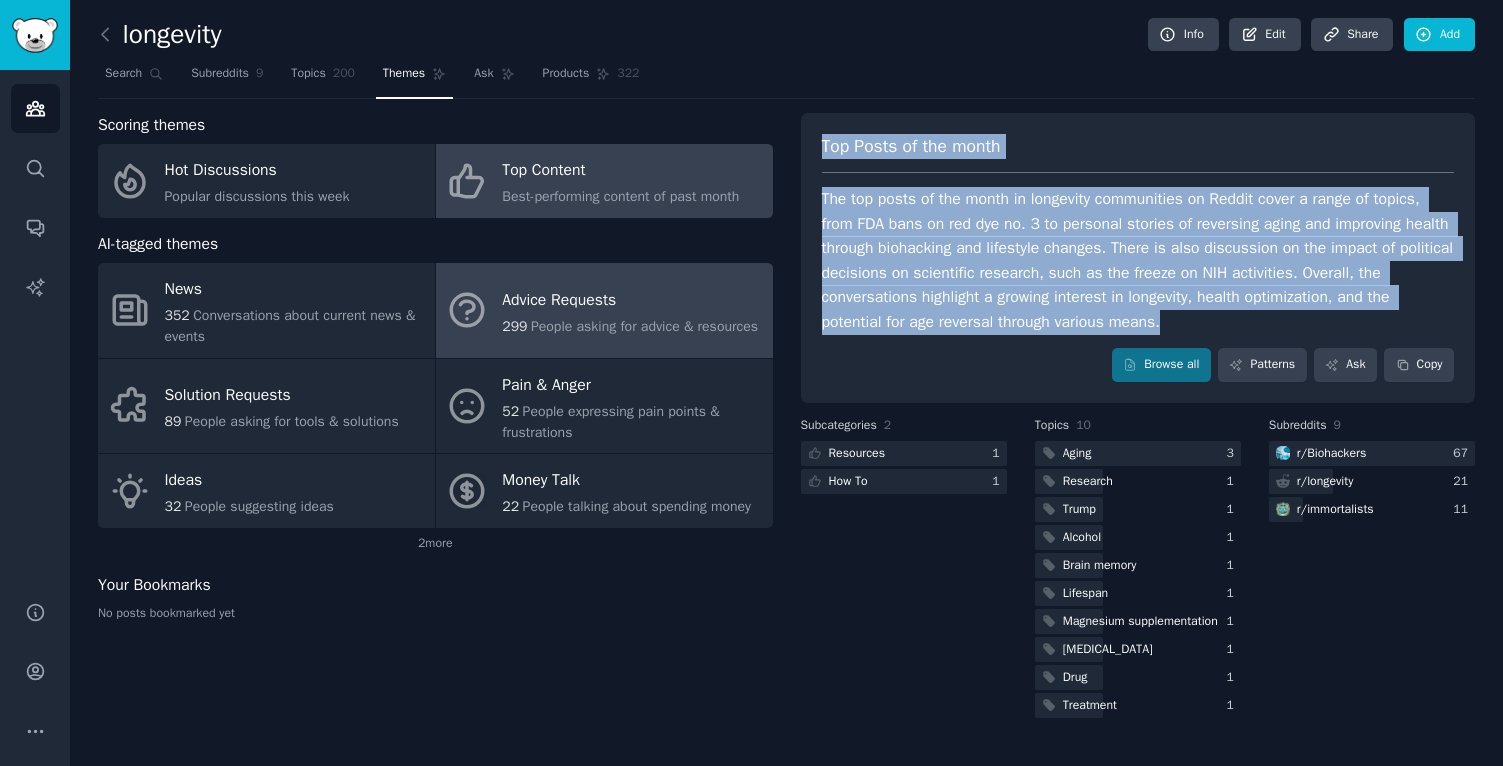 click on "299 People asking for advice & resources" at bounding box center (630, 326) 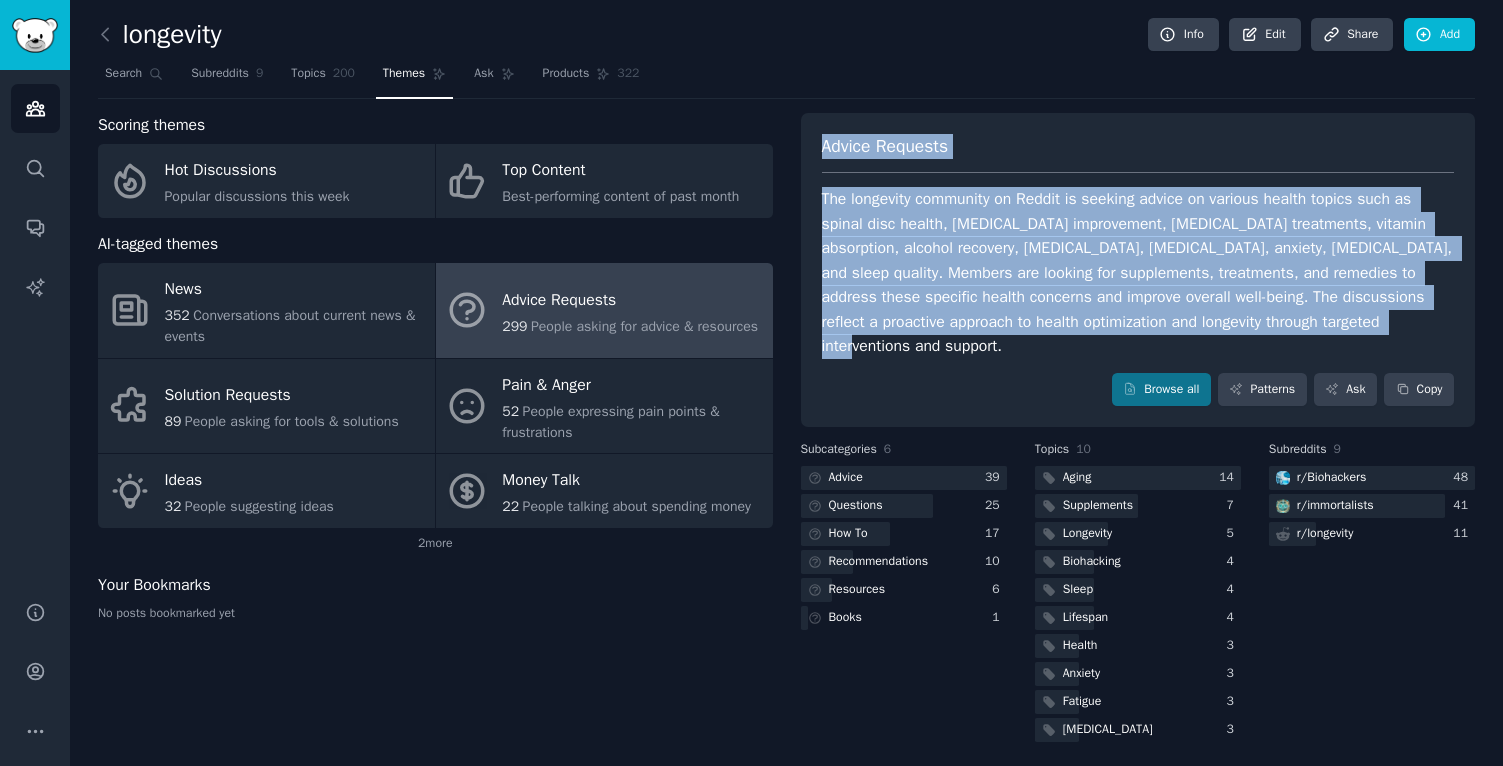 drag, startPoint x: 1415, startPoint y: 321, endPoint x: 802, endPoint y: 146, distance: 637.4904 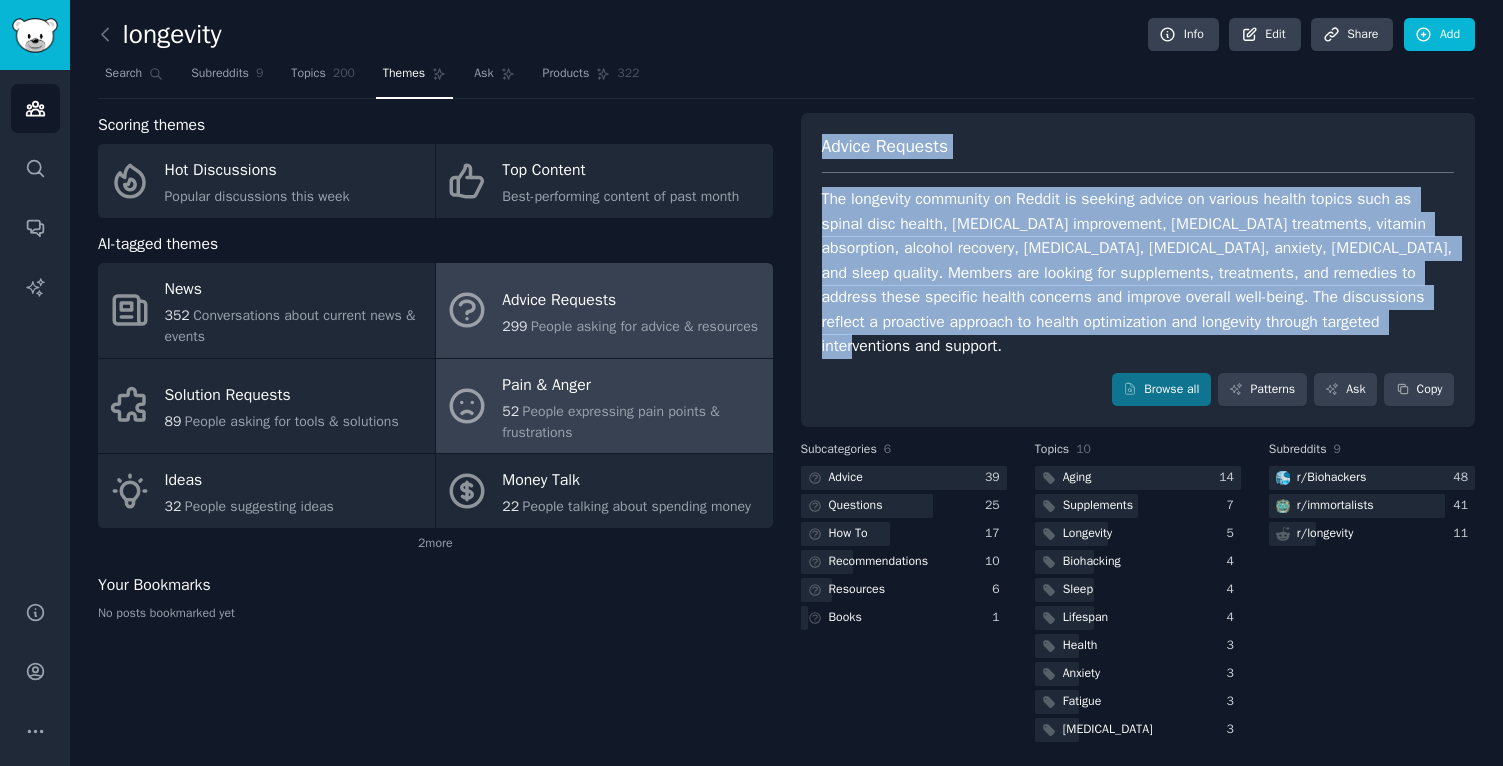 click on "Pain & Anger" at bounding box center [632, 385] 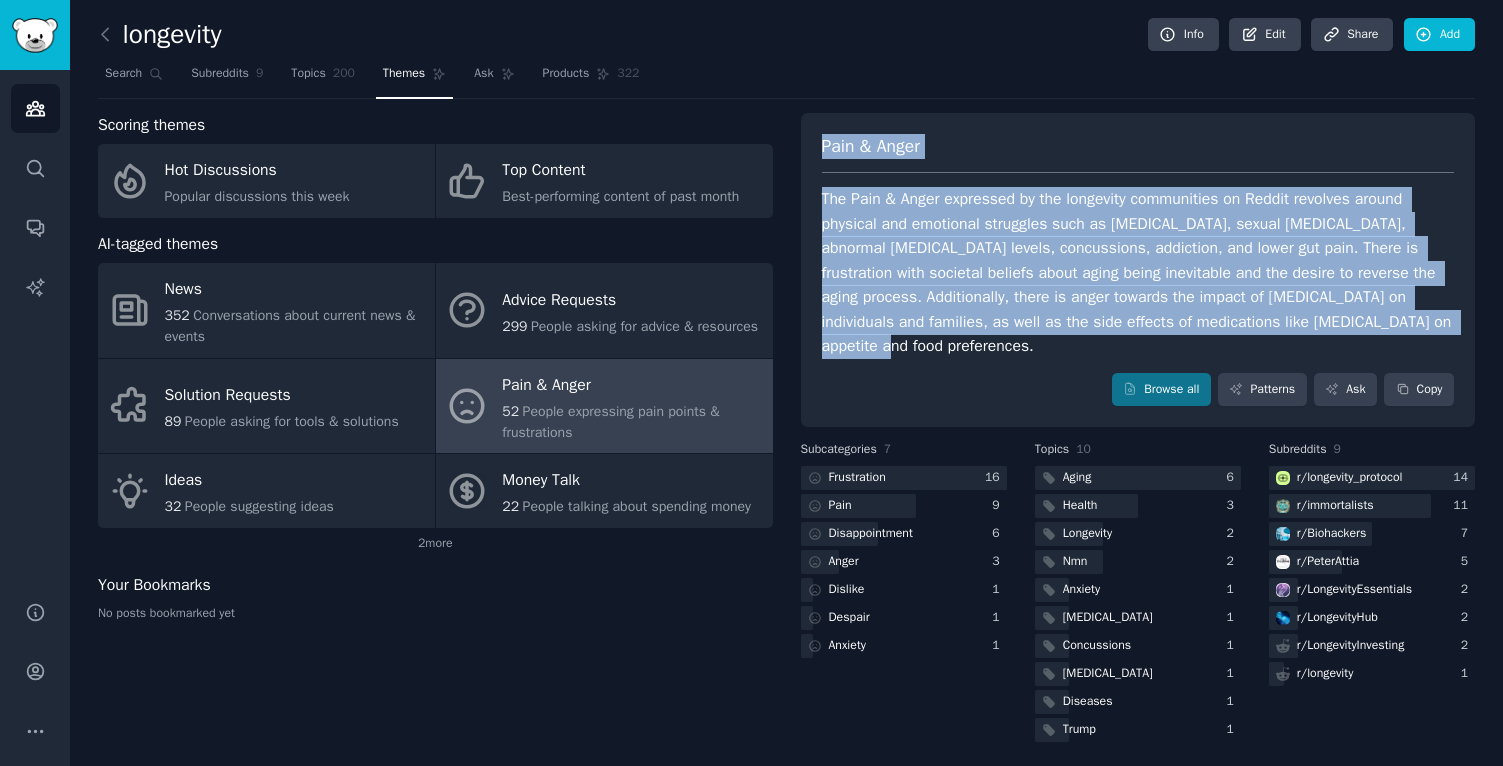 drag, startPoint x: 921, startPoint y: 341, endPoint x: 807, endPoint y: 143, distance: 228.47319 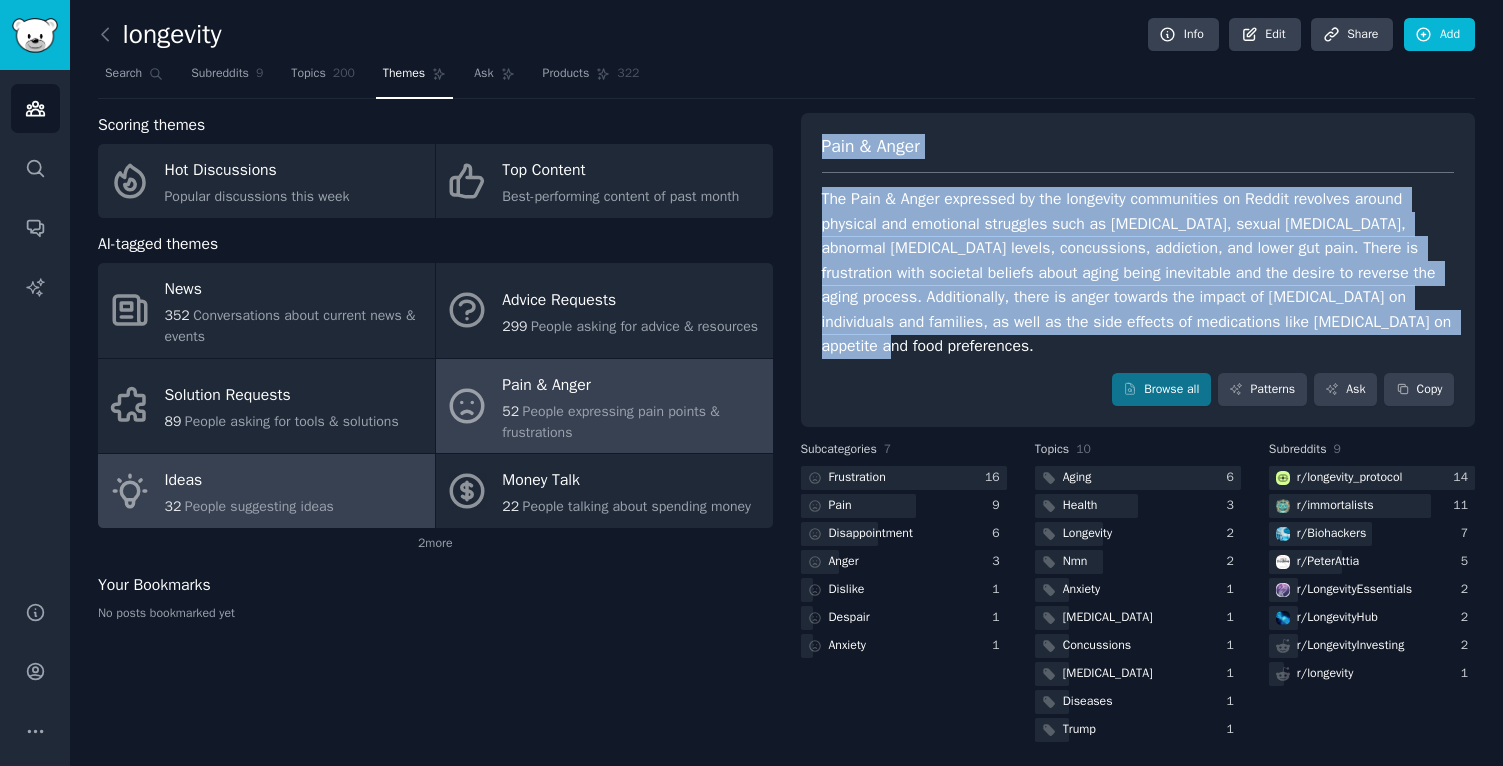 click on "Ideas" at bounding box center (249, 481) 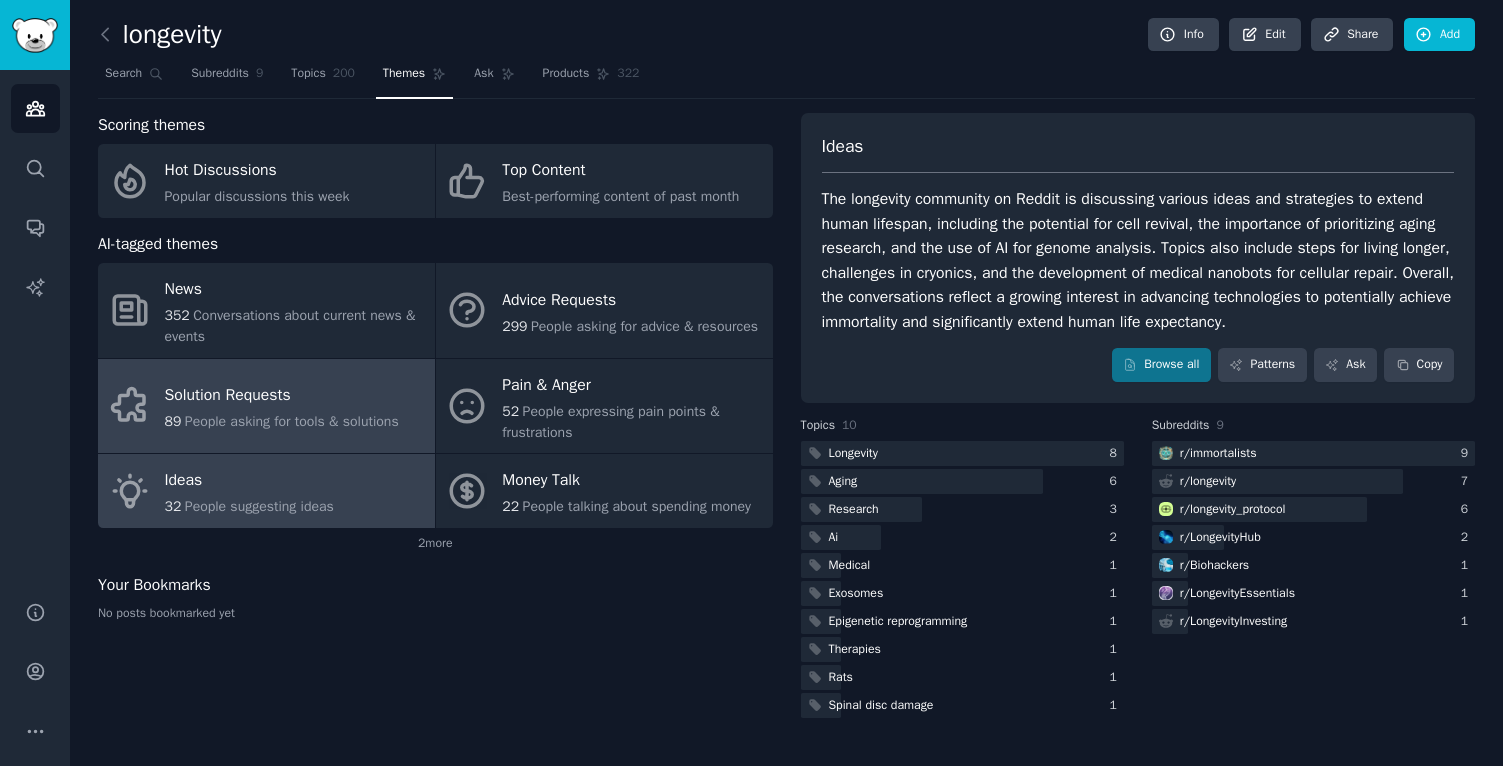 click on "People asking for tools & solutions" at bounding box center [292, 421] 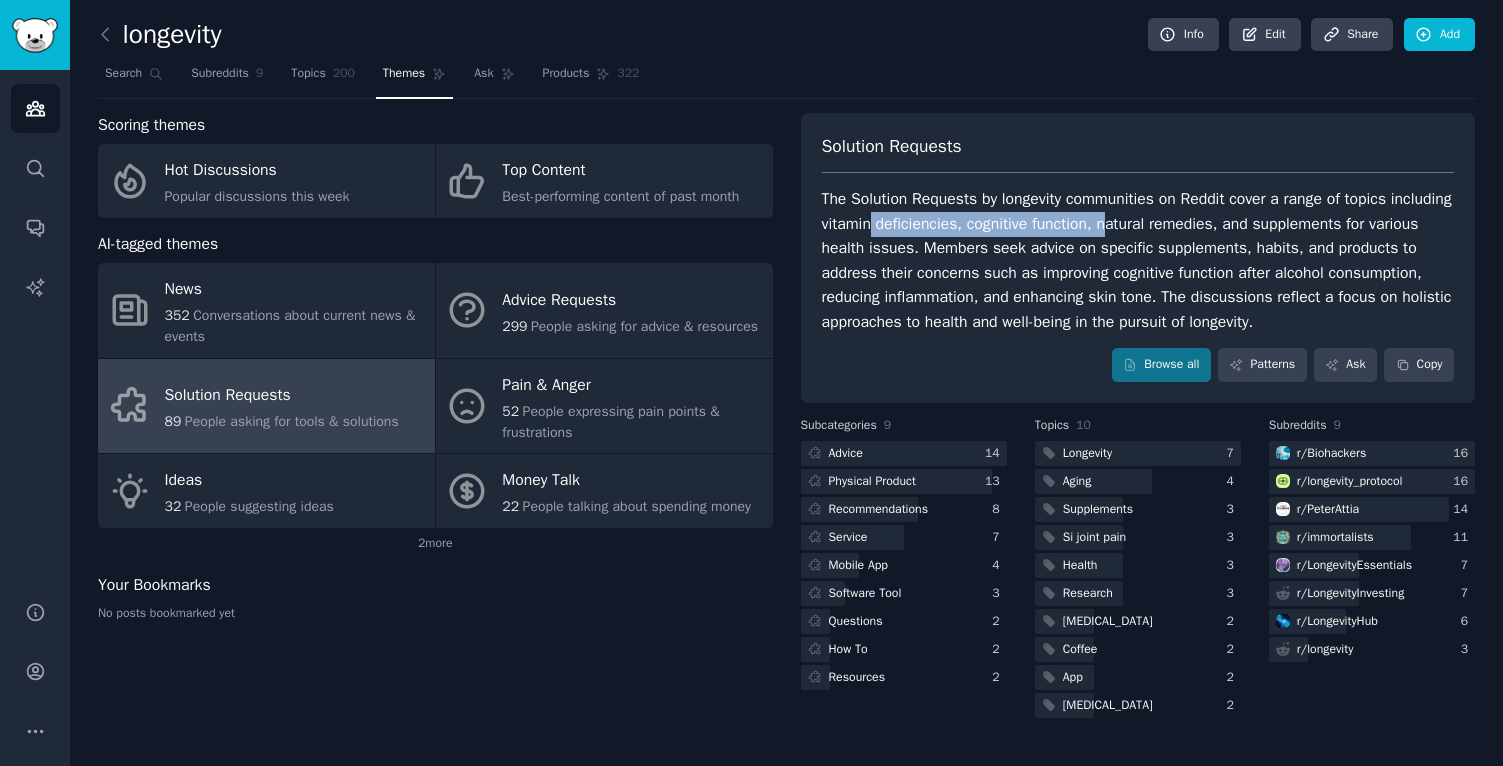 drag, startPoint x: 939, startPoint y: 226, endPoint x: 1186, endPoint y: 224, distance: 247.0081 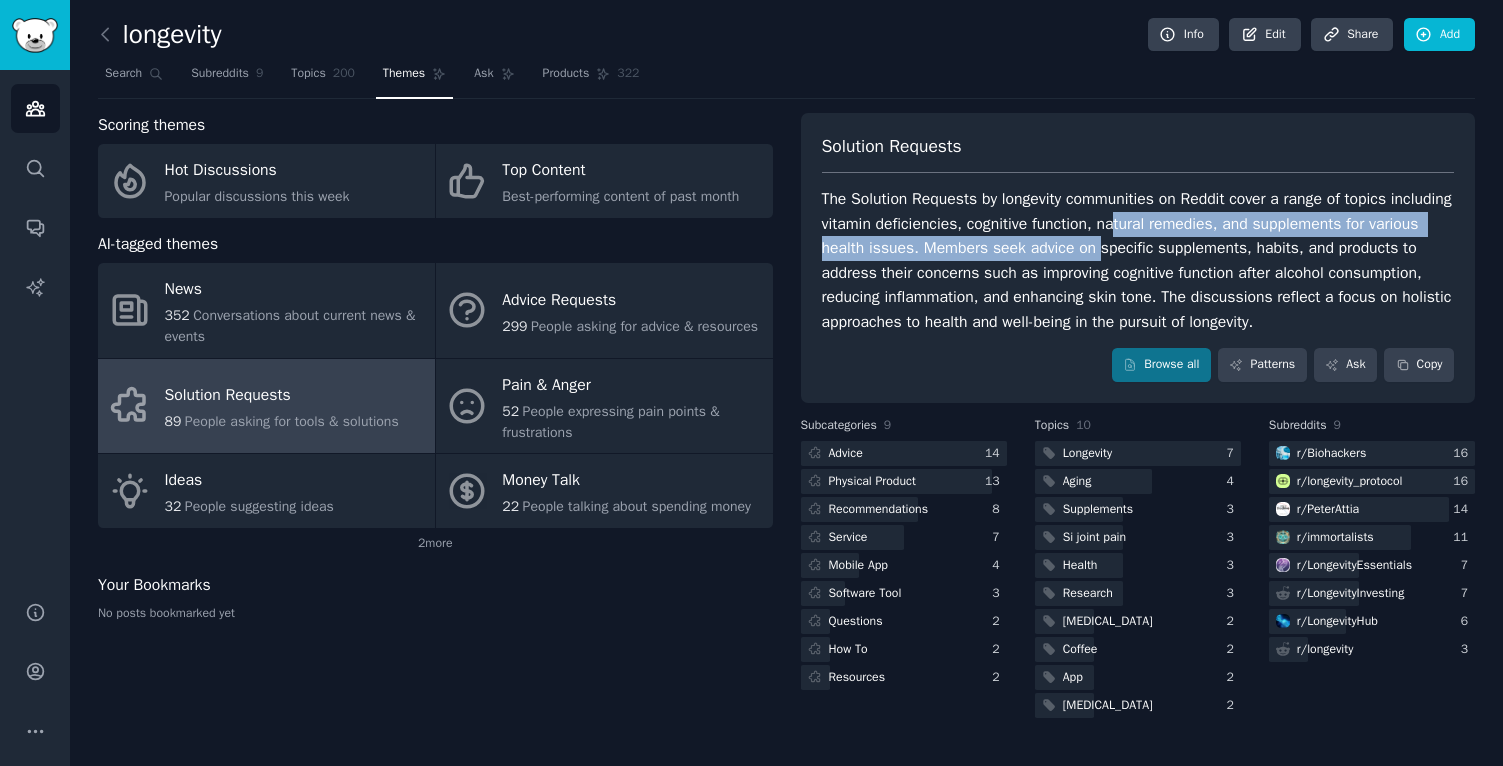 drag, startPoint x: 1193, startPoint y: 226, endPoint x: 1158, endPoint y: 248, distance: 41.340054 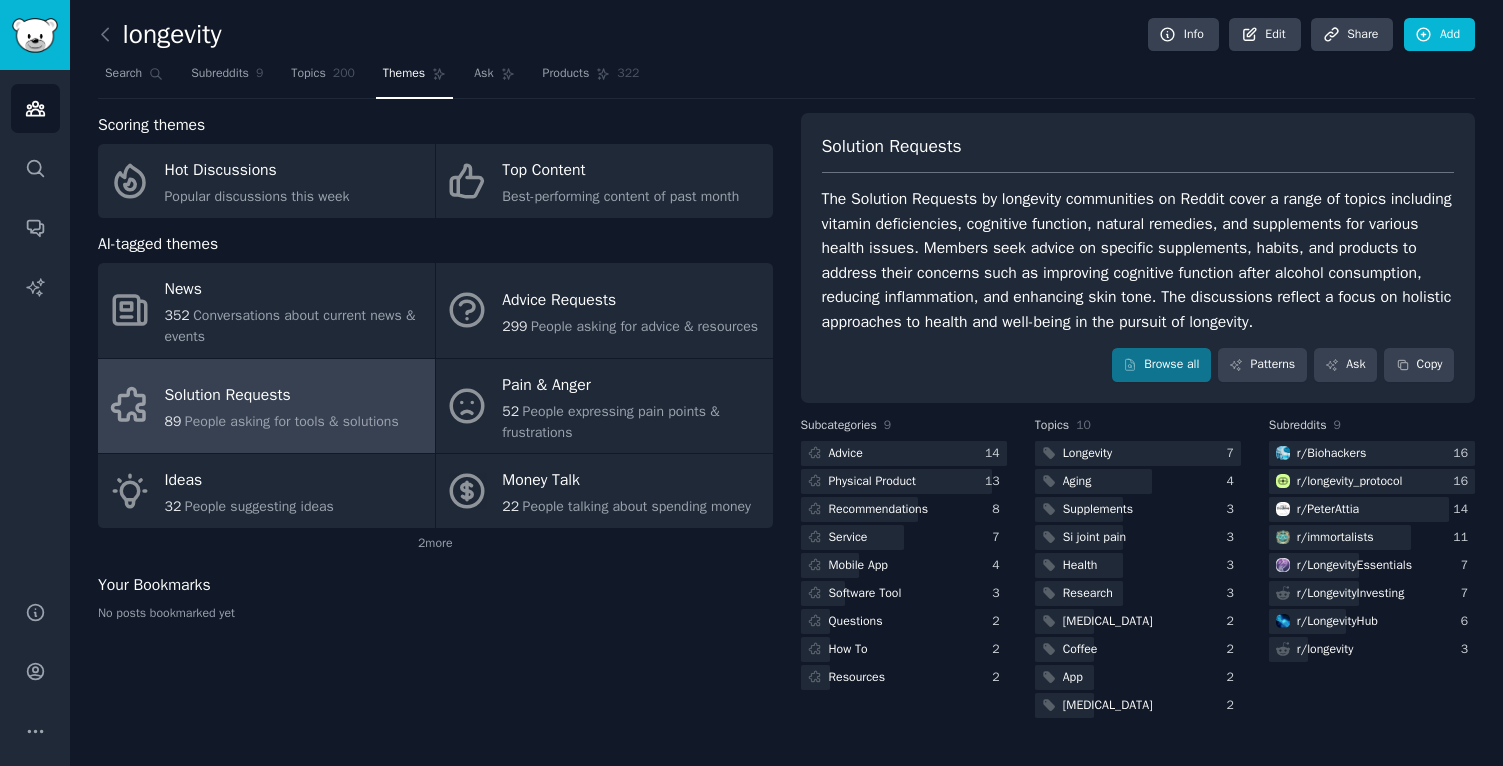 click on "The Solution Requests by longevity communities on Reddit cover a range of topics including vitamin deficiencies, cognitive function, natural remedies, and supplements for various health issues. Members seek advice on specific supplements, habits, and products to address their concerns such as improving cognitive function after alcohol consumption, reducing inflammation, and enhancing skin tone. The discussions reflect a focus on holistic approaches to health and well-being in the pursuit of longevity." at bounding box center [1138, 260] 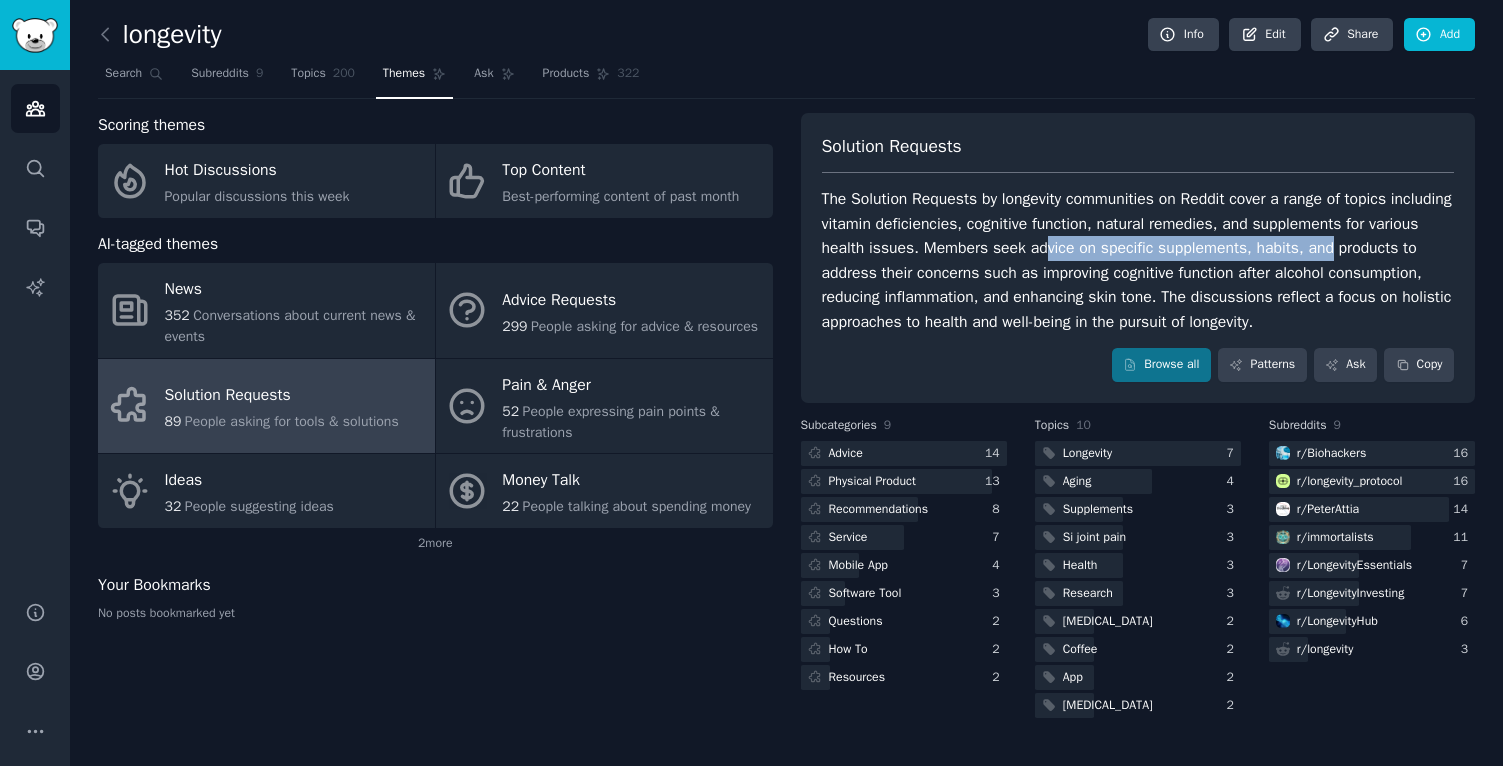 drag, startPoint x: 1104, startPoint y: 248, endPoint x: 1400, endPoint y: 249, distance: 296.00168 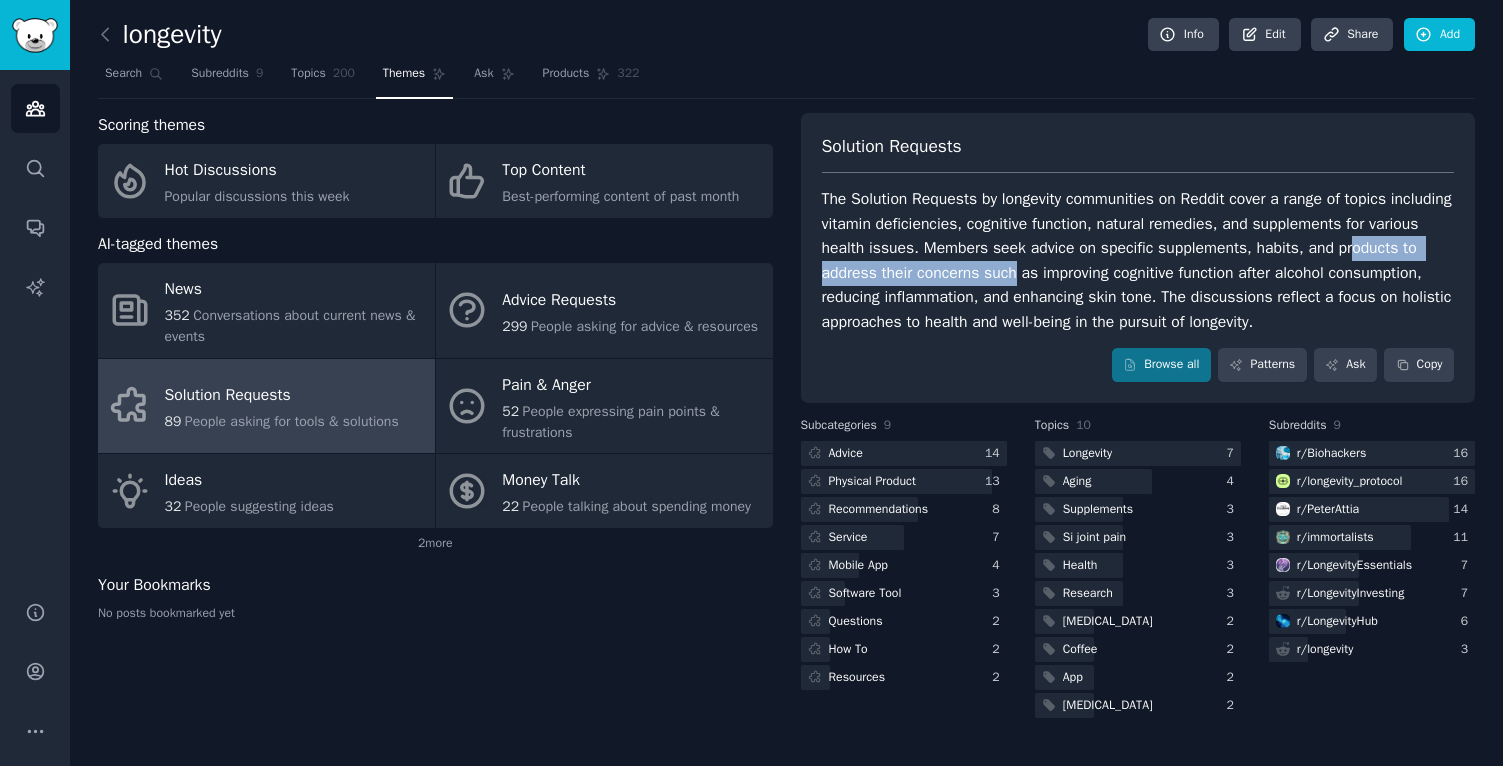 drag, startPoint x: 835, startPoint y: 270, endPoint x: 1110, endPoint y: 275, distance: 275.04544 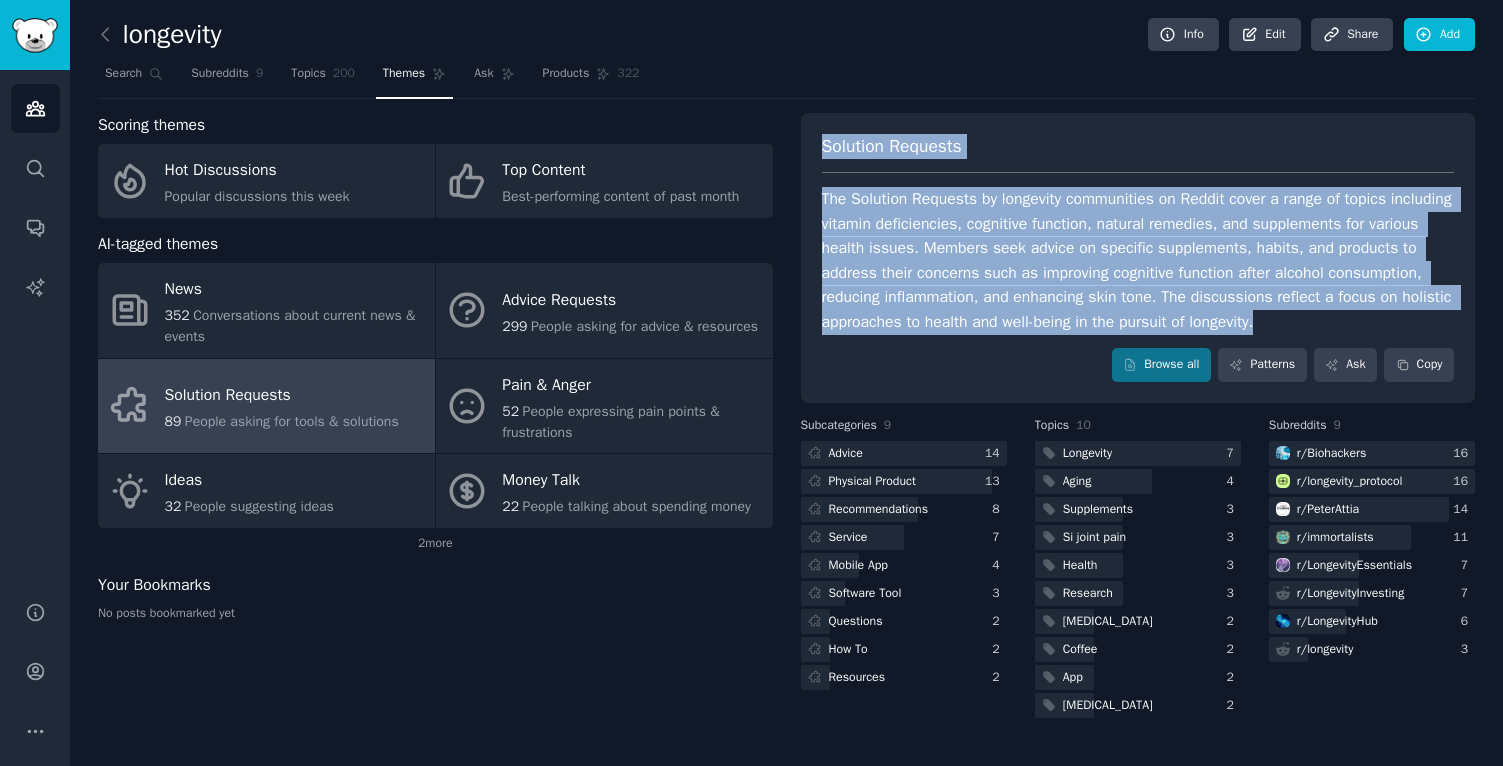 drag, startPoint x: 1403, startPoint y: 317, endPoint x: 807, endPoint y: 143, distance: 620.88 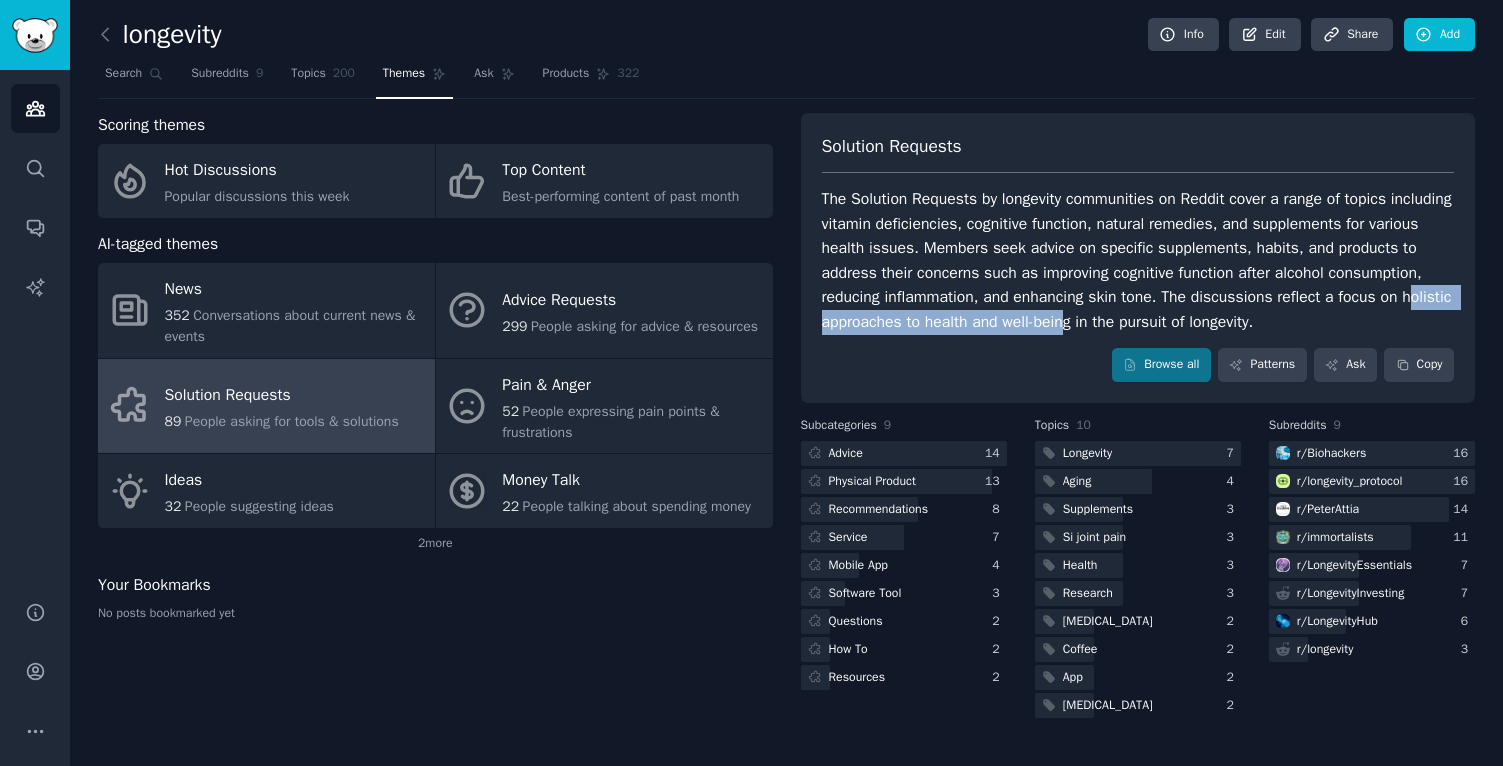 drag, startPoint x: 893, startPoint y: 315, endPoint x: 1194, endPoint y: 315, distance: 301 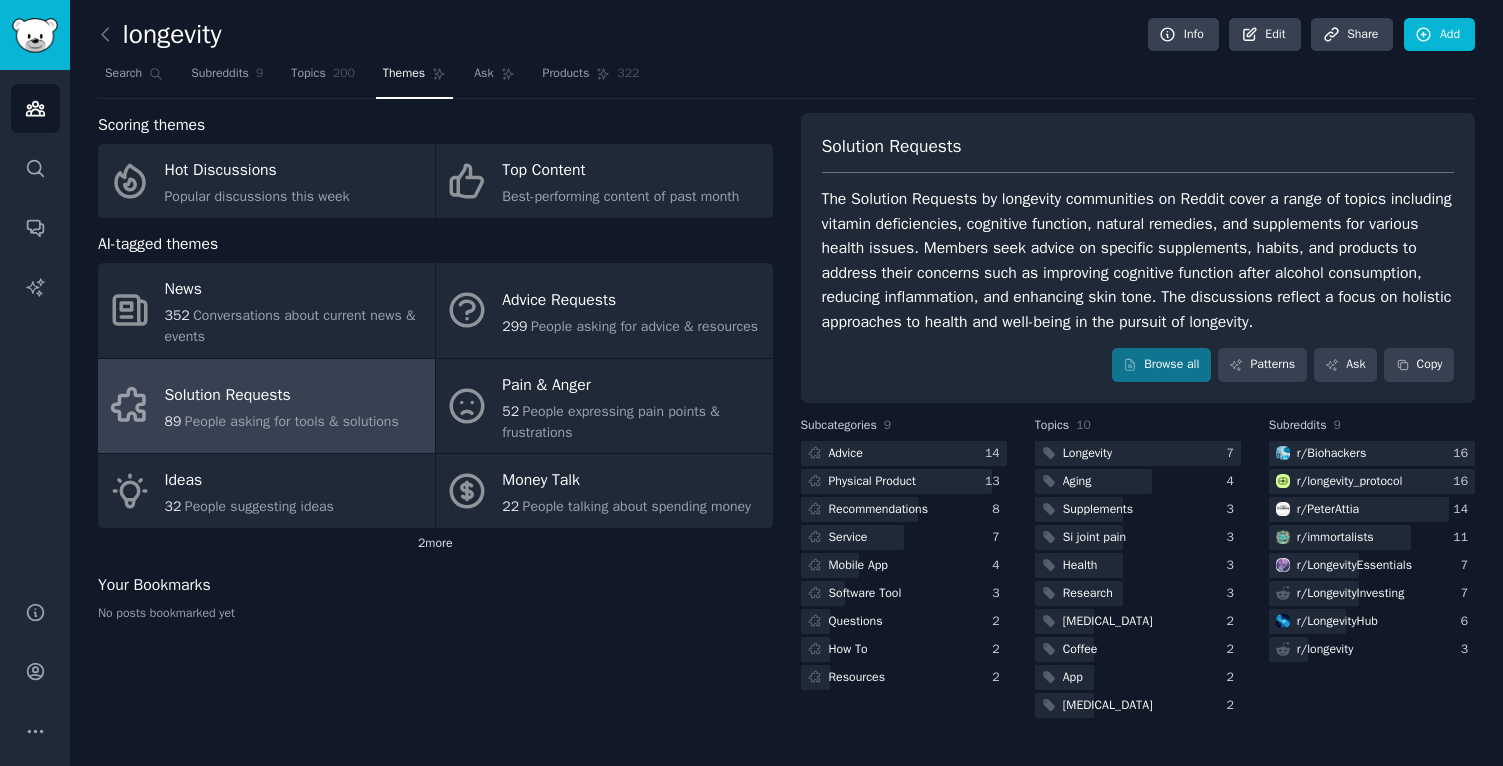 click on "2  more" 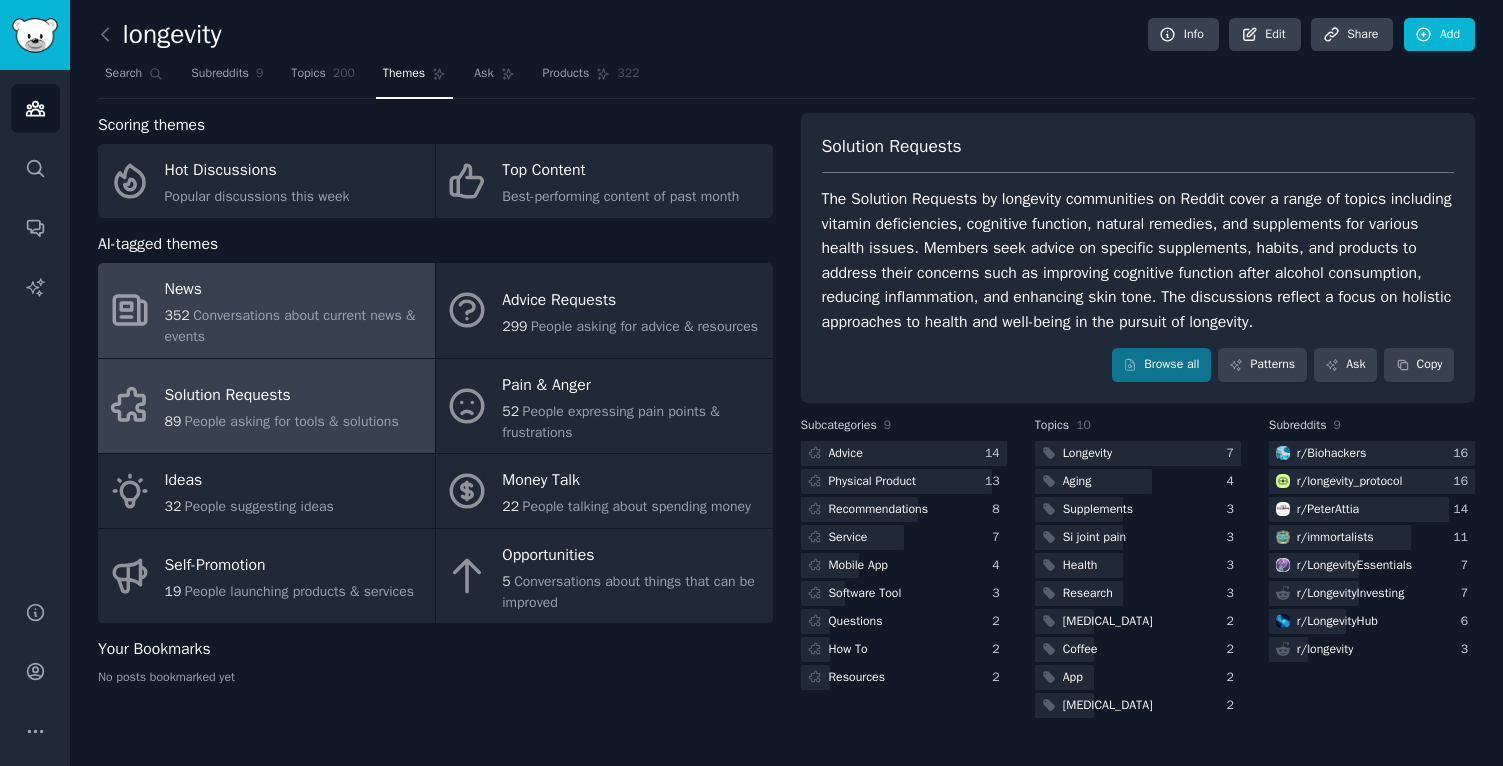 click on "352 Conversations about current news & events" at bounding box center (295, 326) 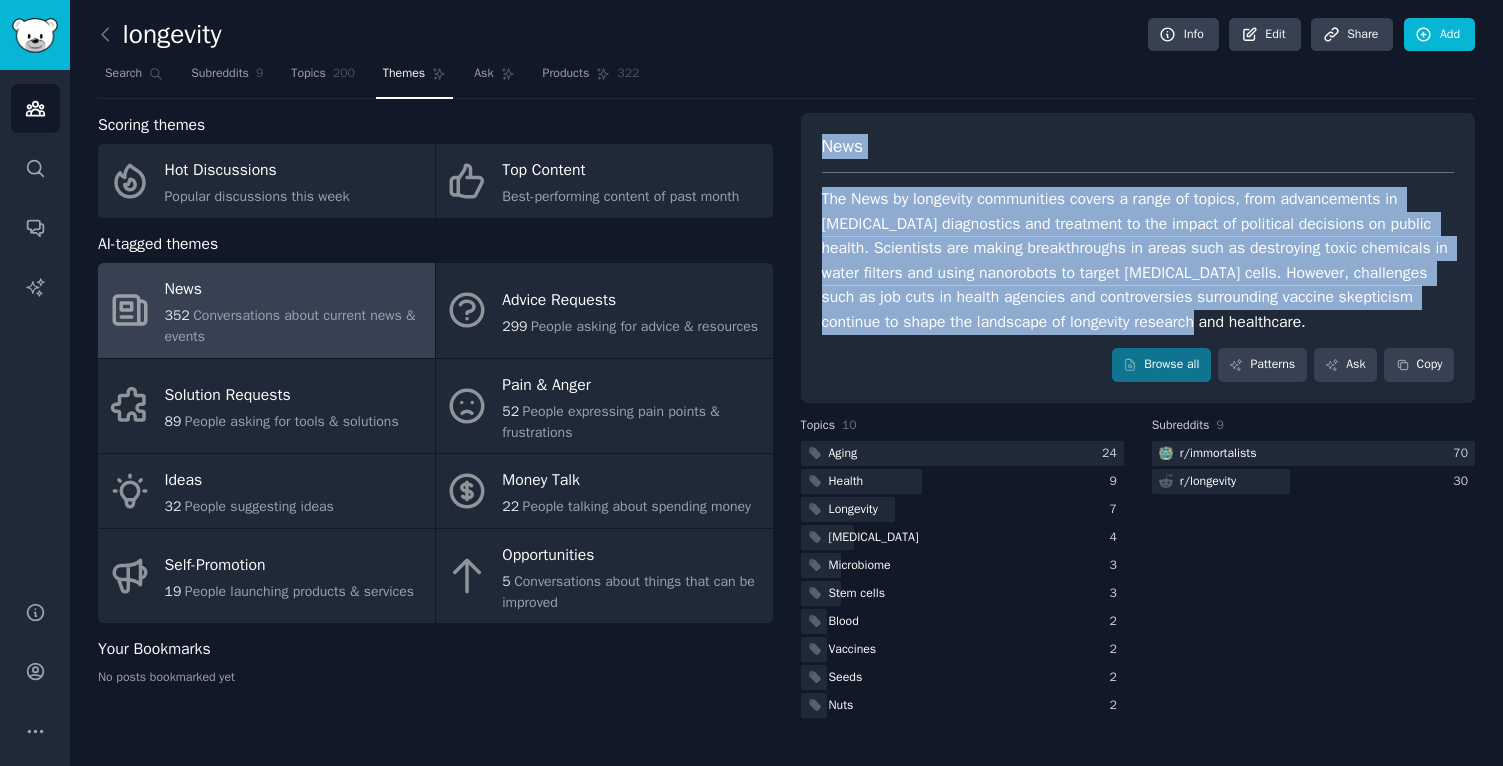 drag, startPoint x: 1308, startPoint y: 311, endPoint x: 800, endPoint y: 147, distance: 533.81647 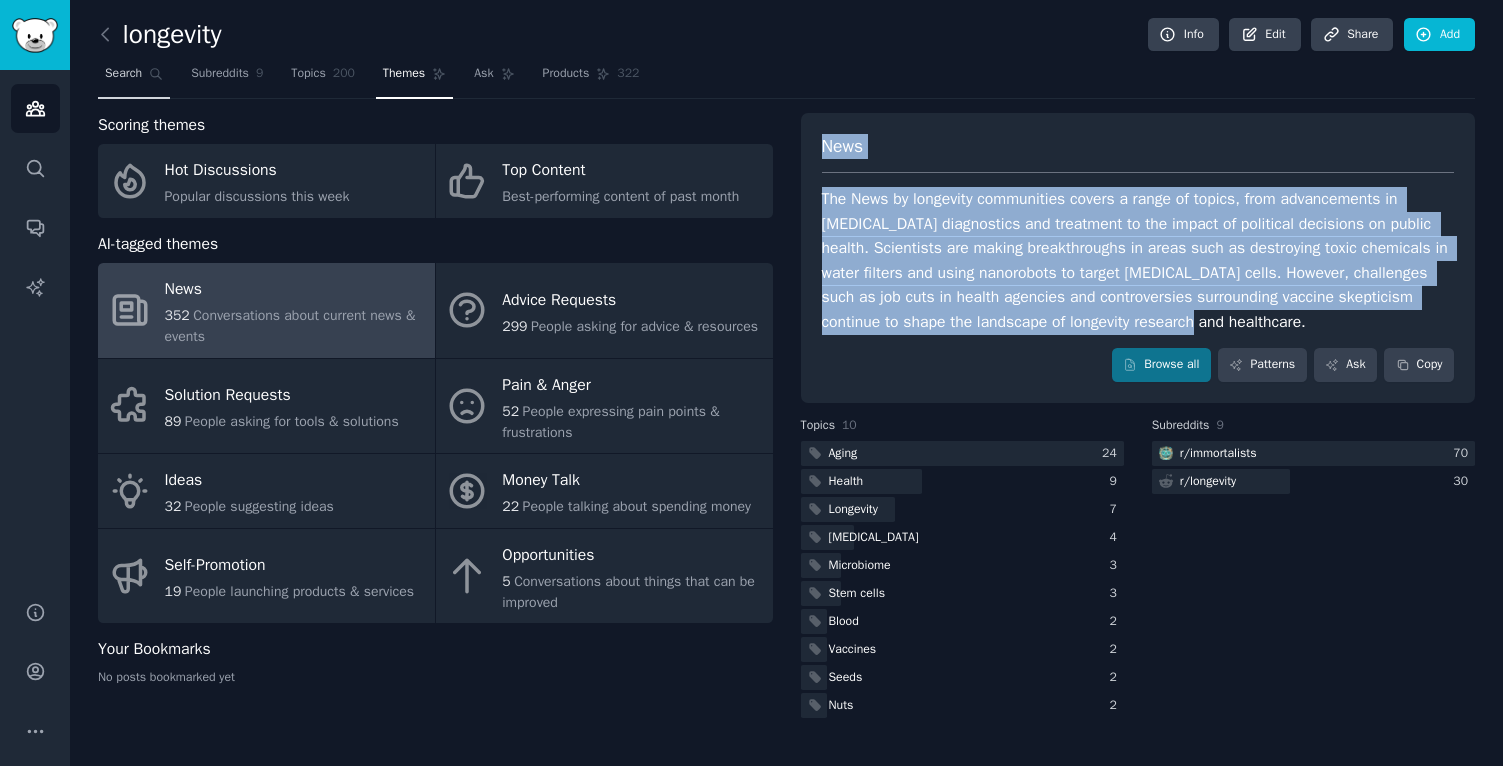 click on "Search" at bounding box center [134, 78] 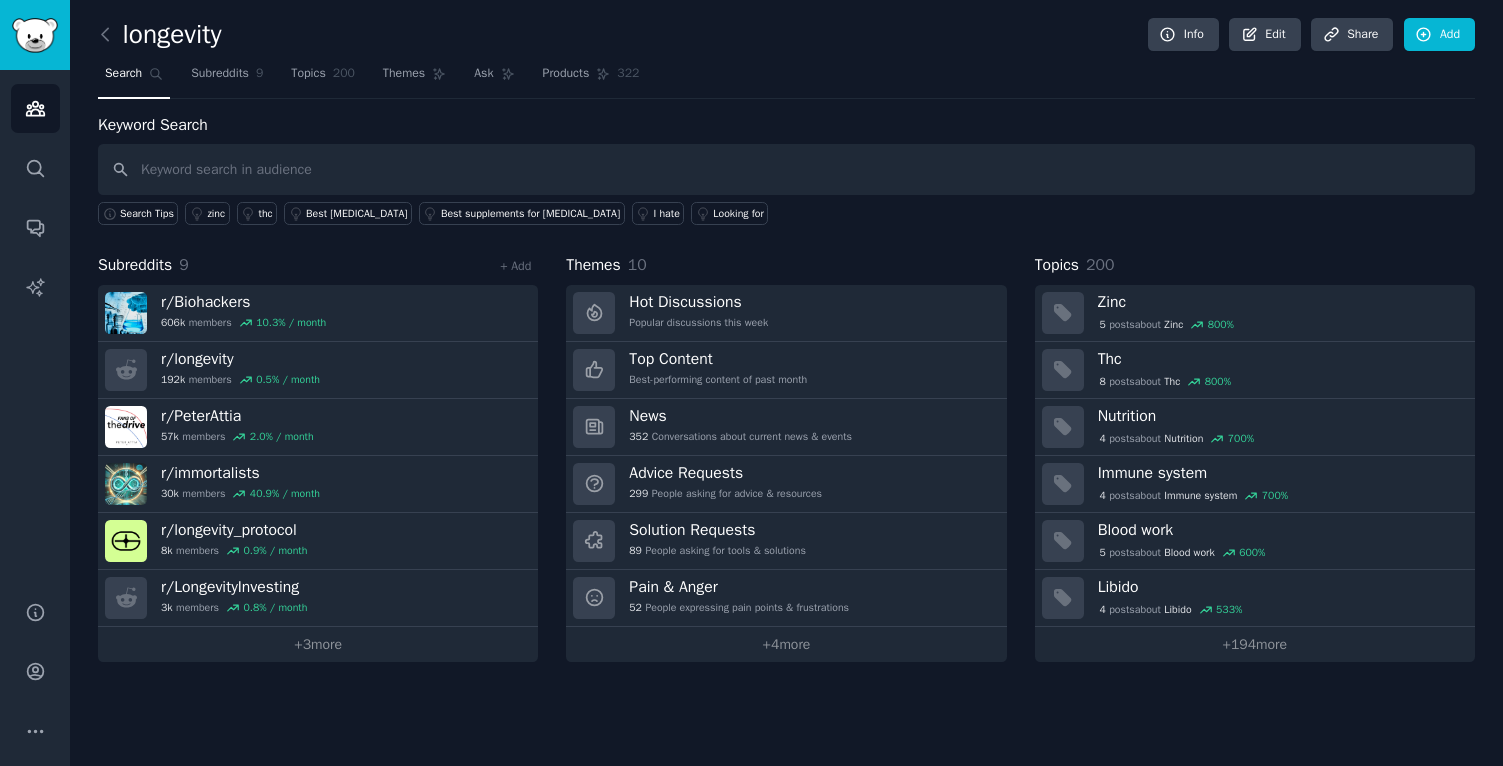 type on "e" 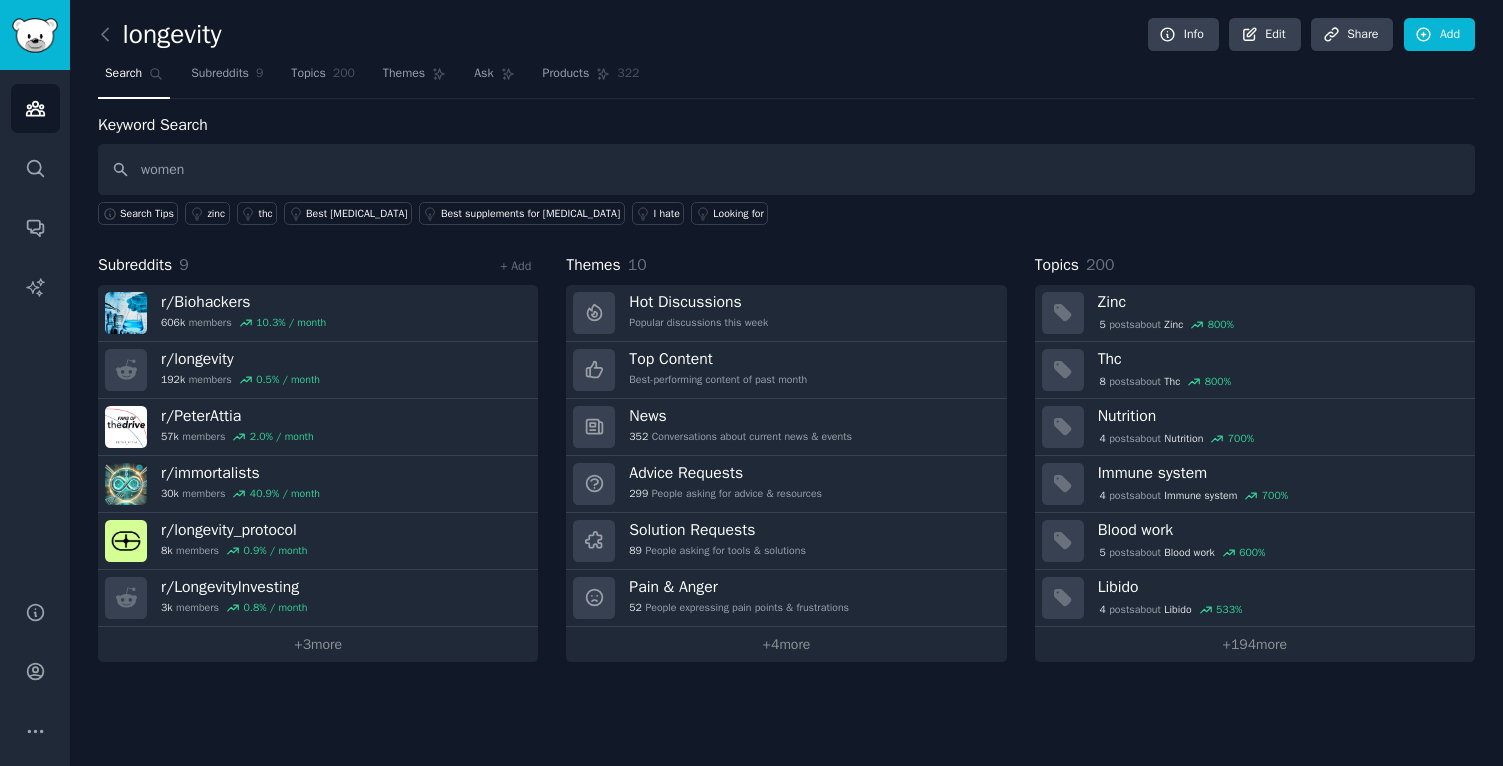 type on "women" 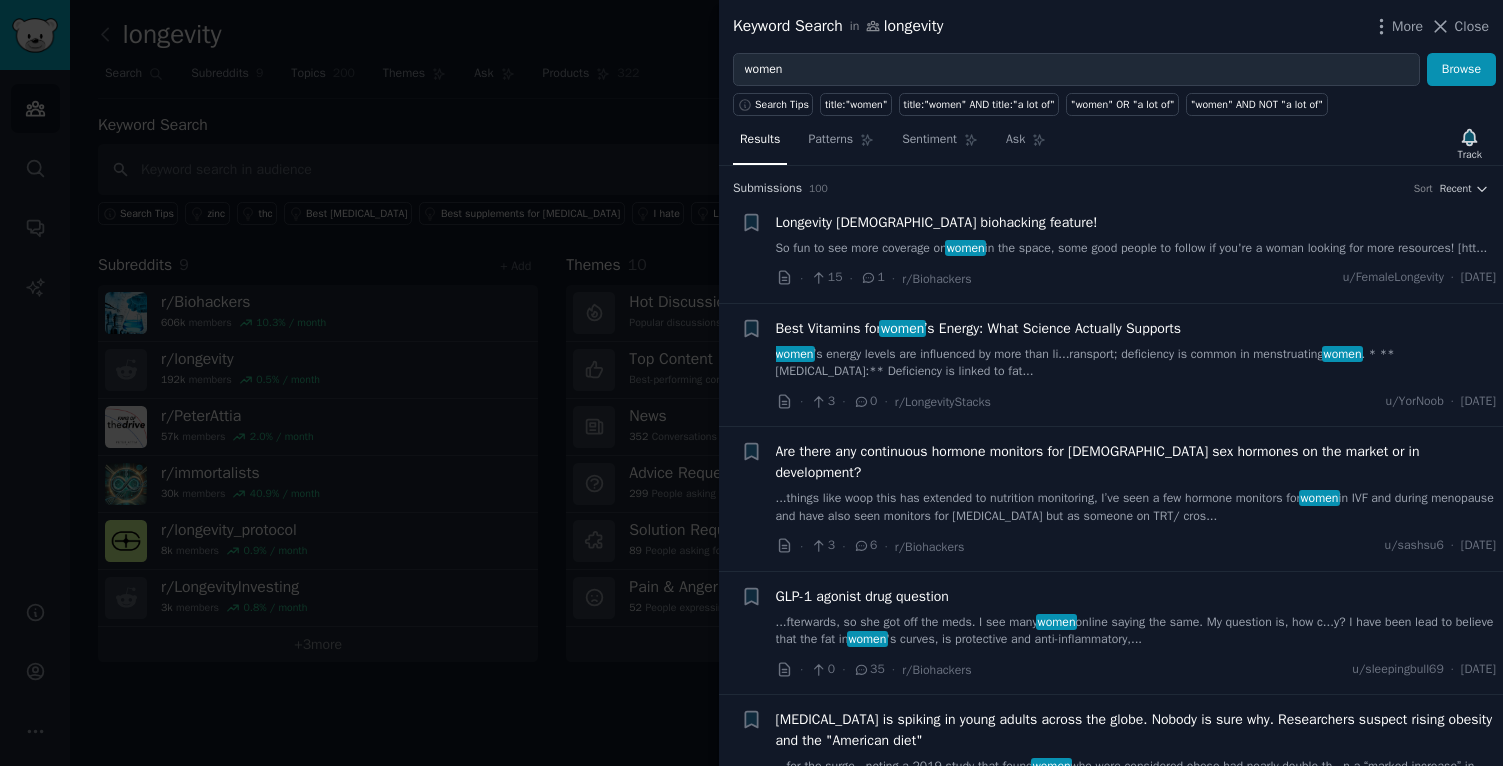 click on "Longevity [DEMOGRAPHIC_DATA] biohacking feature!" at bounding box center (937, 222) 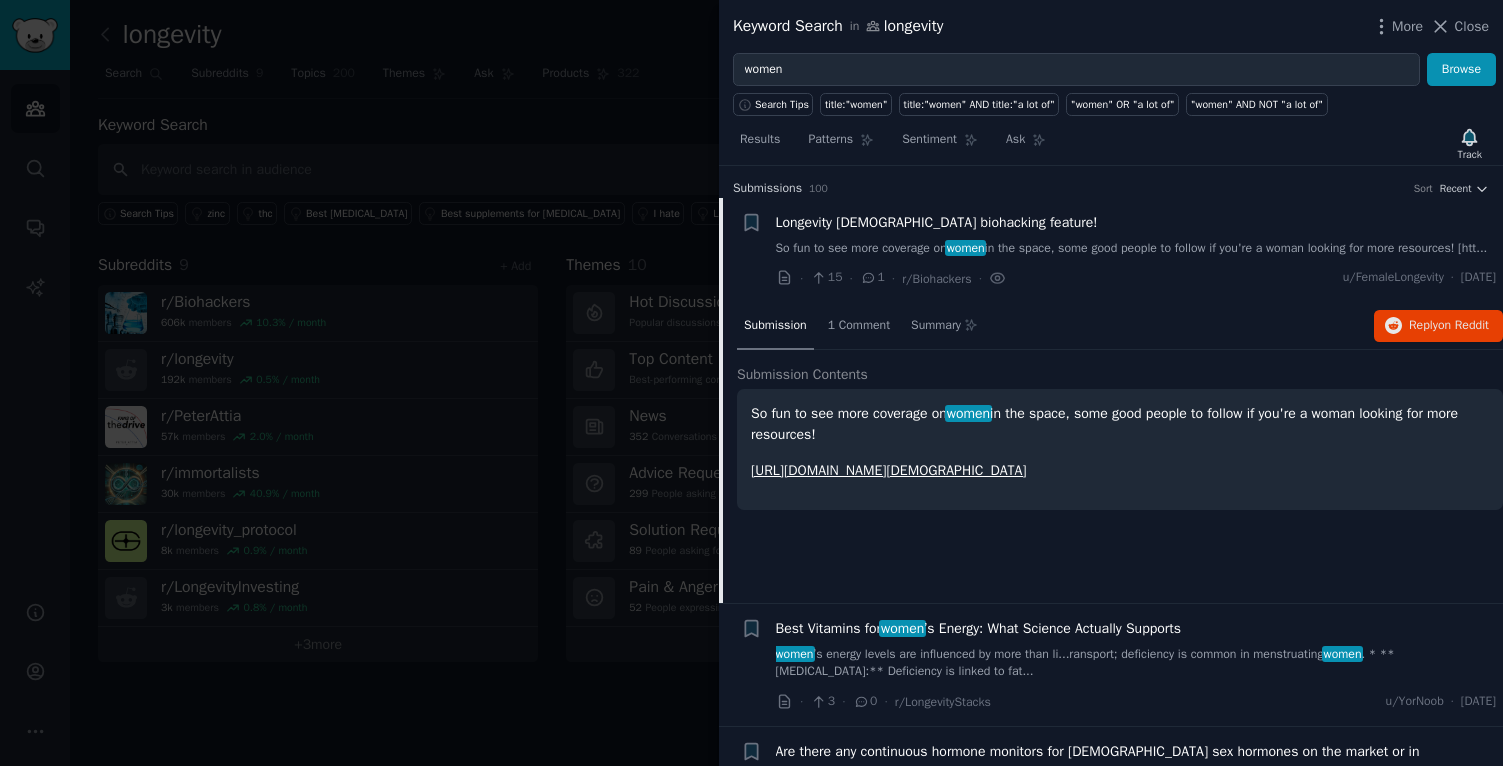 scroll, scrollTop: 31, scrollLeft: 0, axis: vertical 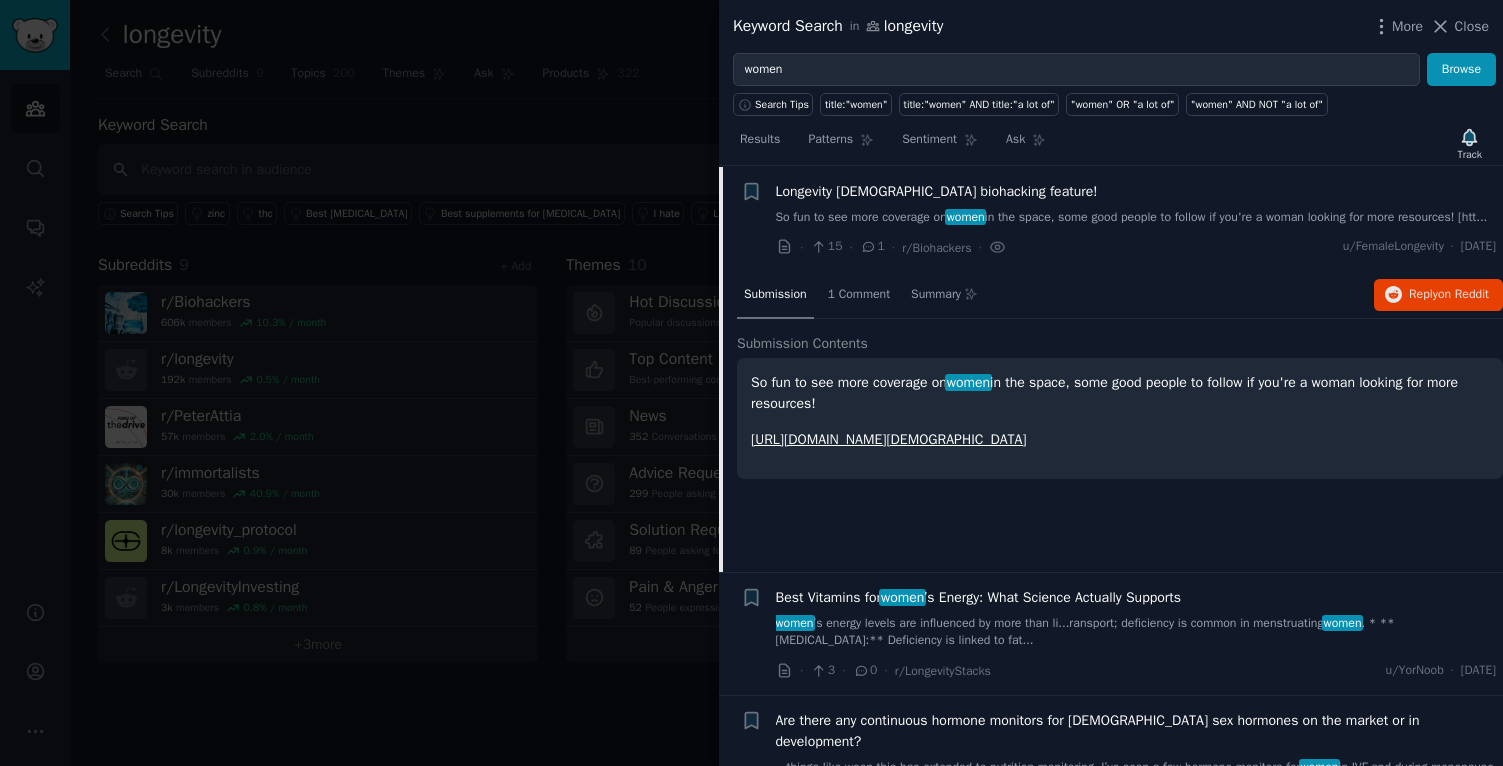 click on "[URL][DOMAIN_NAME][DEMOGRAPHIC_DATA]" at bounding box center (889, 439) 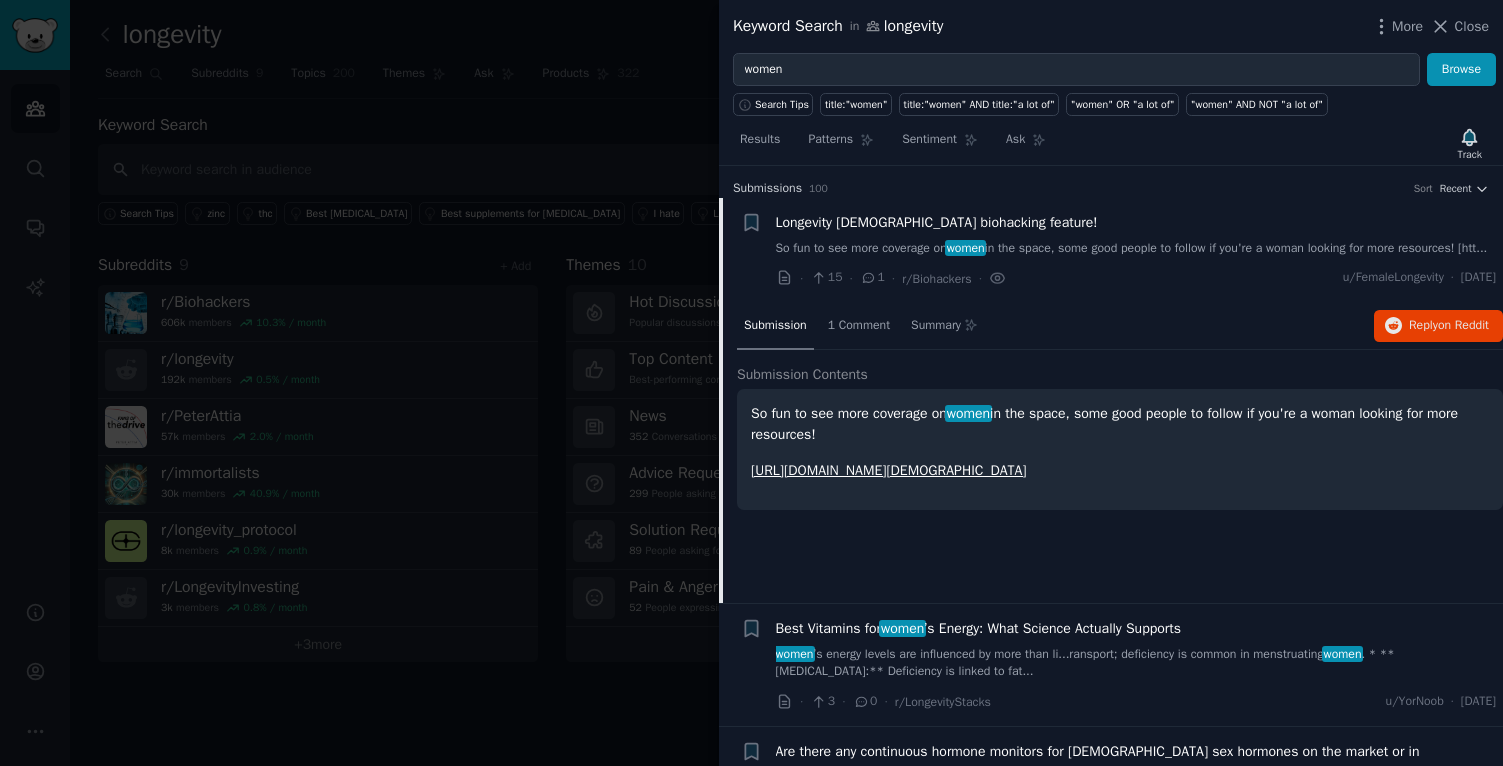 scroll, scrollTop: 0, scrollLeft: 0, axis: both 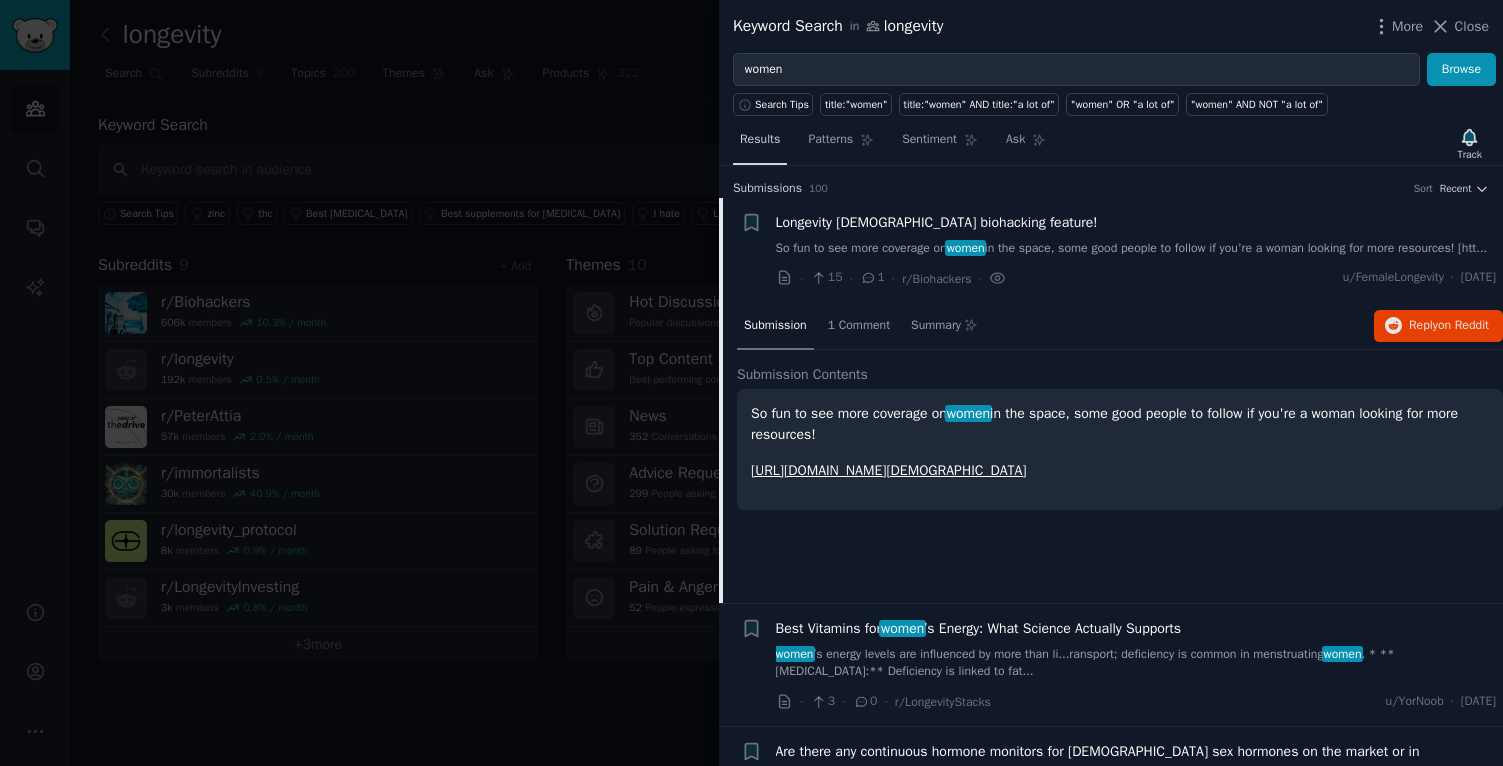 click on "Results" at bounding box center (760, 140) 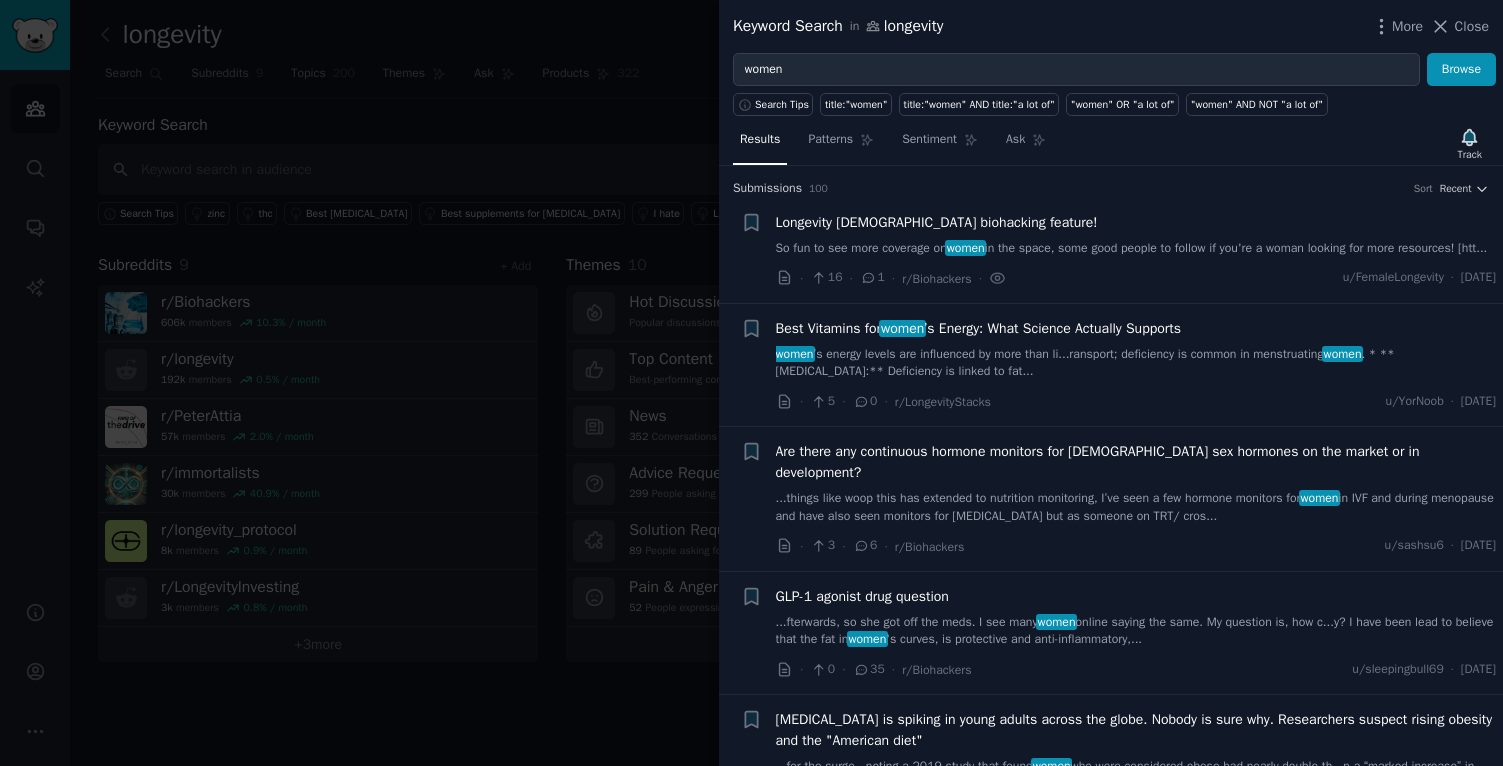 click at bounding box center [751, 383] 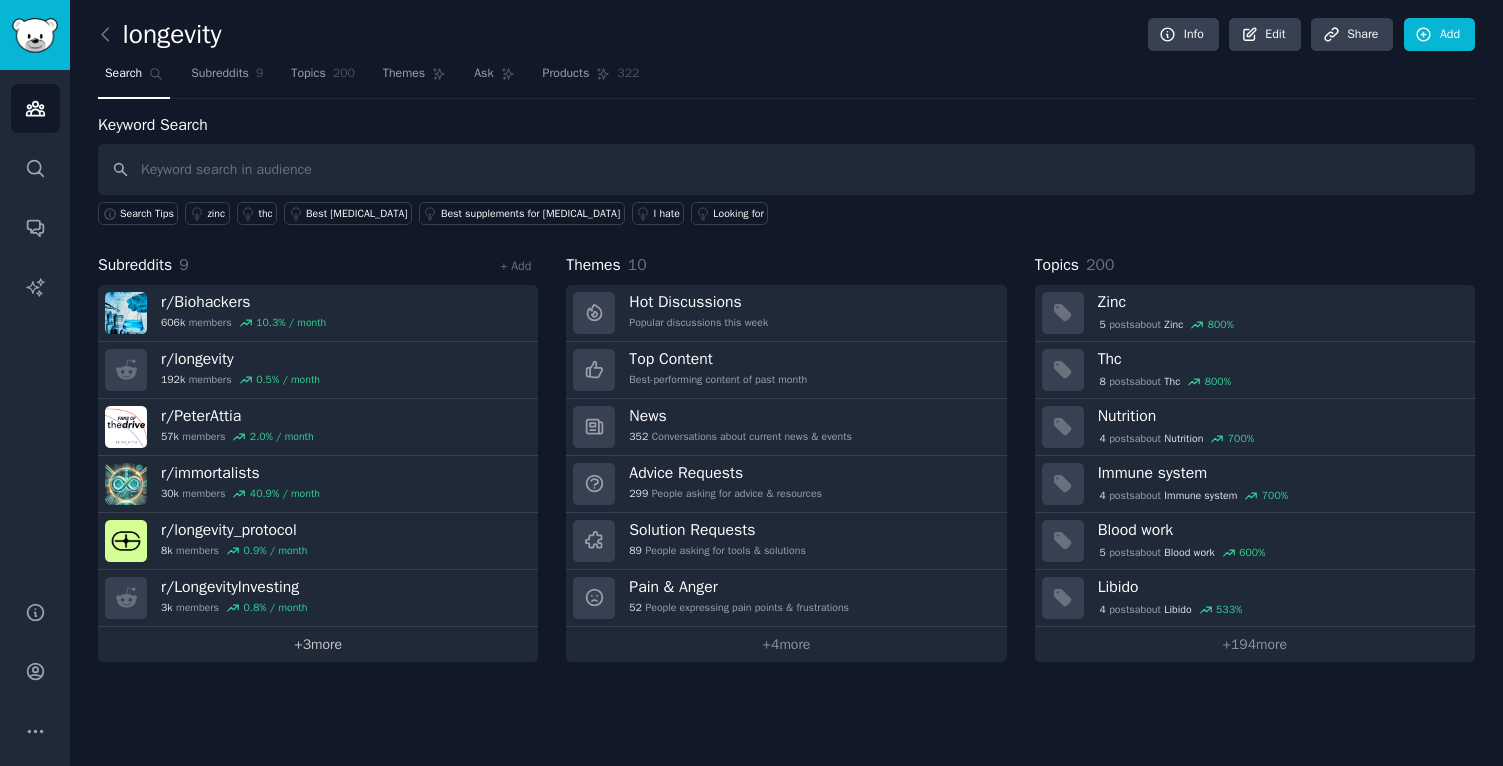click on "+  3  more" at bounding box center (318, 644) 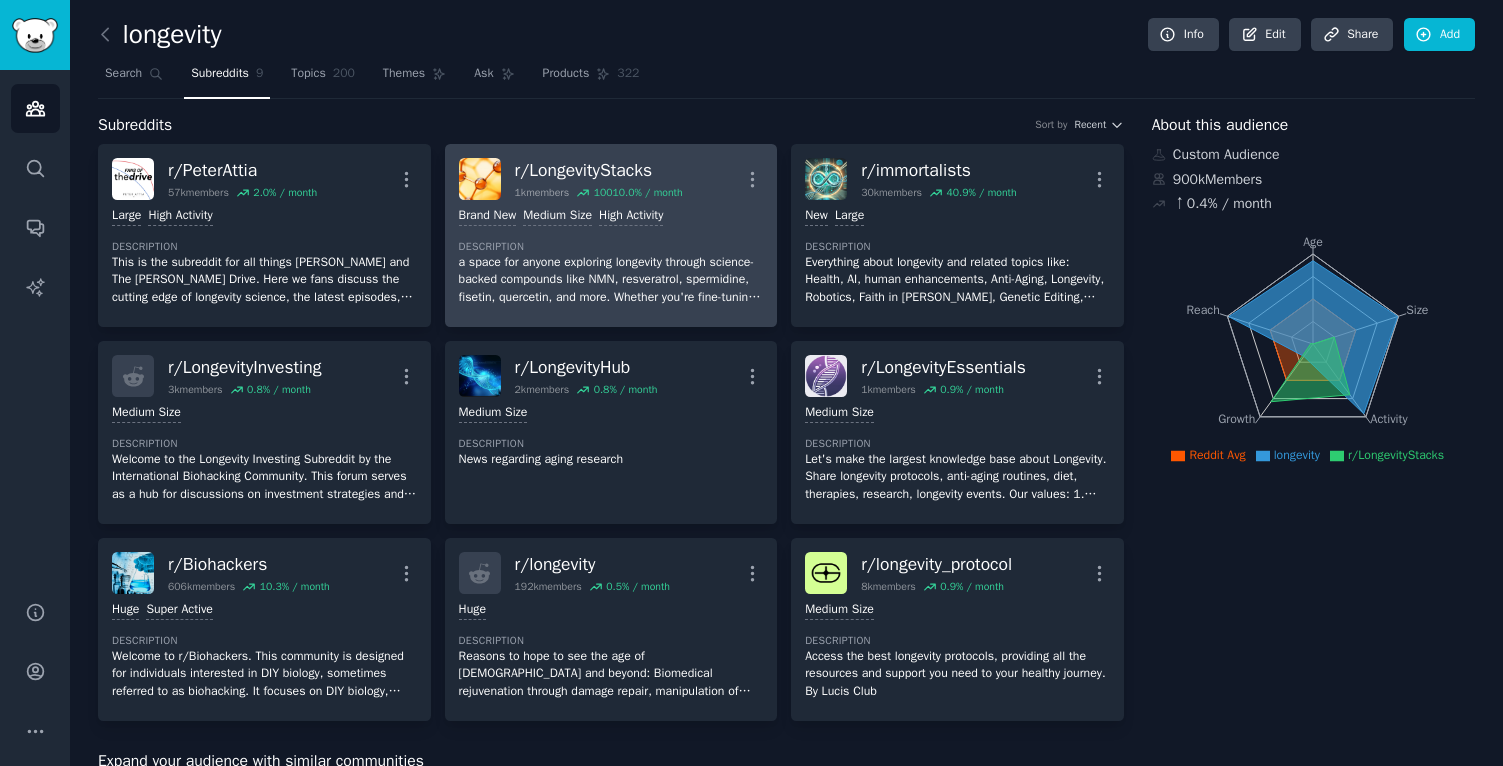 scroll, scrollTop: 0, scrollLeft: 0, axis: both 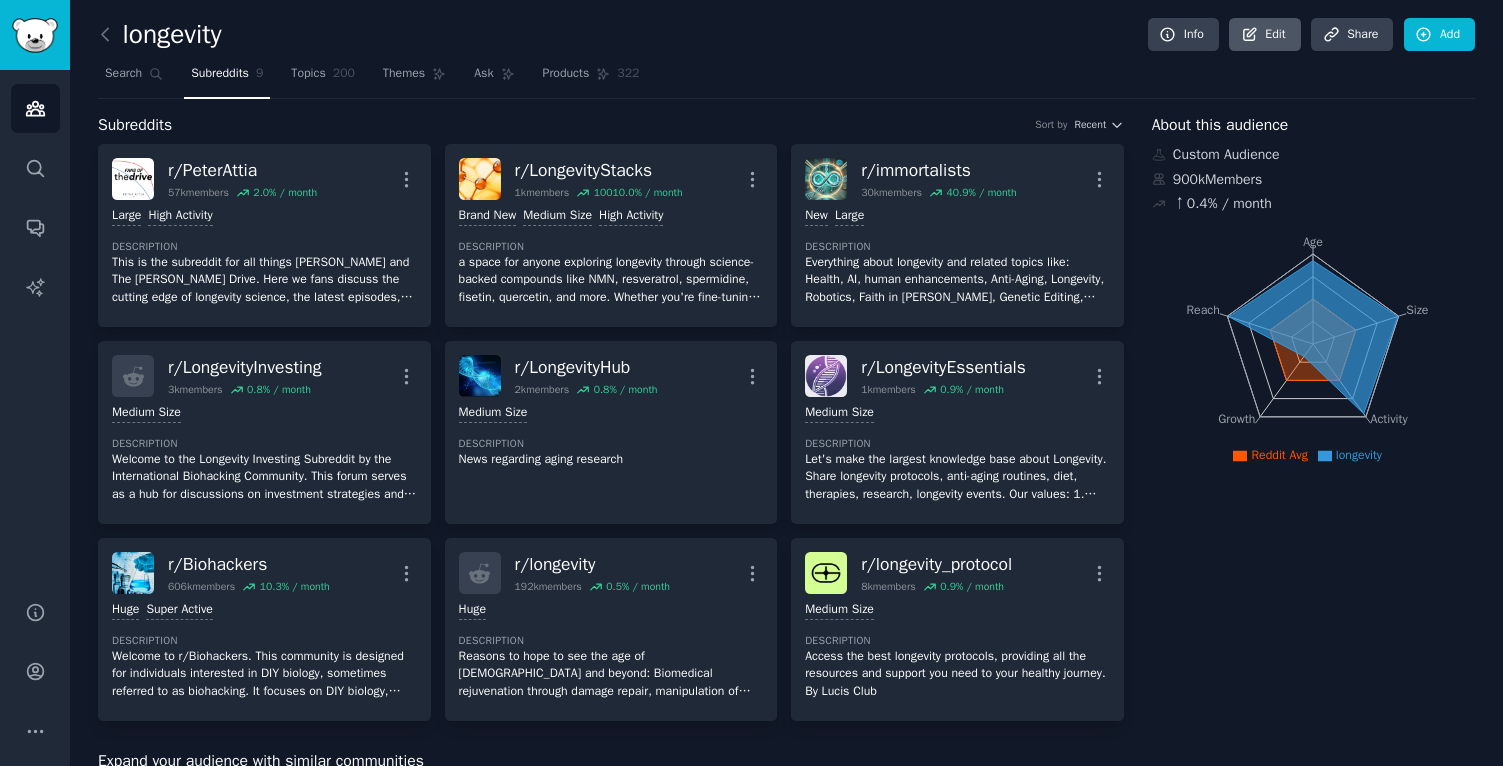 click on "Edit" at bounding box center (1264, 35) 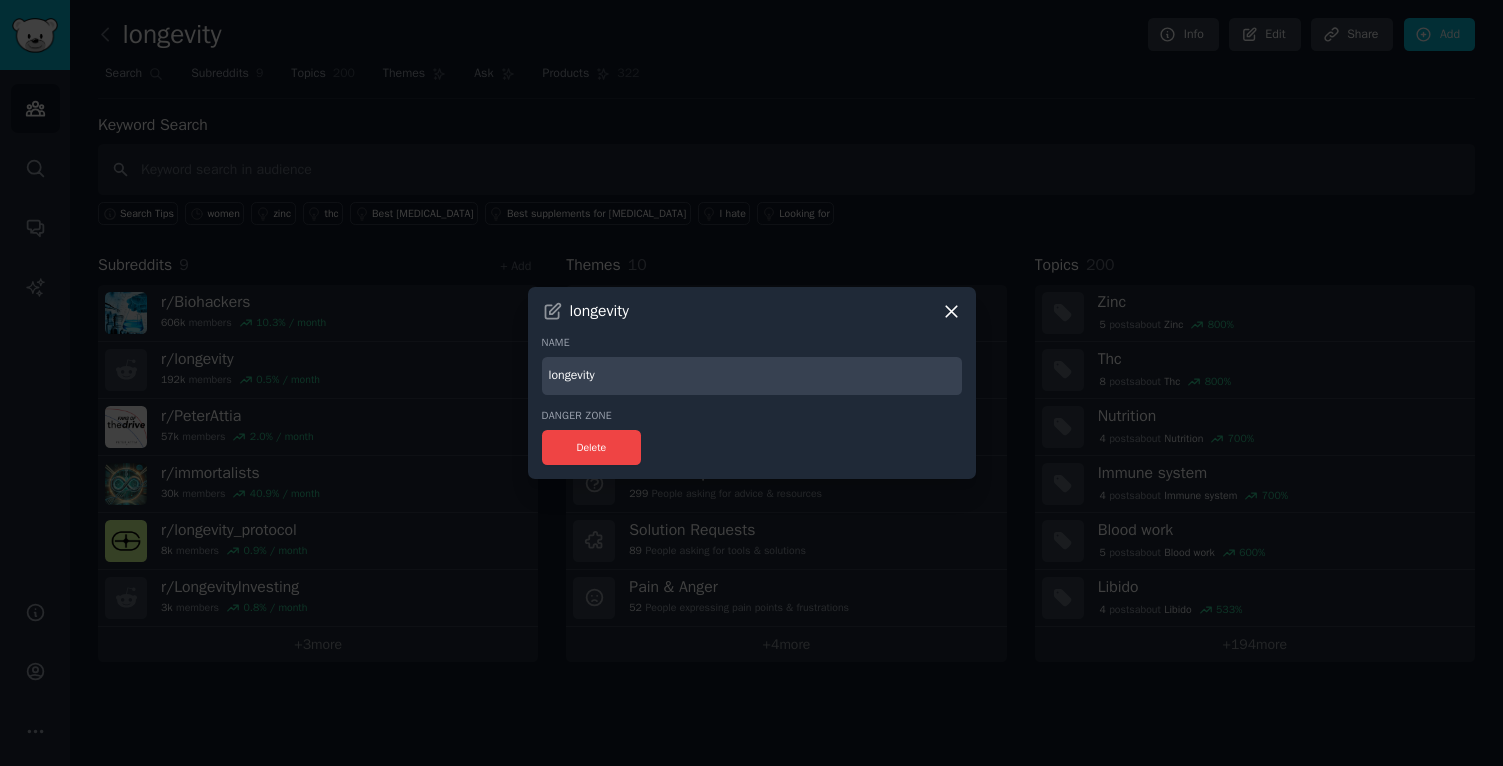 click on "longevity" at bounding box center [752, 376] 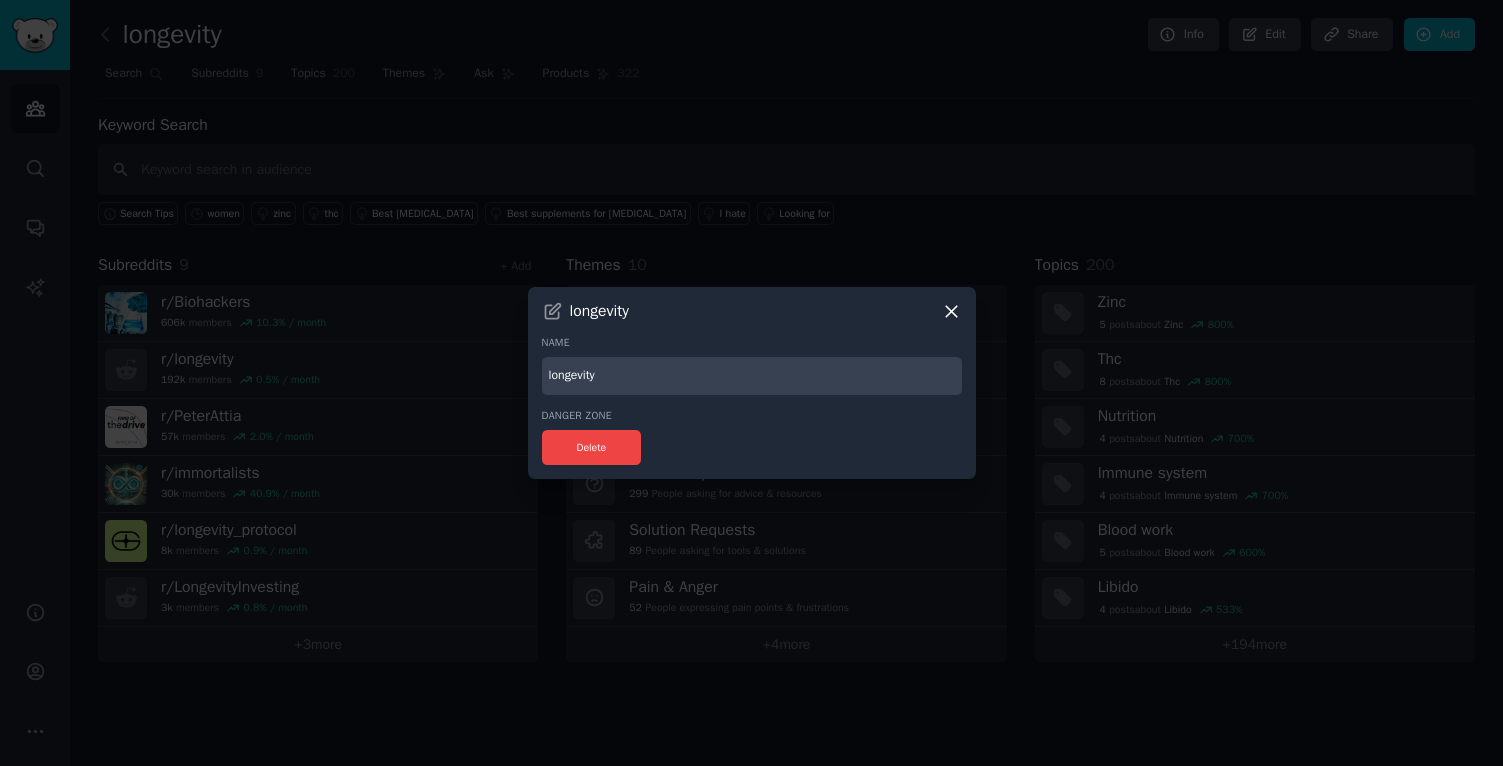 click 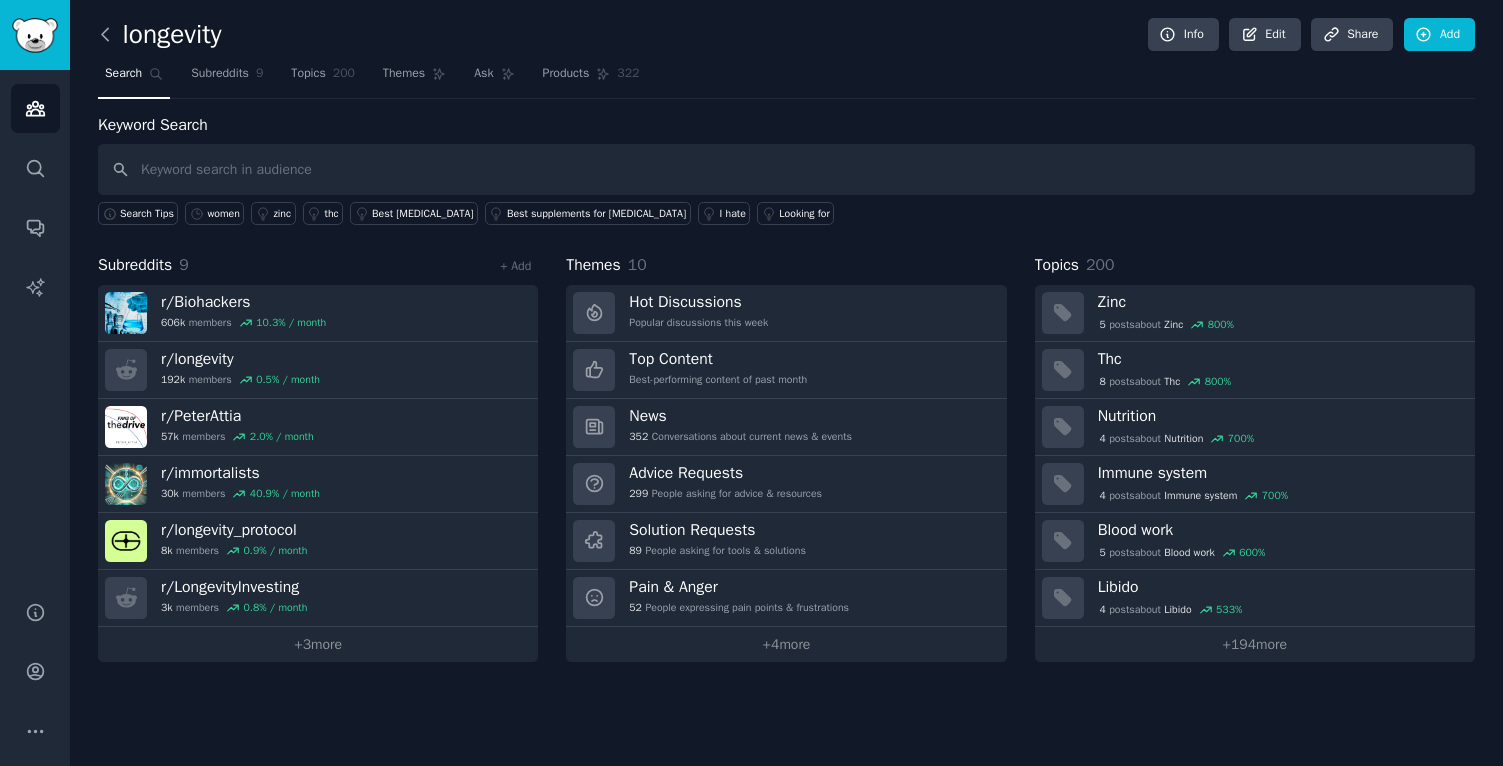 click 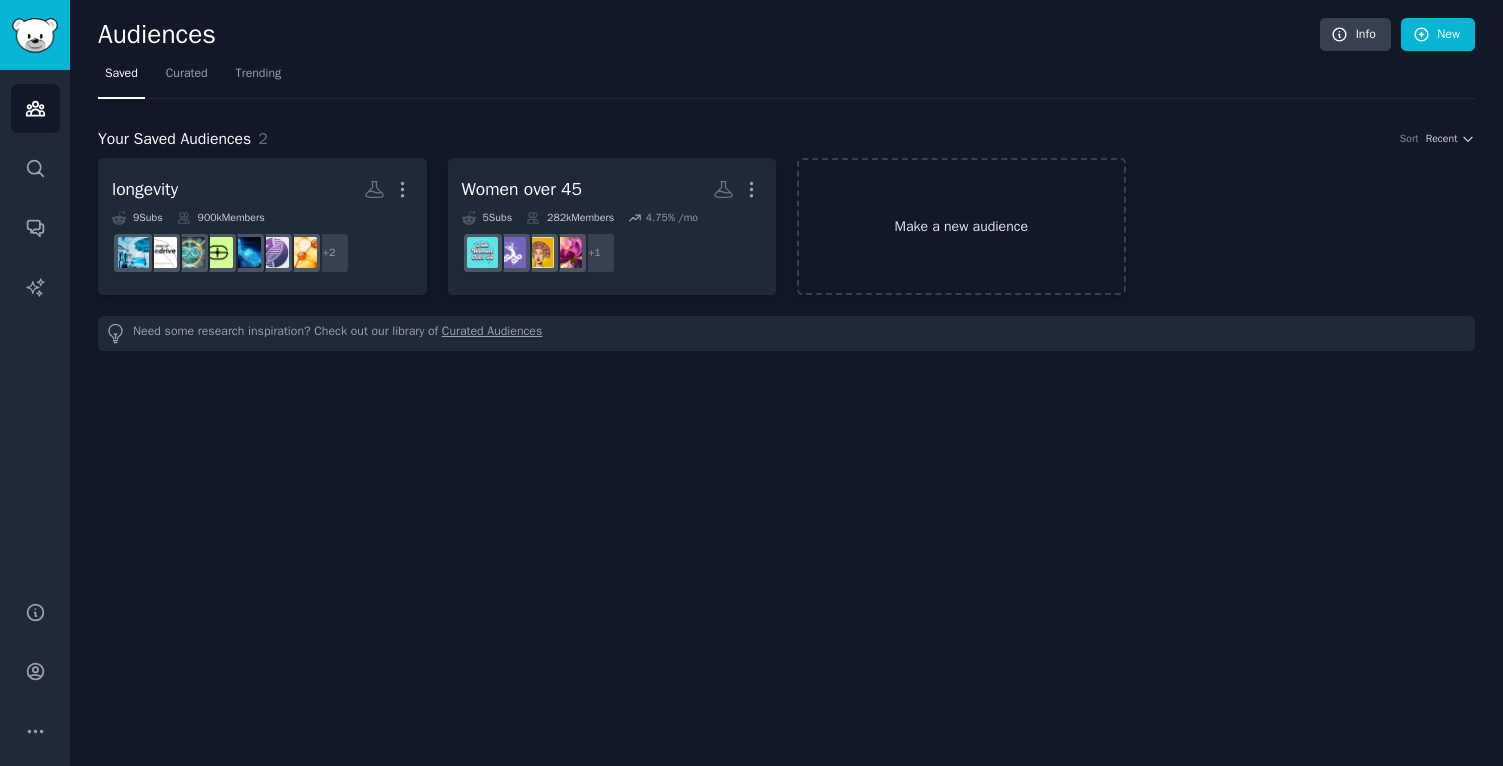 click on "Make a new audience" at bounding box center [961, 226] 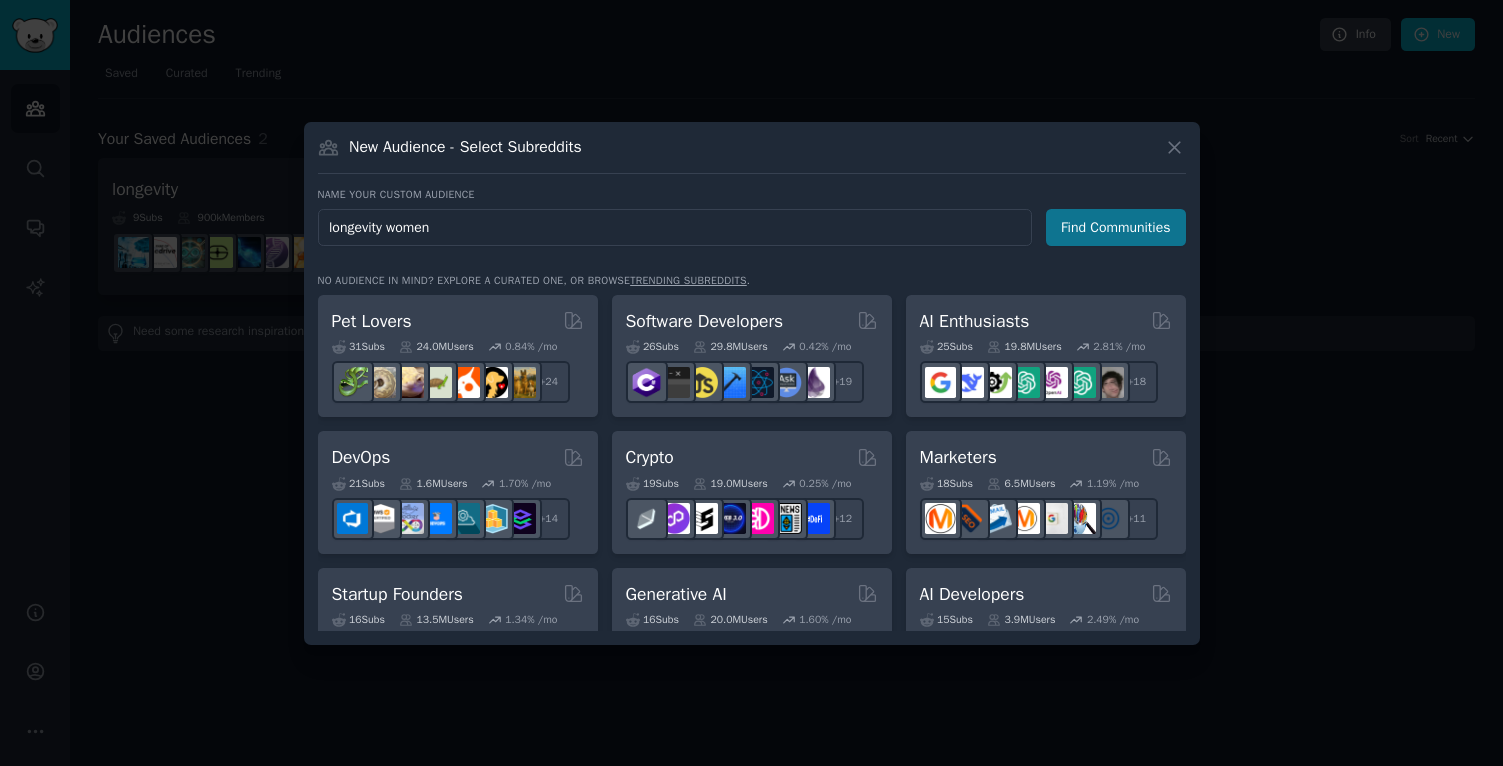 type on "longevity women" 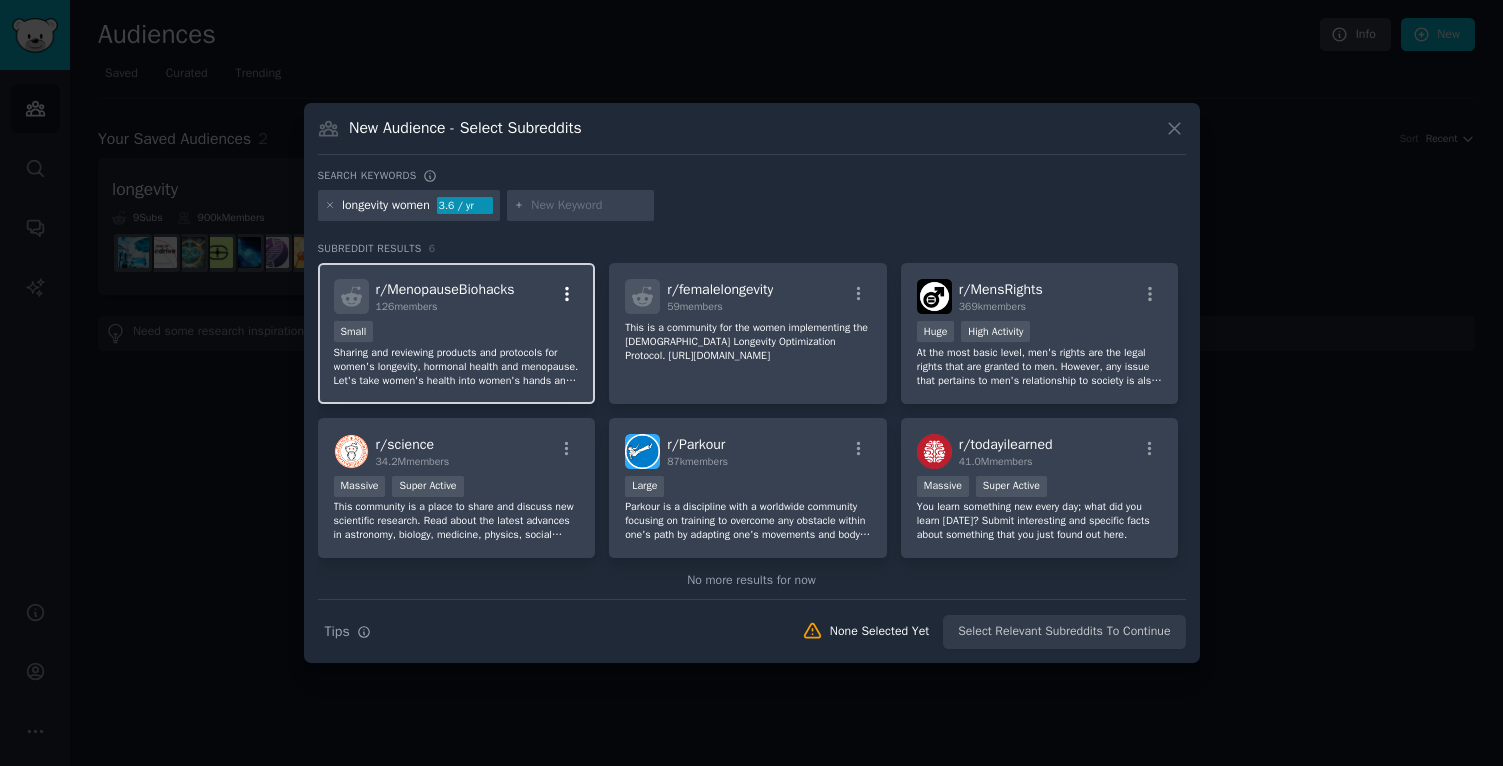 click 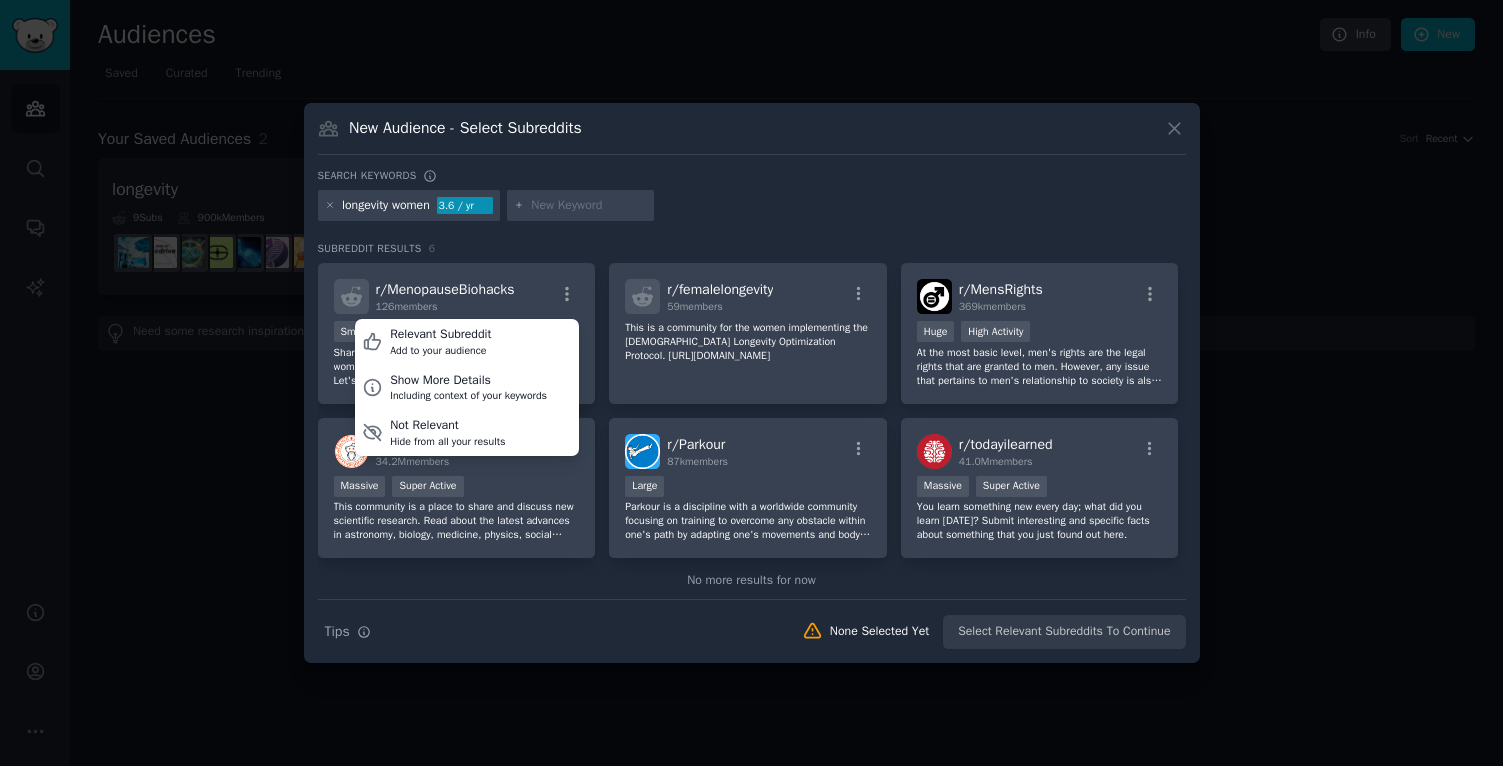 click on "longevity women 3.6 / yr" at bounding box center [752, 209] 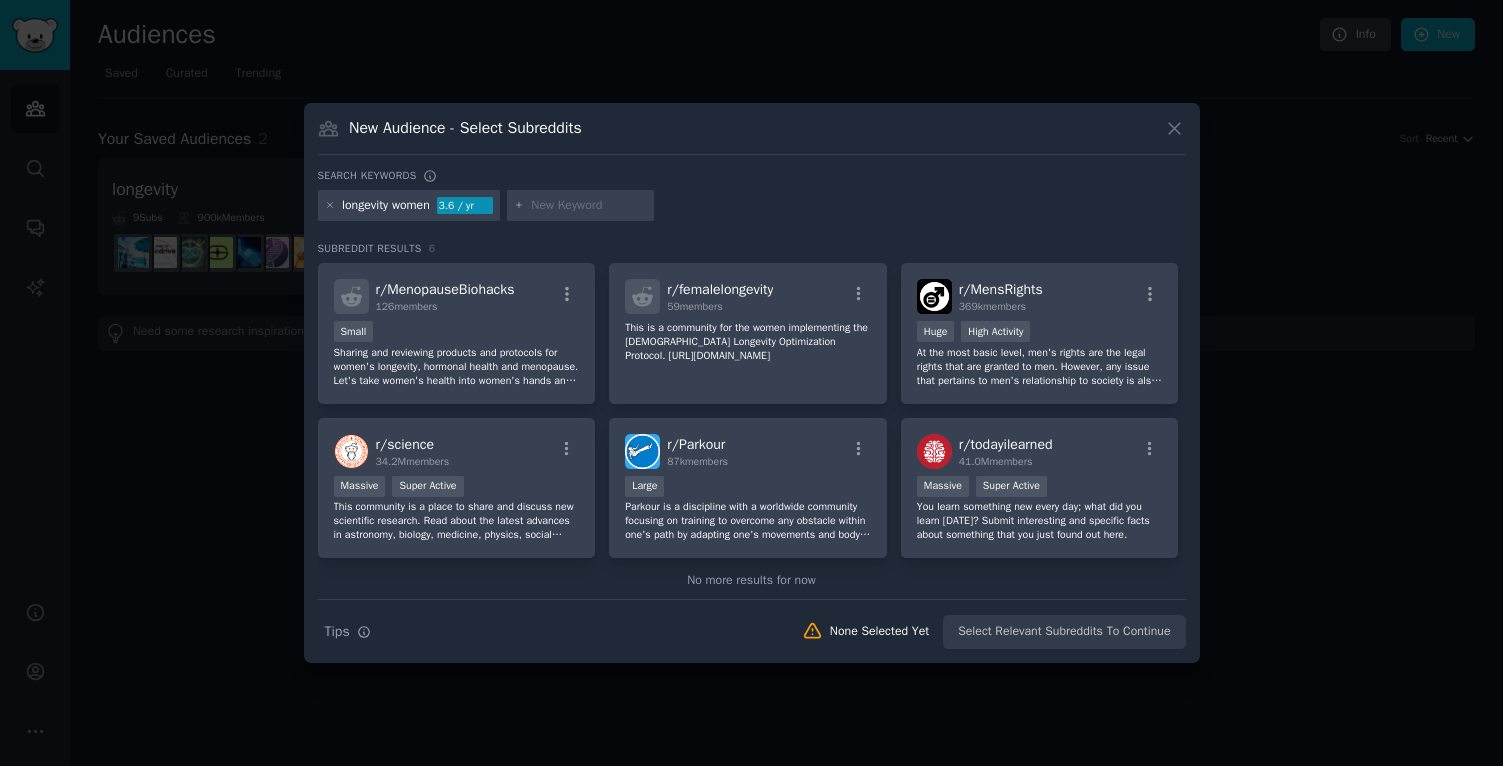 scroll, scrollTop: 0, scrollLeft: 0, axis: both 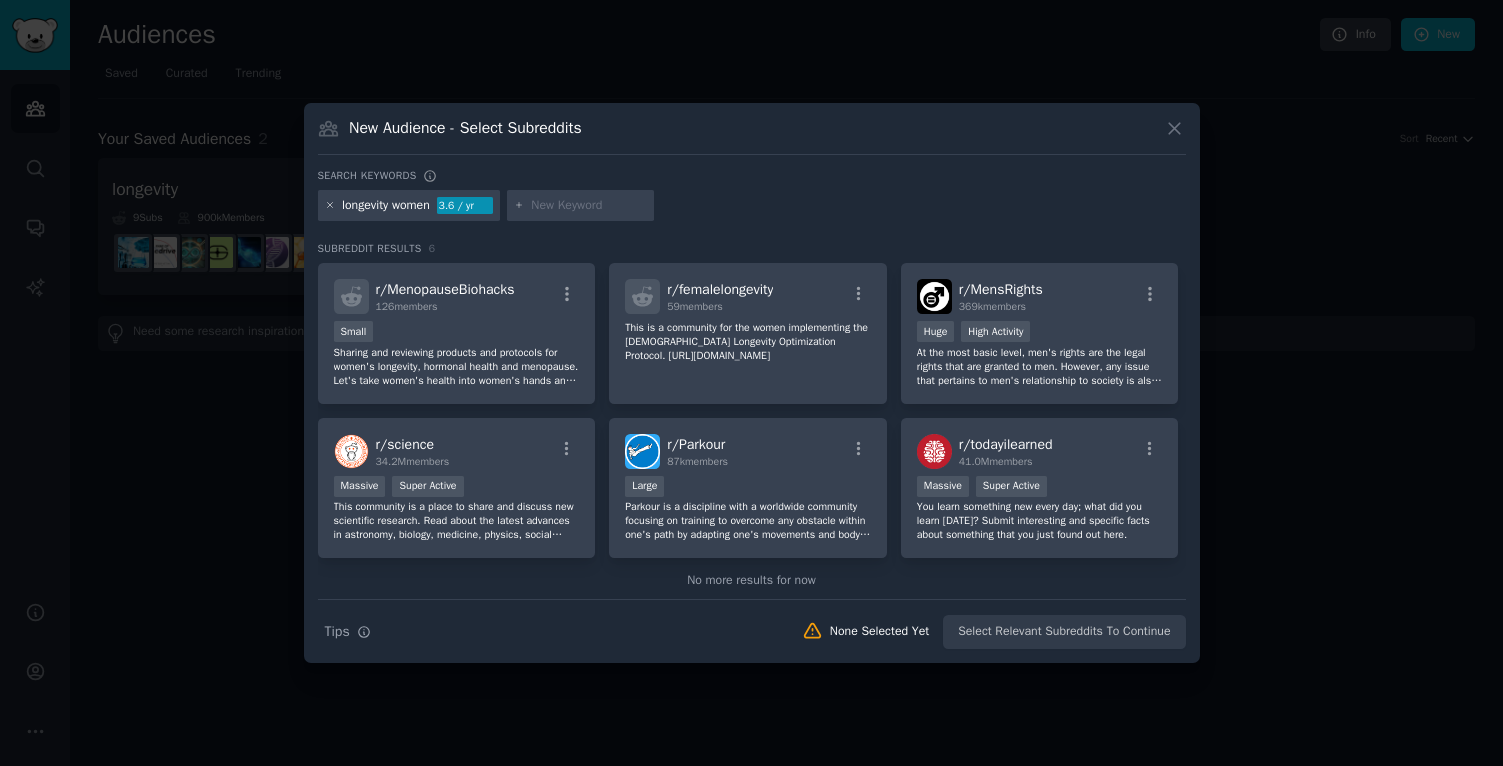 click 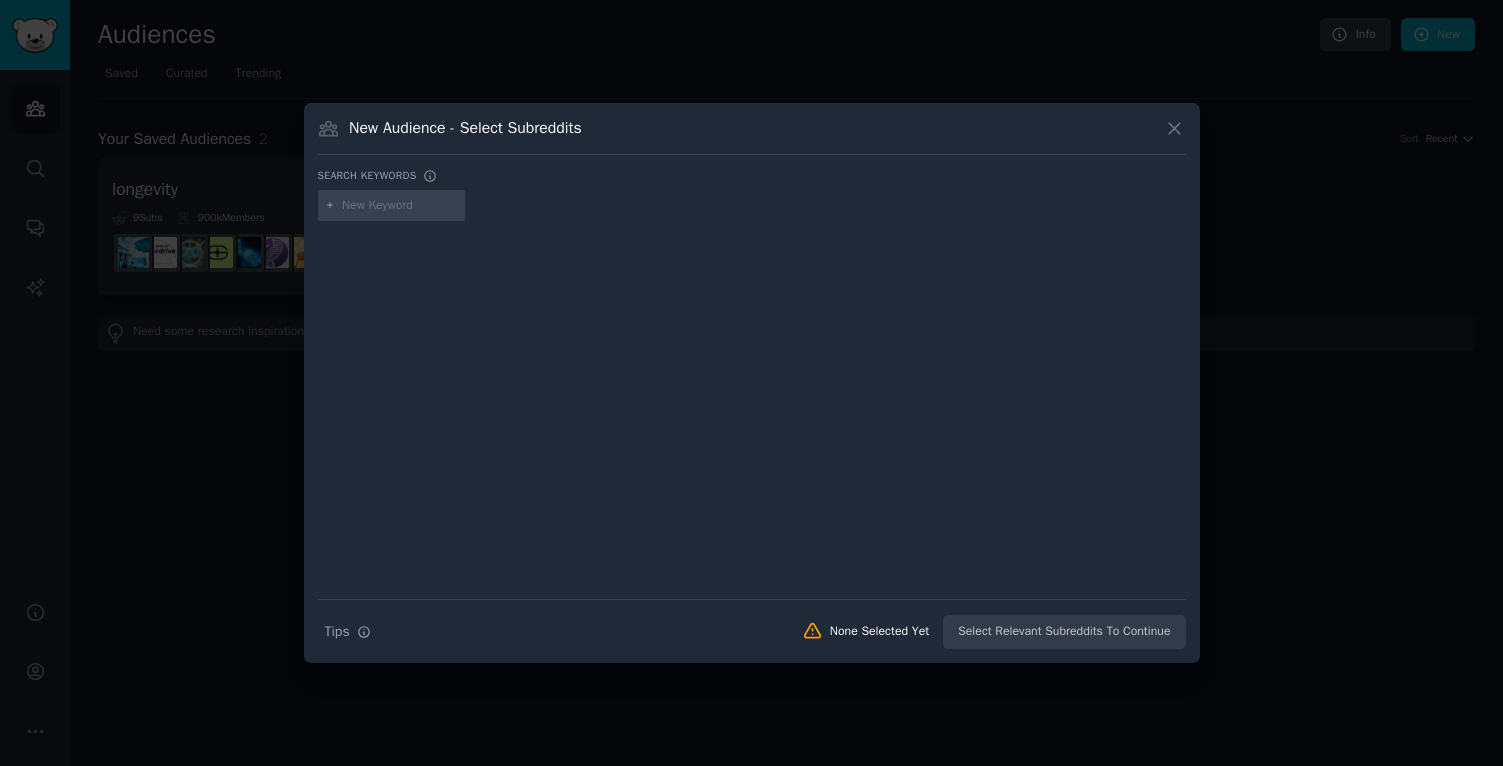 click at bounding box center [392, 206] 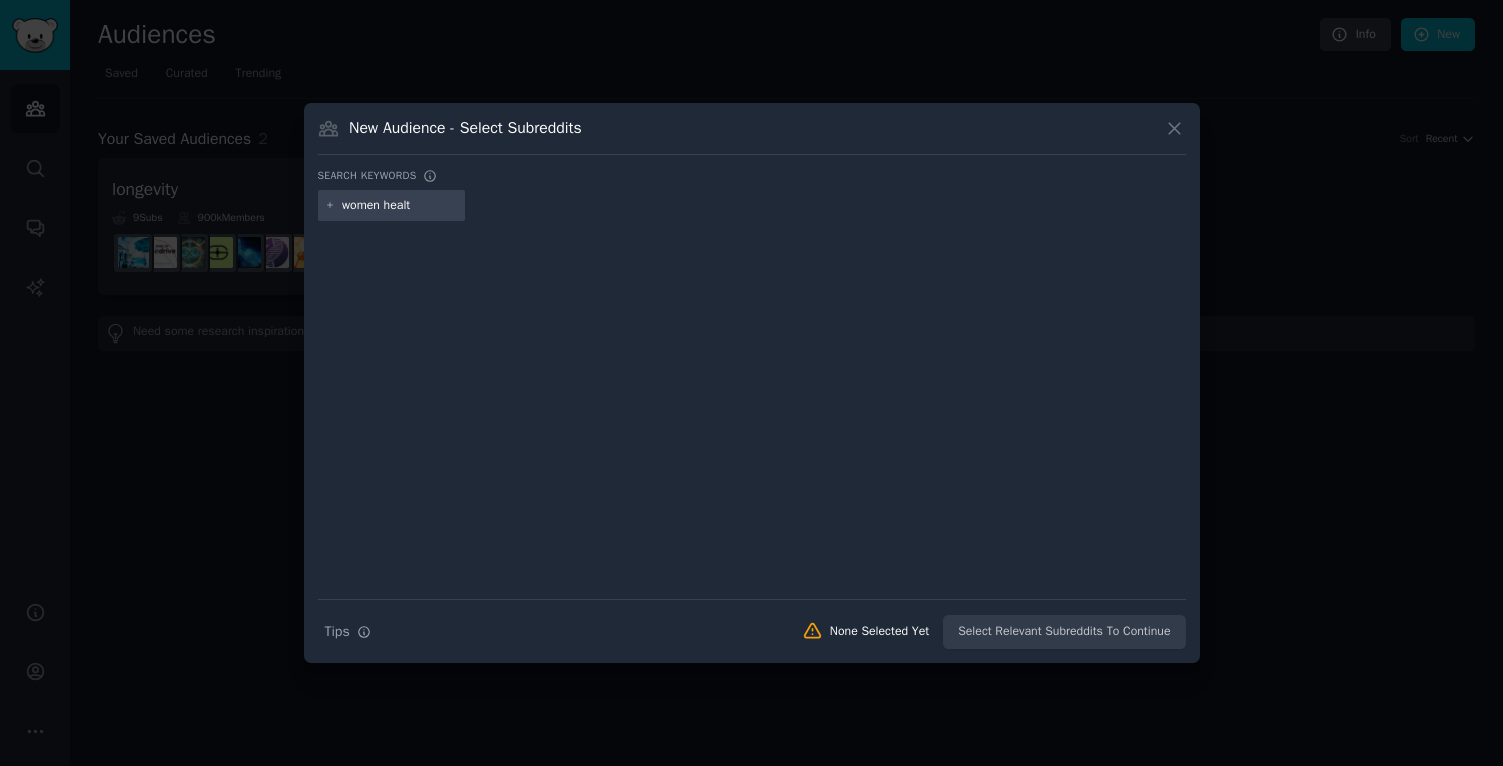 type on "women health" 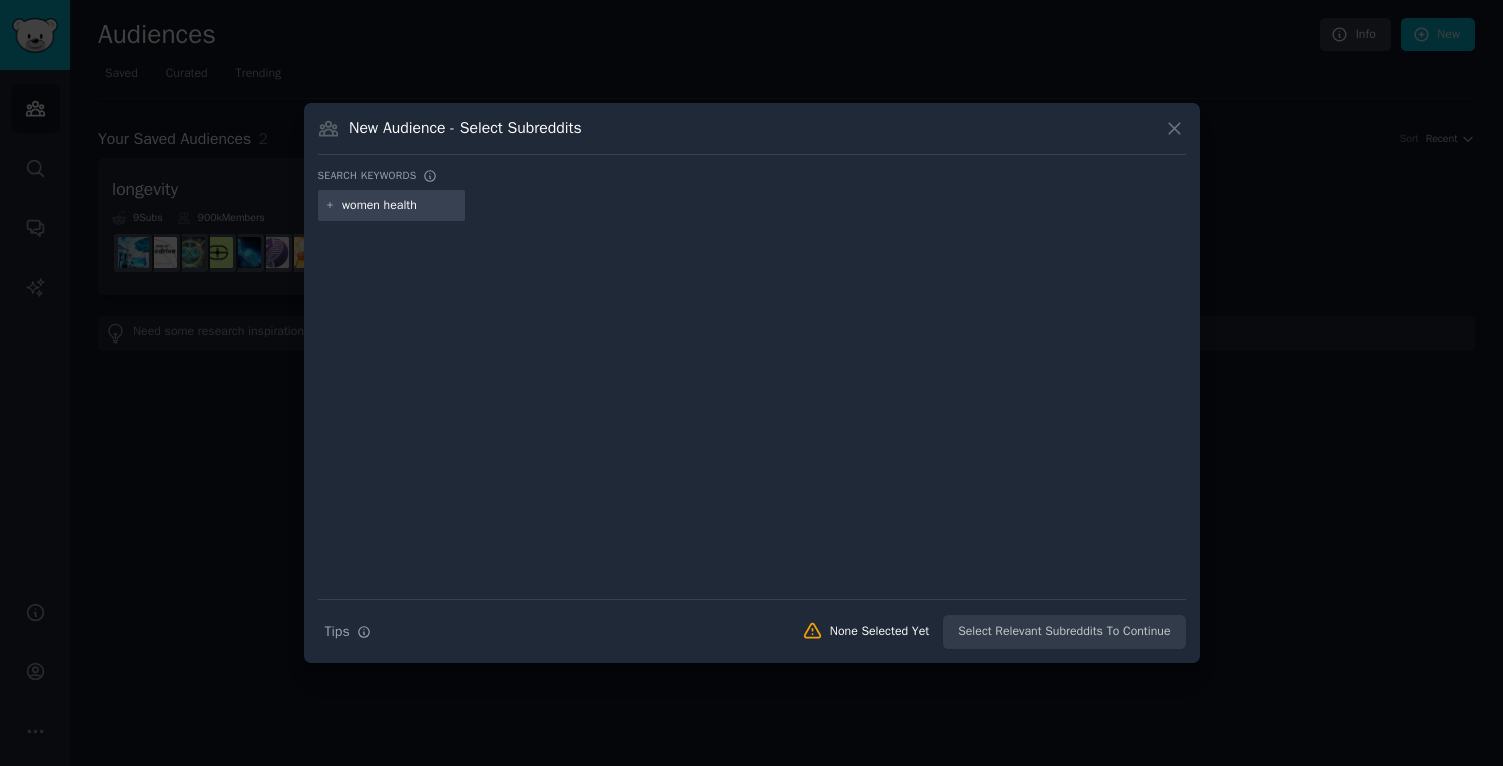 type 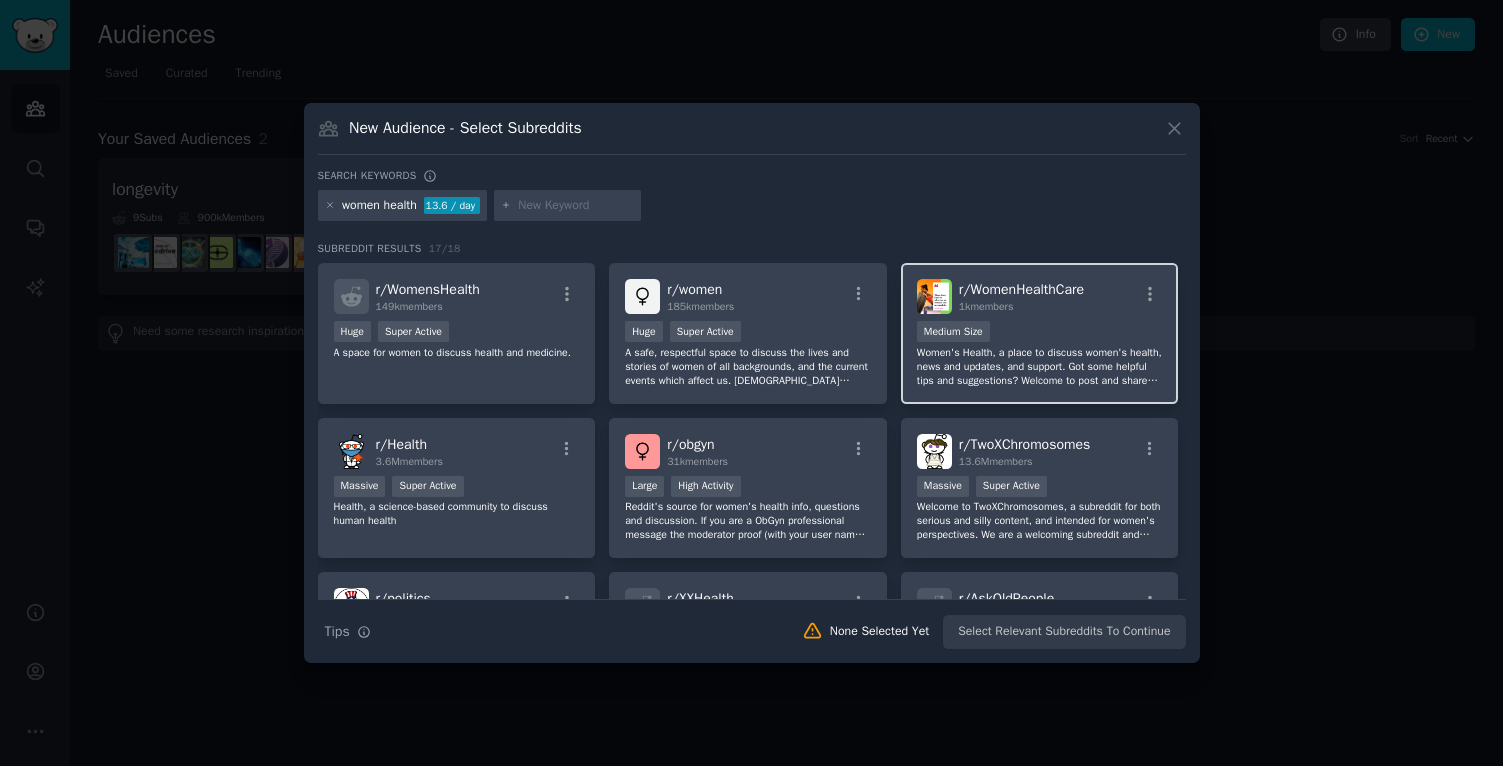 click on "Women's Health, a place to discuss women's health, news and updates, and support. Got some helpful tips and suggestions? Welcome to post and share with others." at bounding box center [1040, 367] 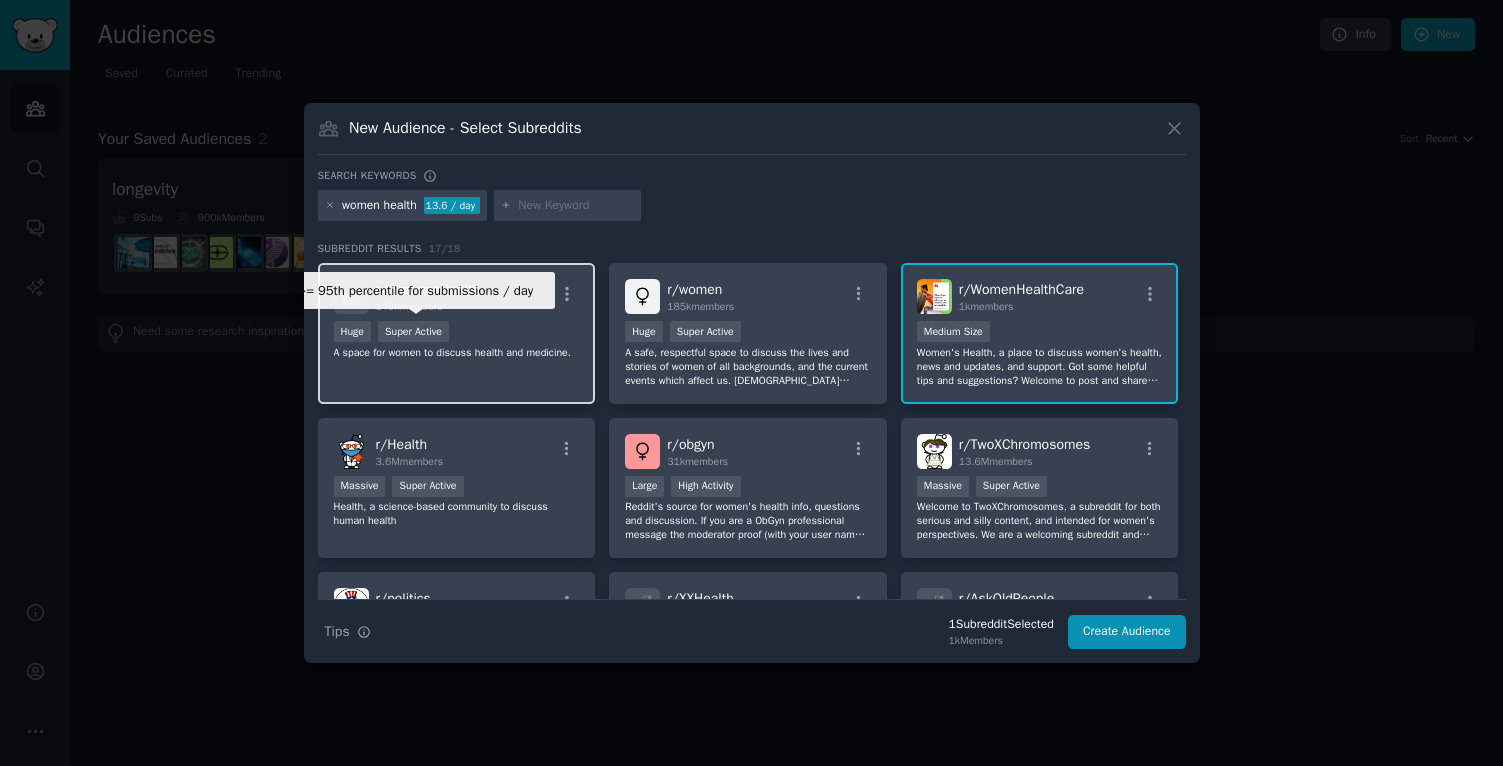 click on "Super Active" at bounding box center [413, 331] 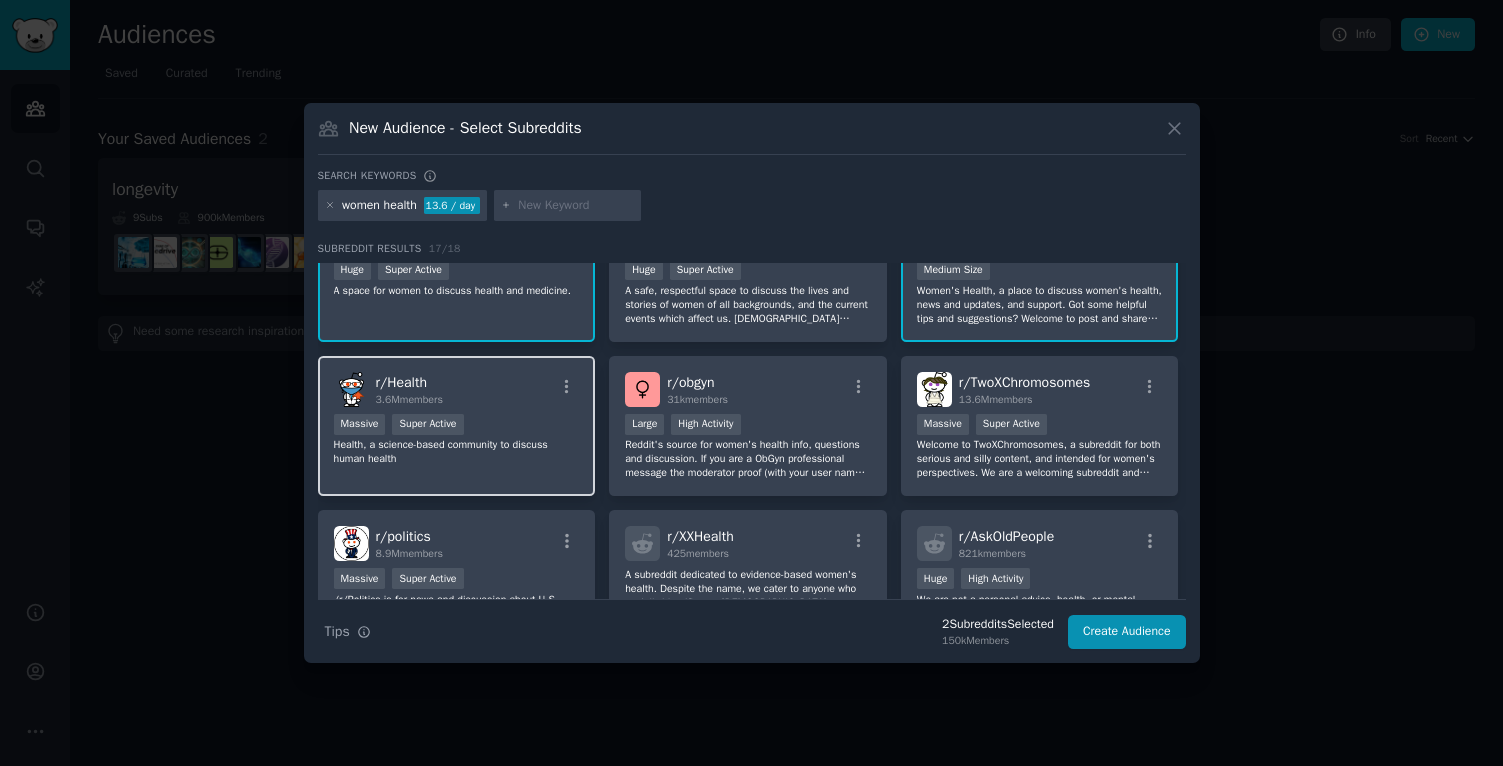 scroll, scrollTop: 64, scrollLeft: 0, axis: vertical 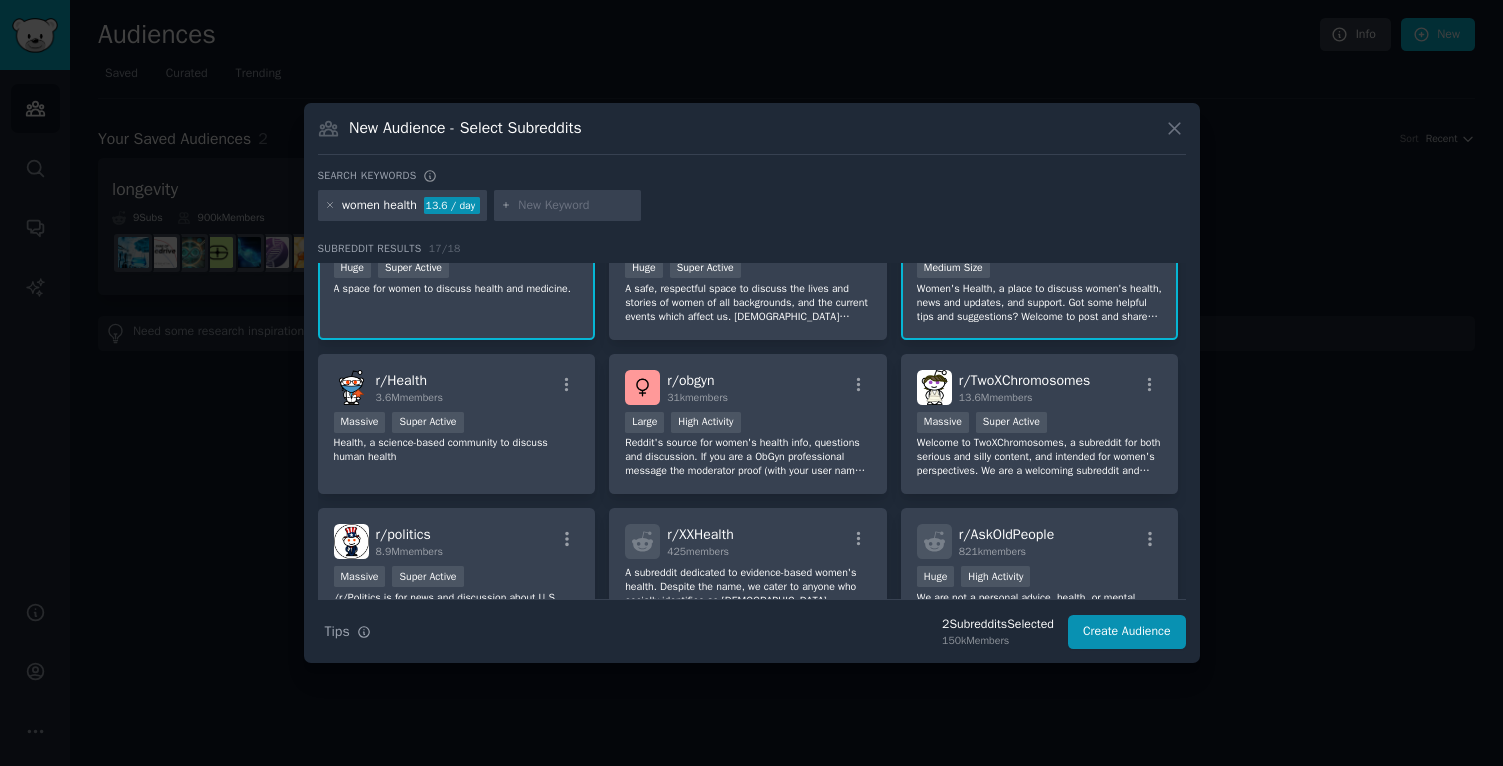 click on "women health" at bounding box center [379, 206] 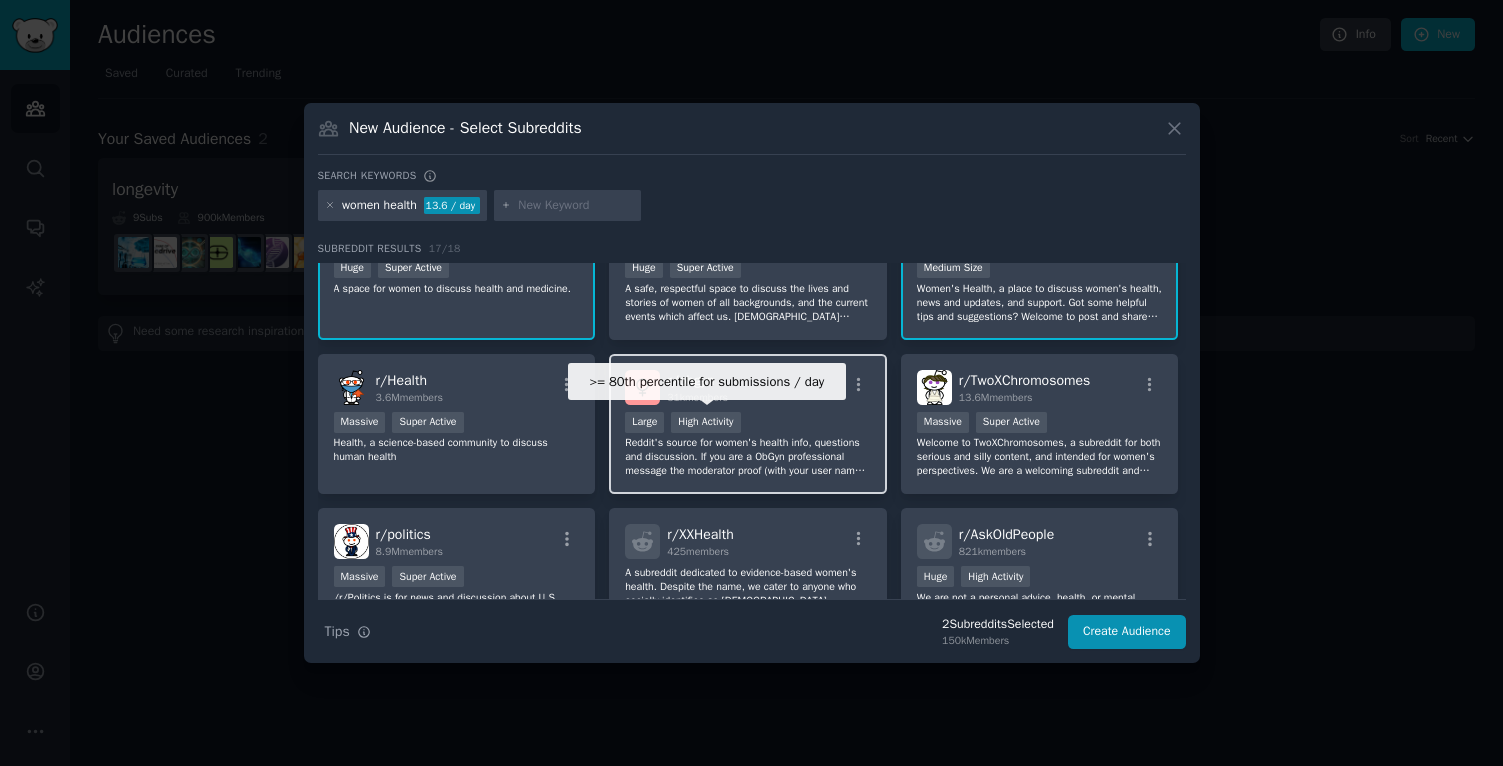 click on "High Activity" at bounding box center [705, 422] 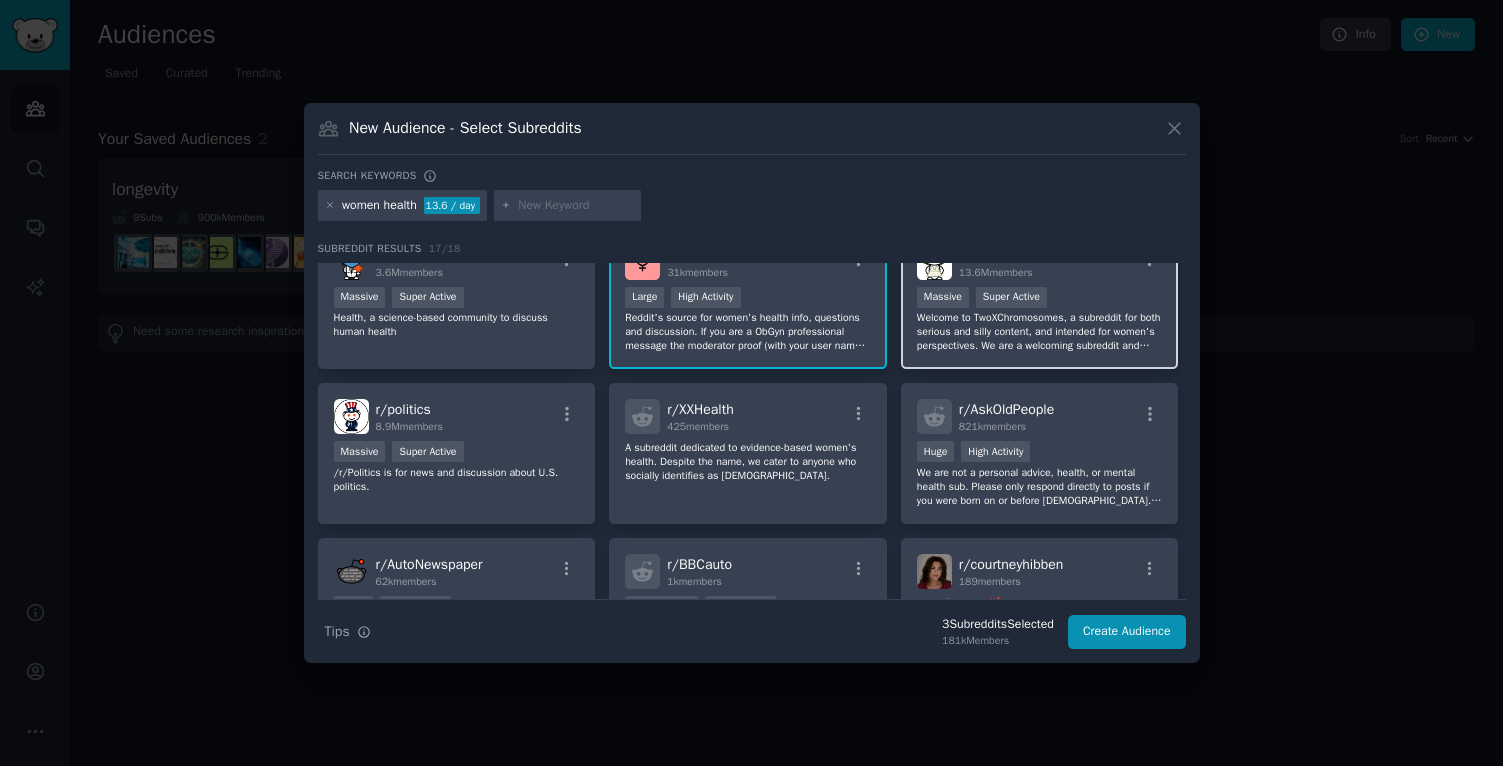 scroll, scrollTop: 216, scrollLeft: 0, axis: vertical 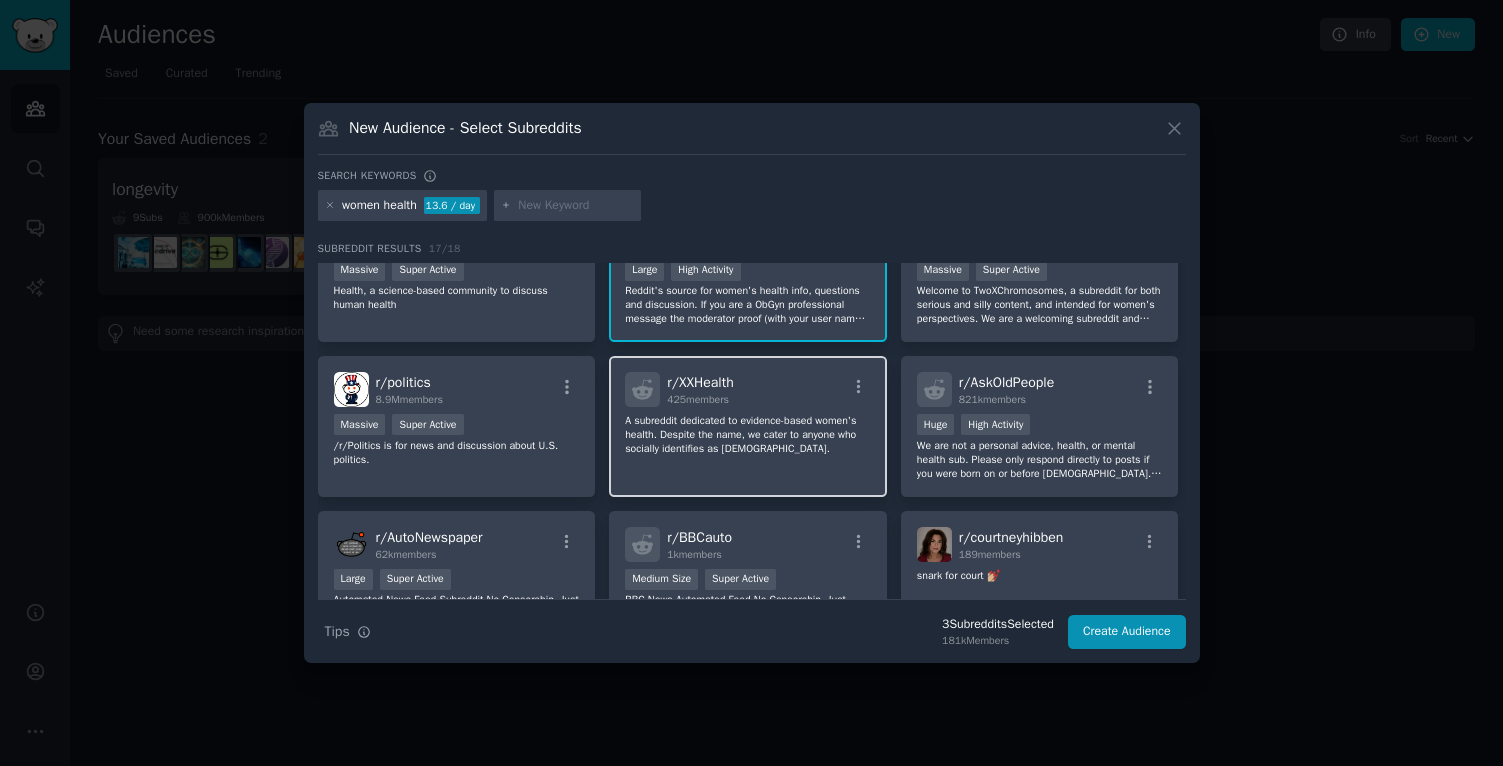 click on "r/ XXHealth 425  members A subreddit dedicated to evidence-based women's health. Despite the name, we cater to anyone who socially identifies as [DEMOGRAPHIC_DATA]." at bounding box center (748, 426) 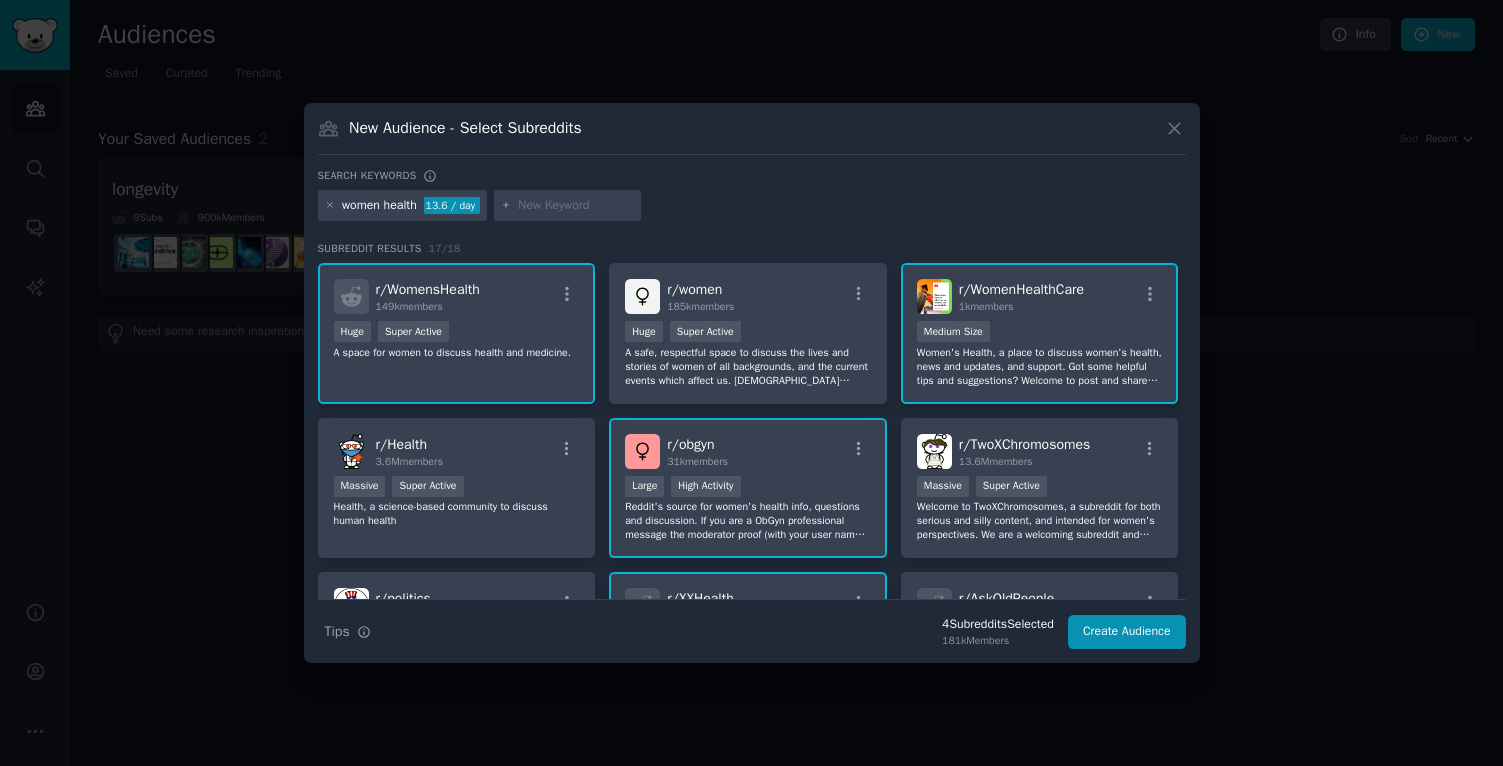 scroll, scrollTop: 0, scrollLeft: 0, axis: both 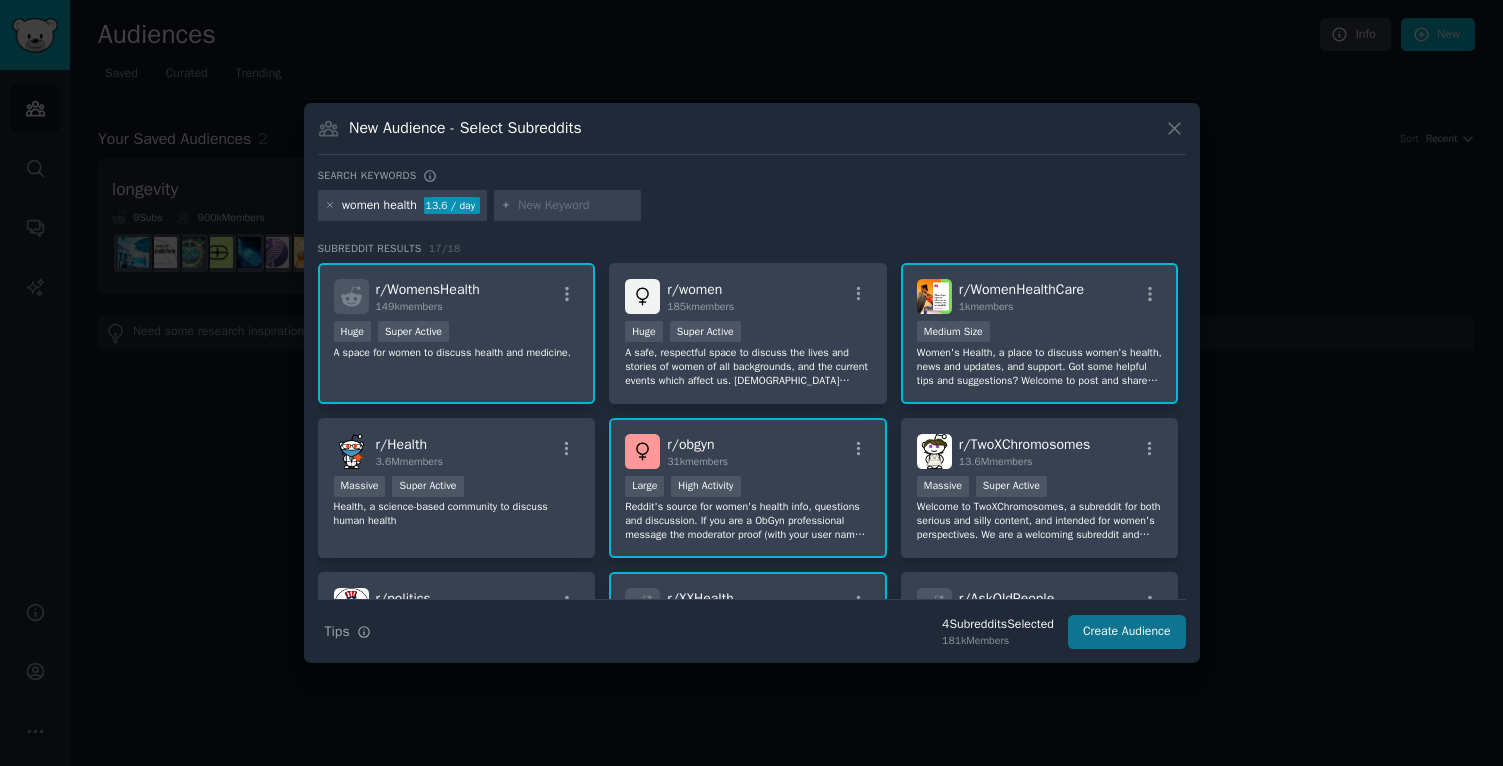 click on "Create Audience" at bounding box center [1127, 632] 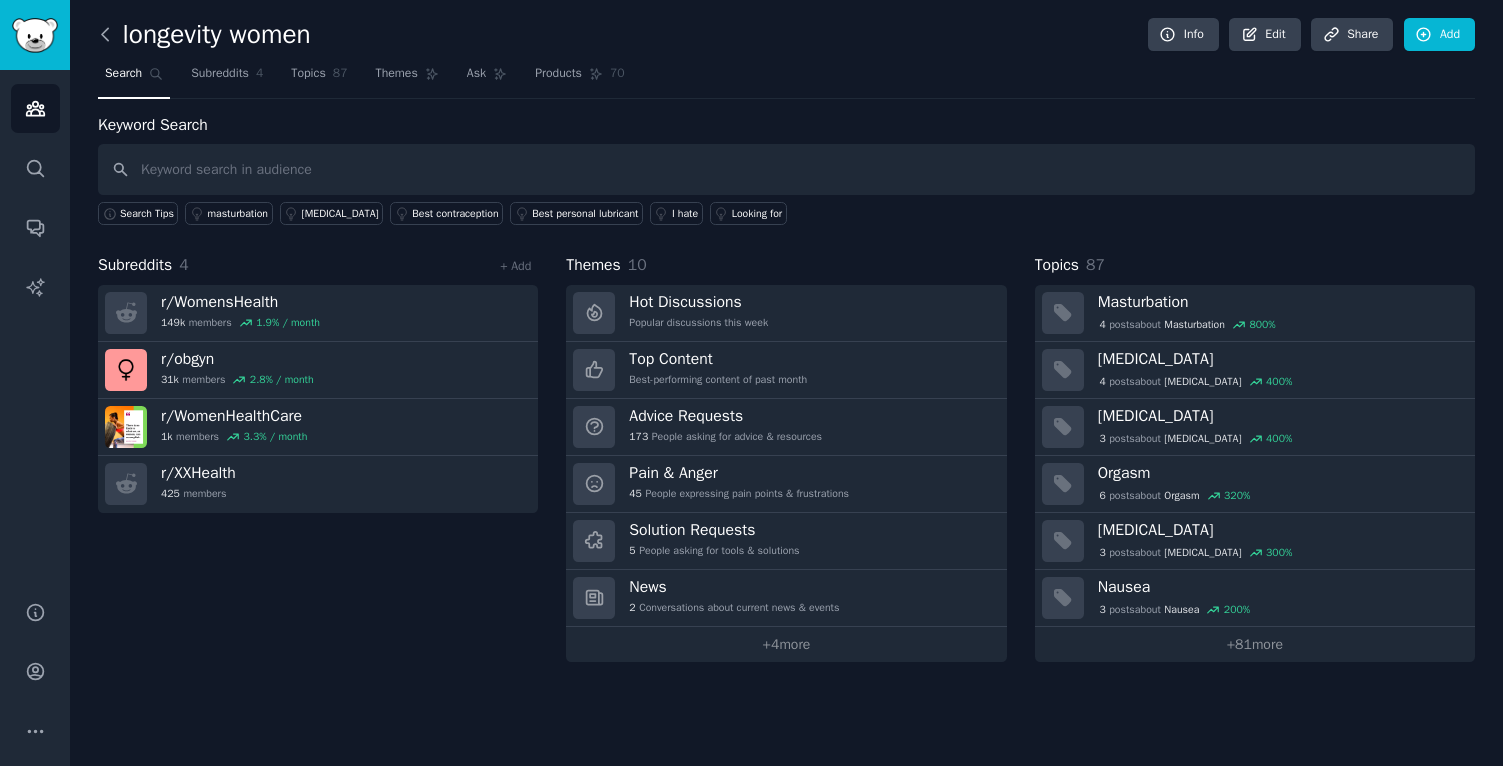 click 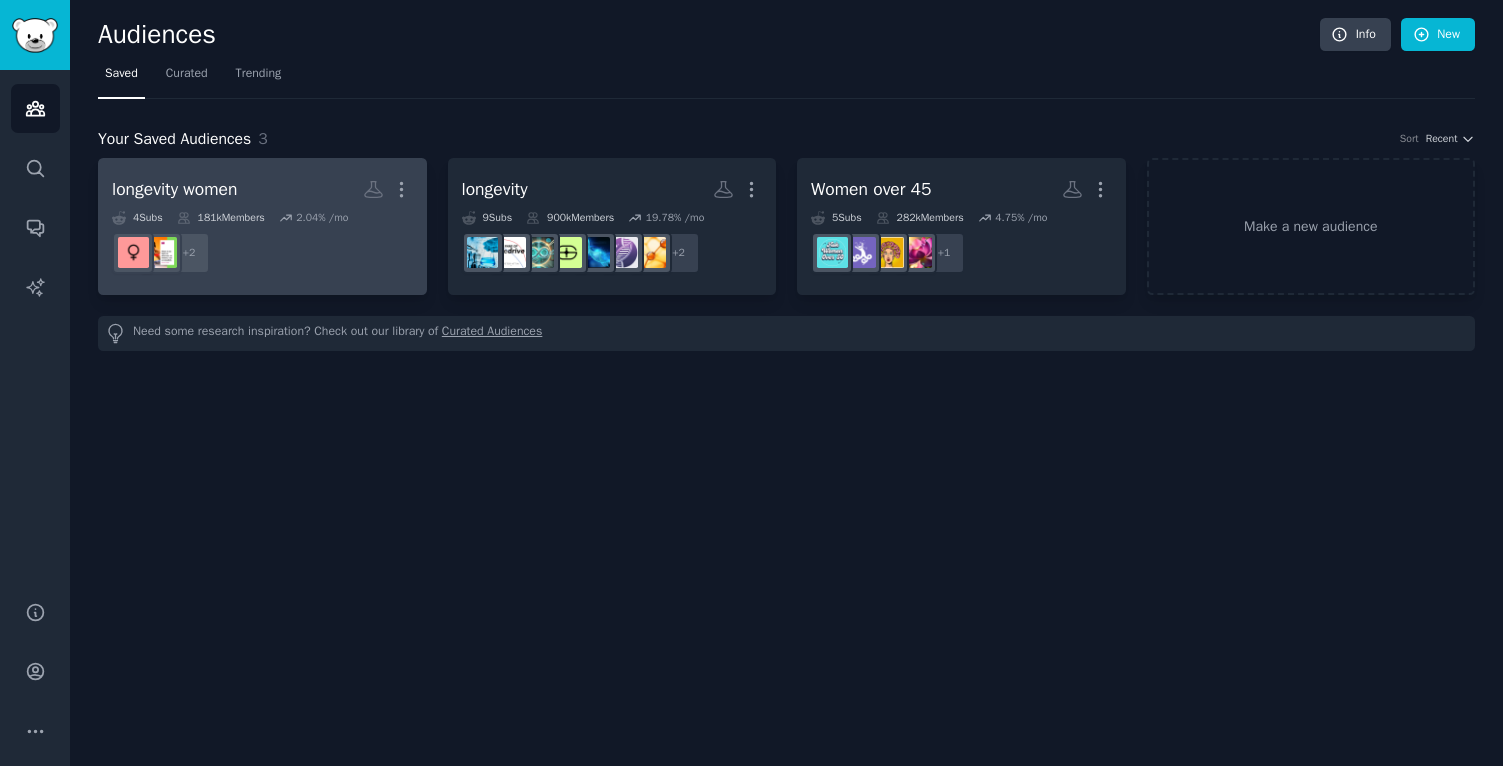 click on "r/XXHealth, r/WomensHealth + 2" at bounding box center [262, 253] 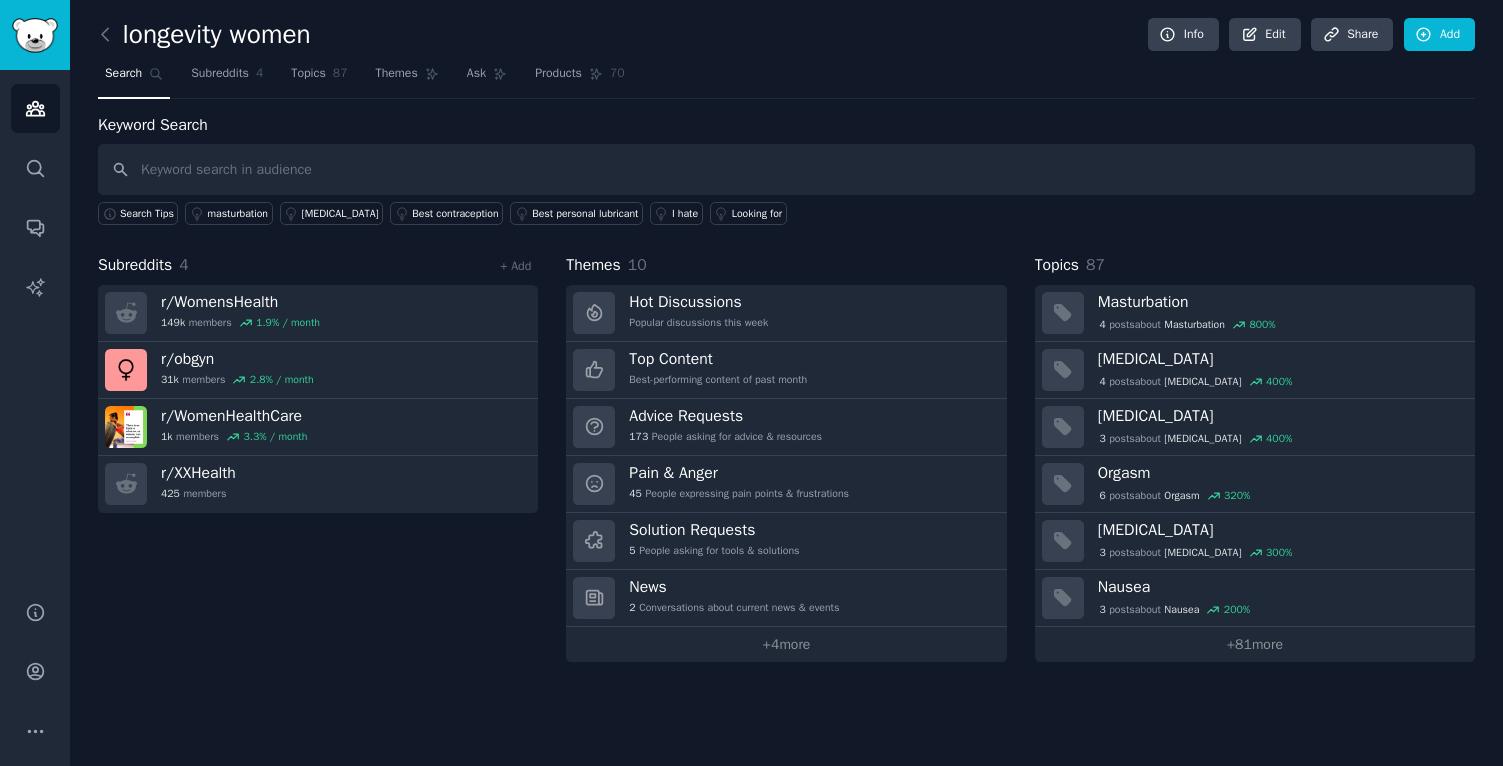 click on "longevity women" at bounding box center (204, 35) 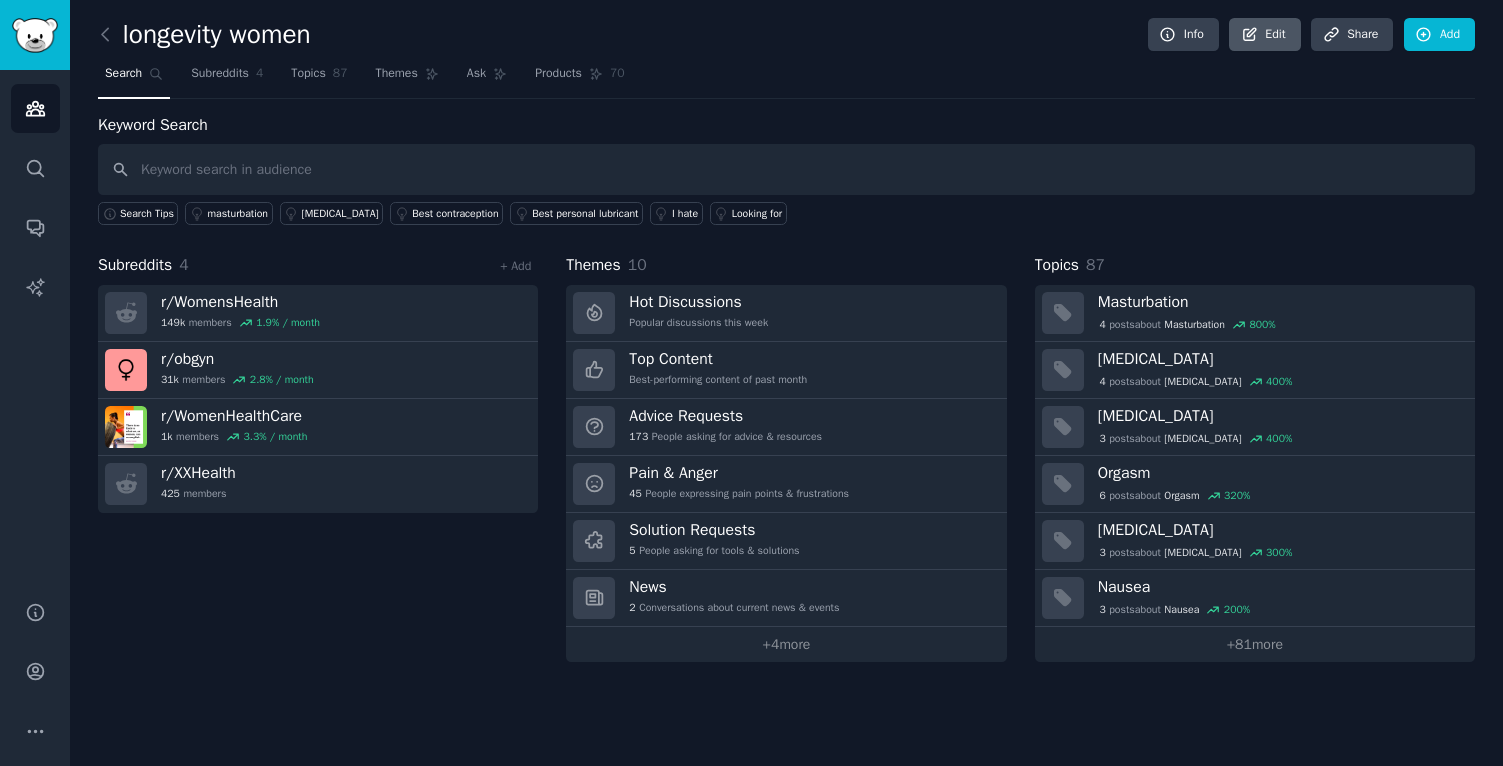 click on "Edit" at bounding box center [1264, 35] 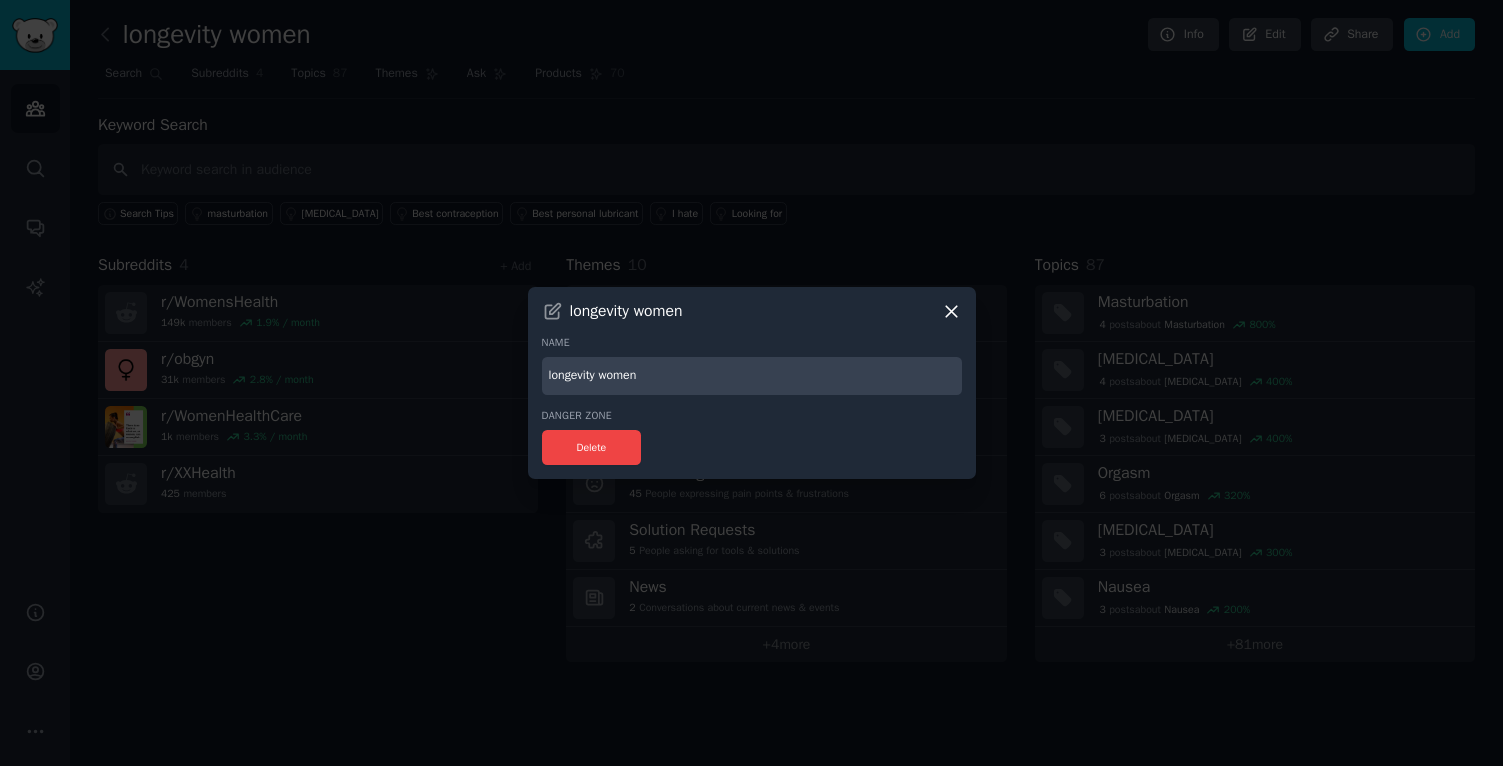 drag, startPoint x: 663, startPoint y: 377, endPoint x: 379, endPoint y: 377, distance: 284 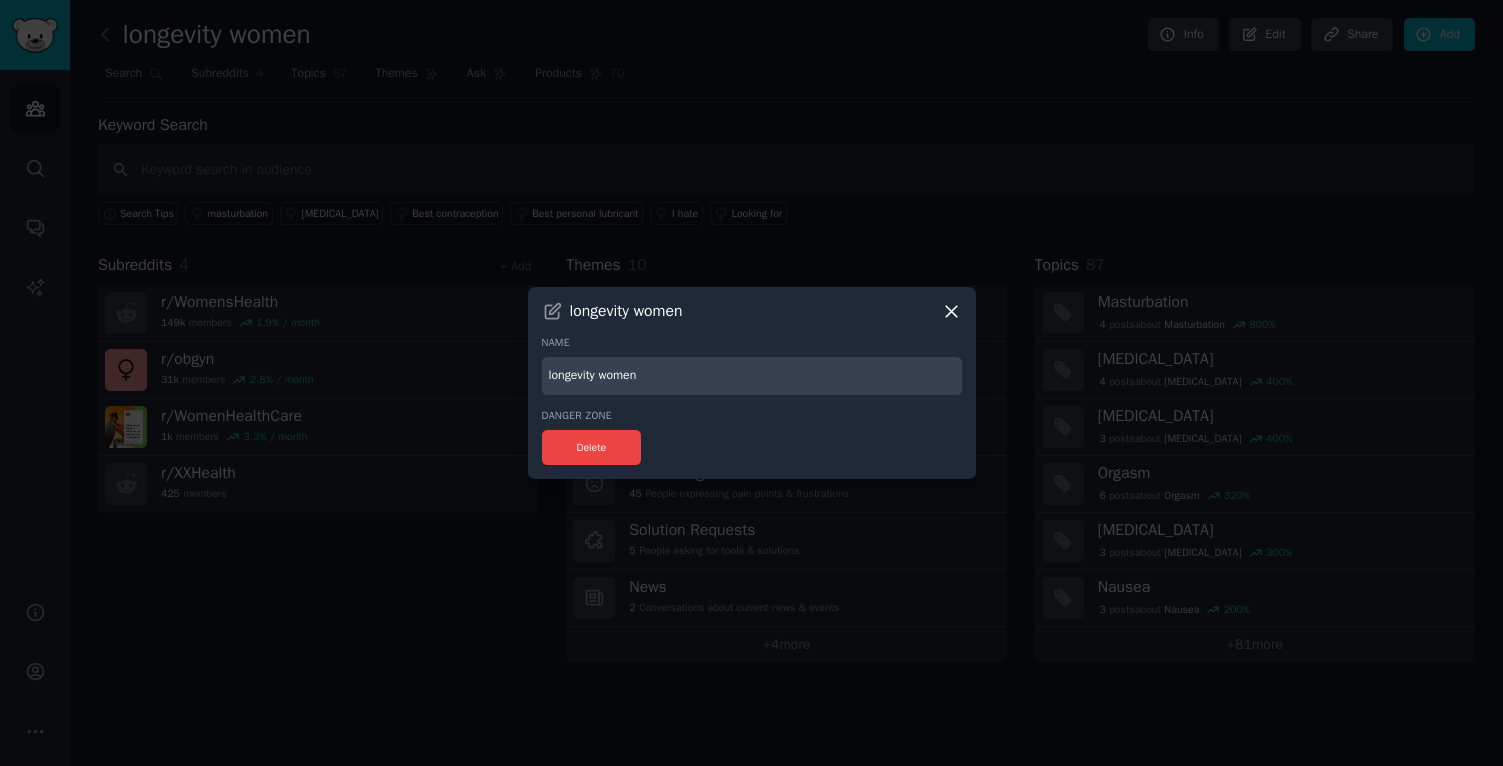 click on "​ longevity women Name longevity women Danger Zone Delete" at bounding box center (751, 383) 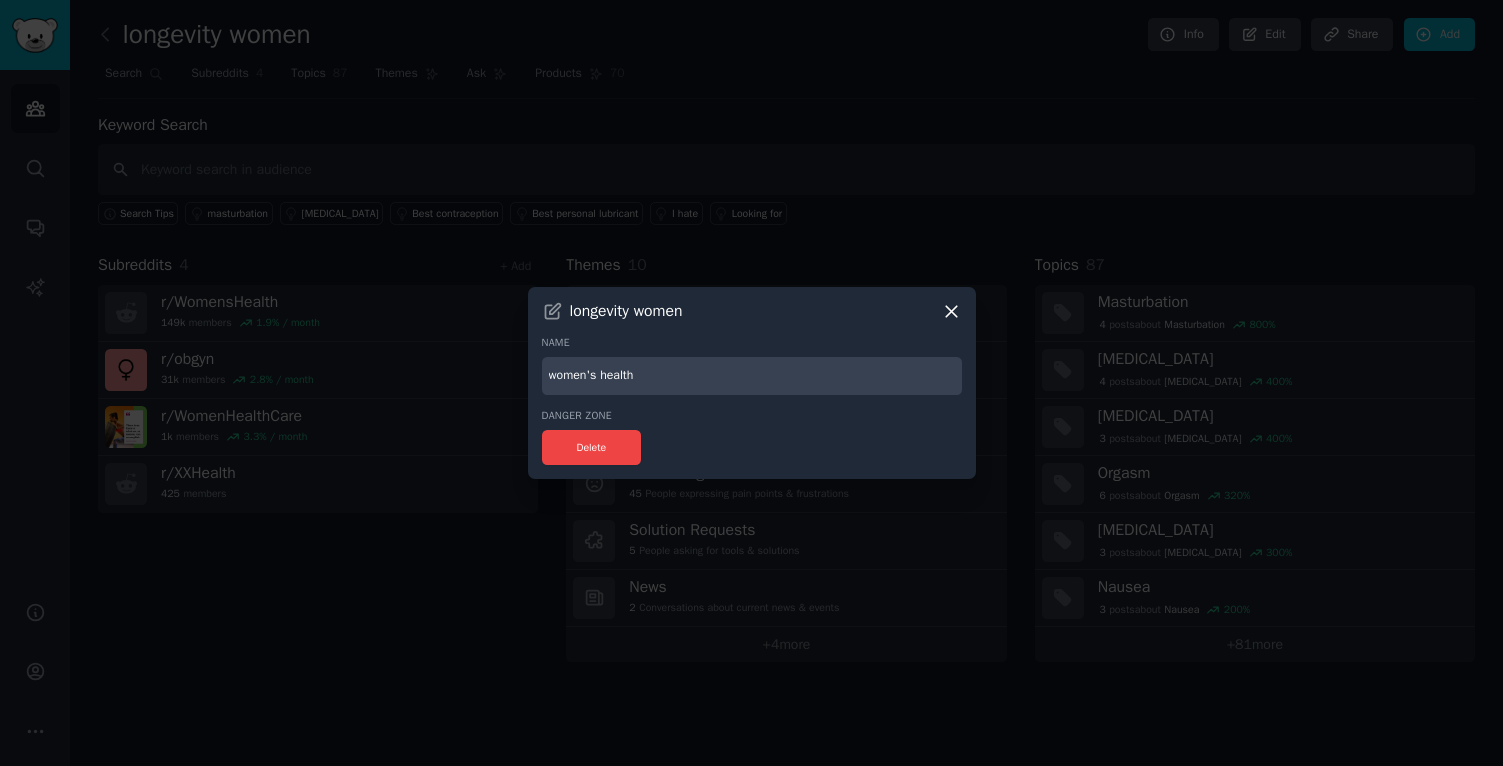 type on "women's health" 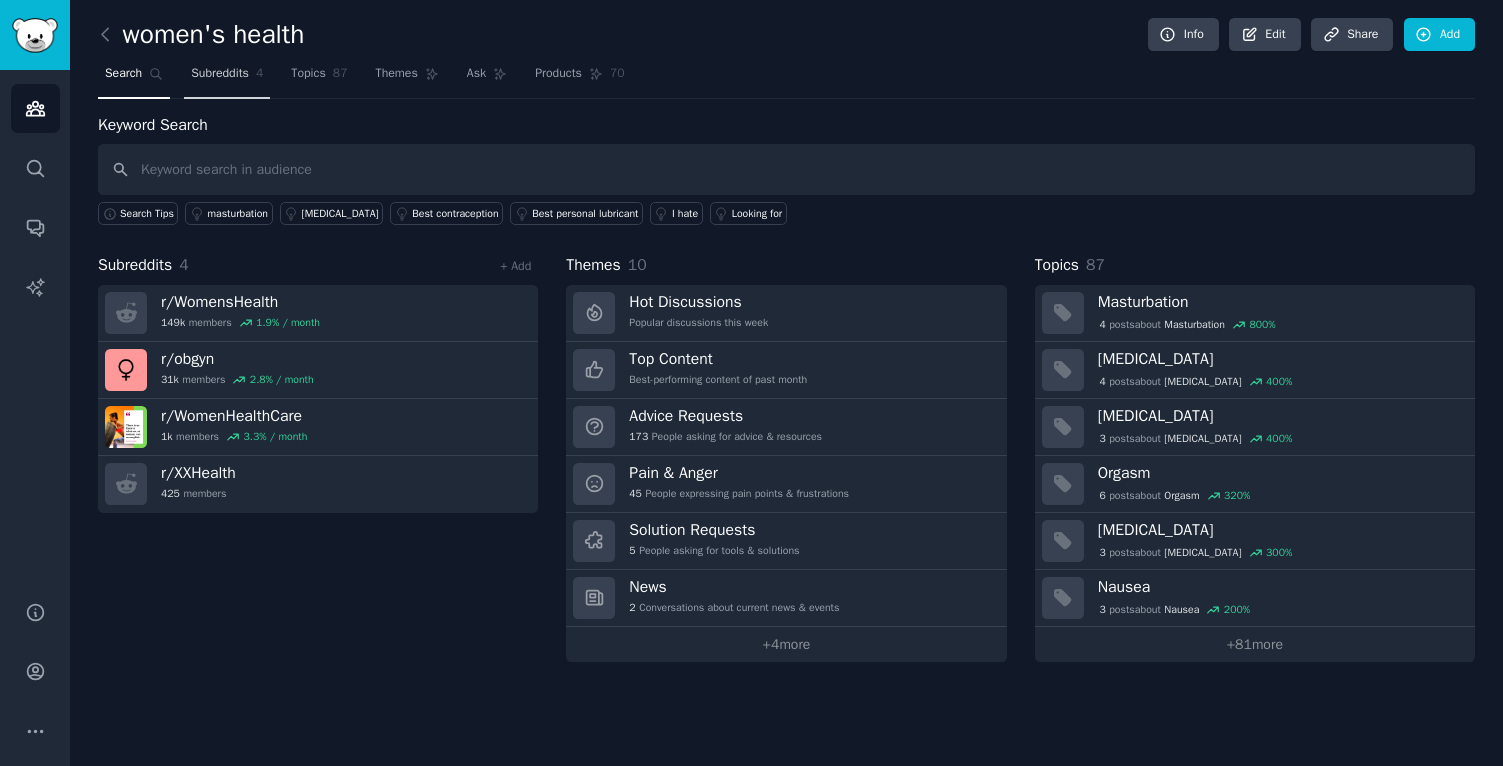 click on "Subreddits" at bounding box center [220, 74] 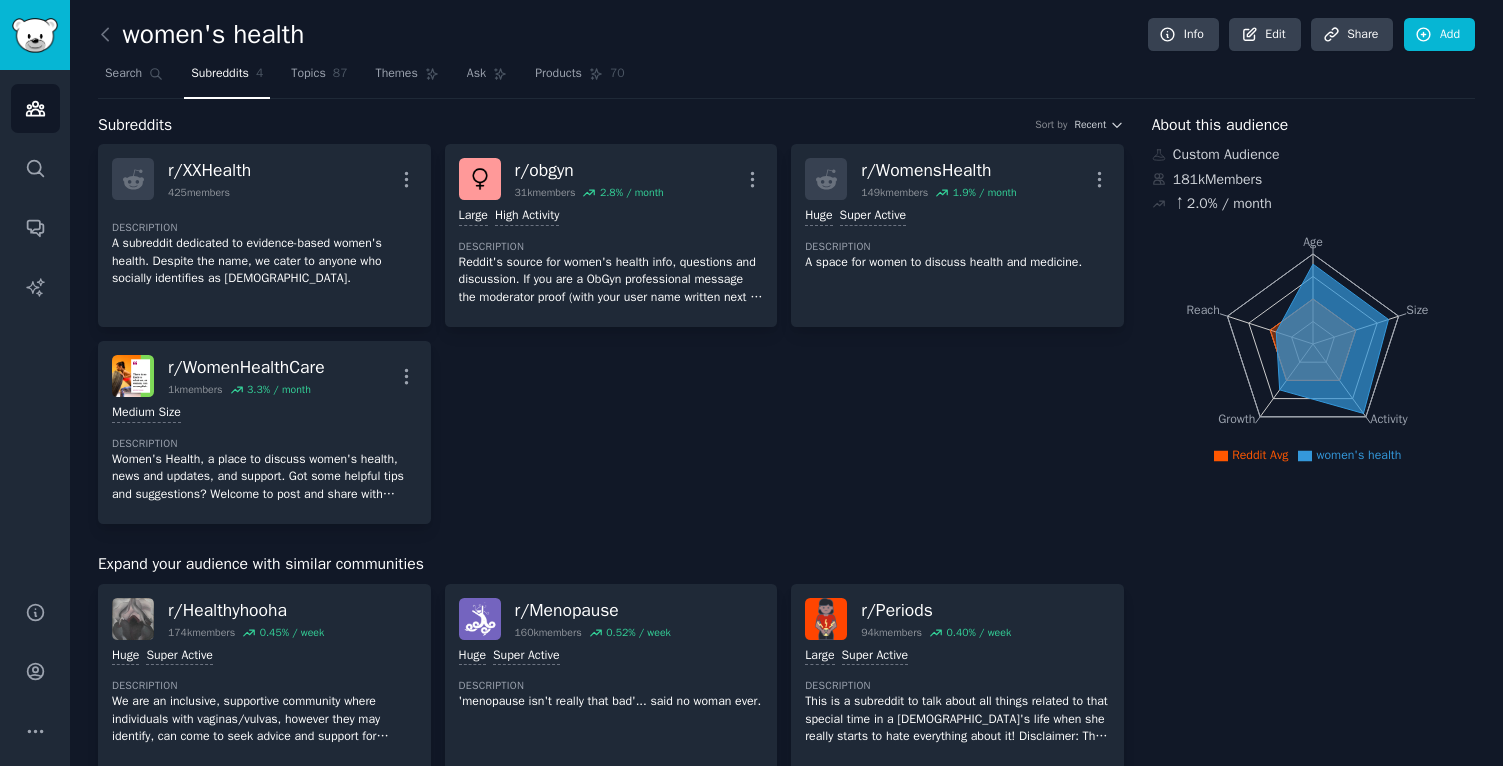 scroll, scrollTop: 0, scrollLeft: 0, axis: both 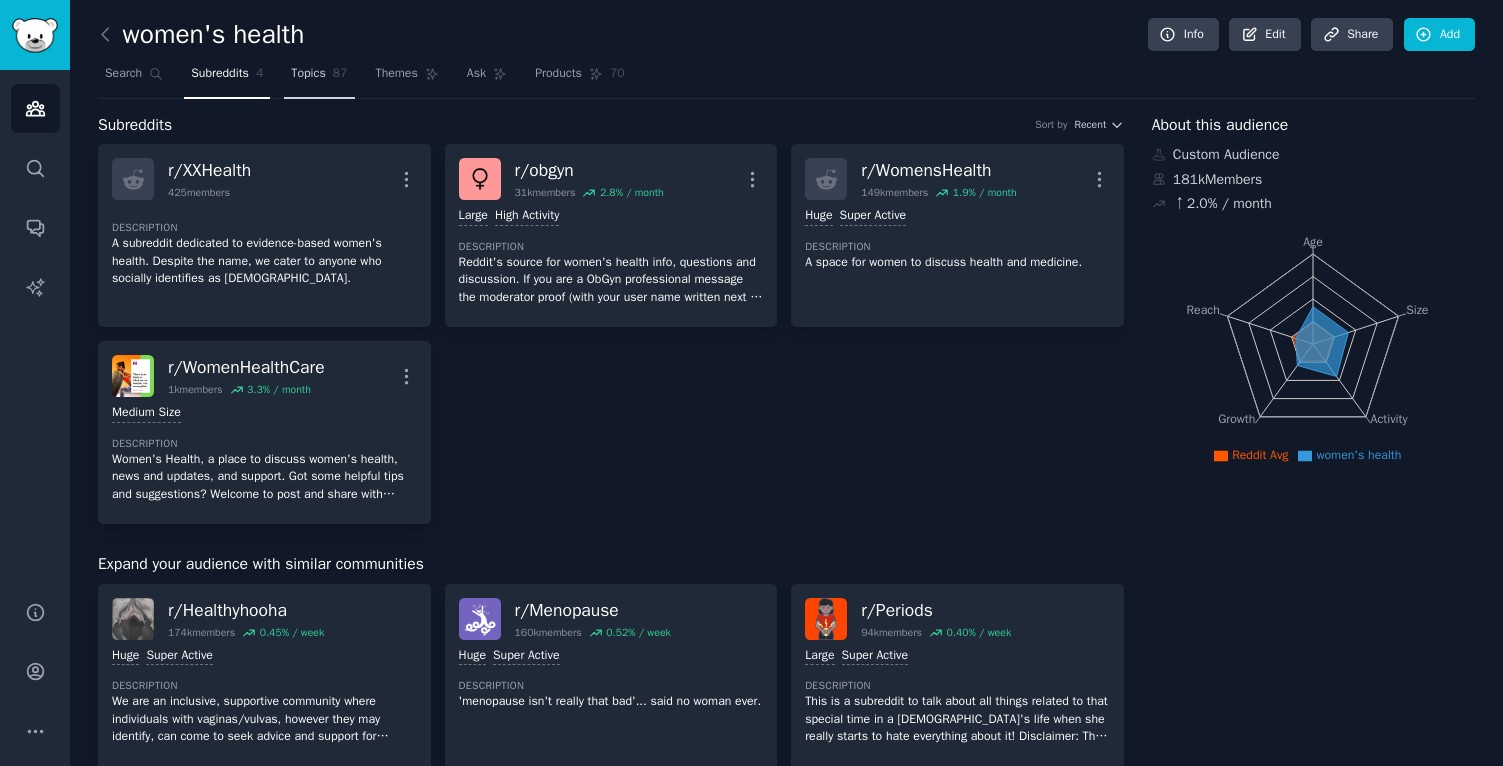 click on "Topics" at bounding box center [308, 74] 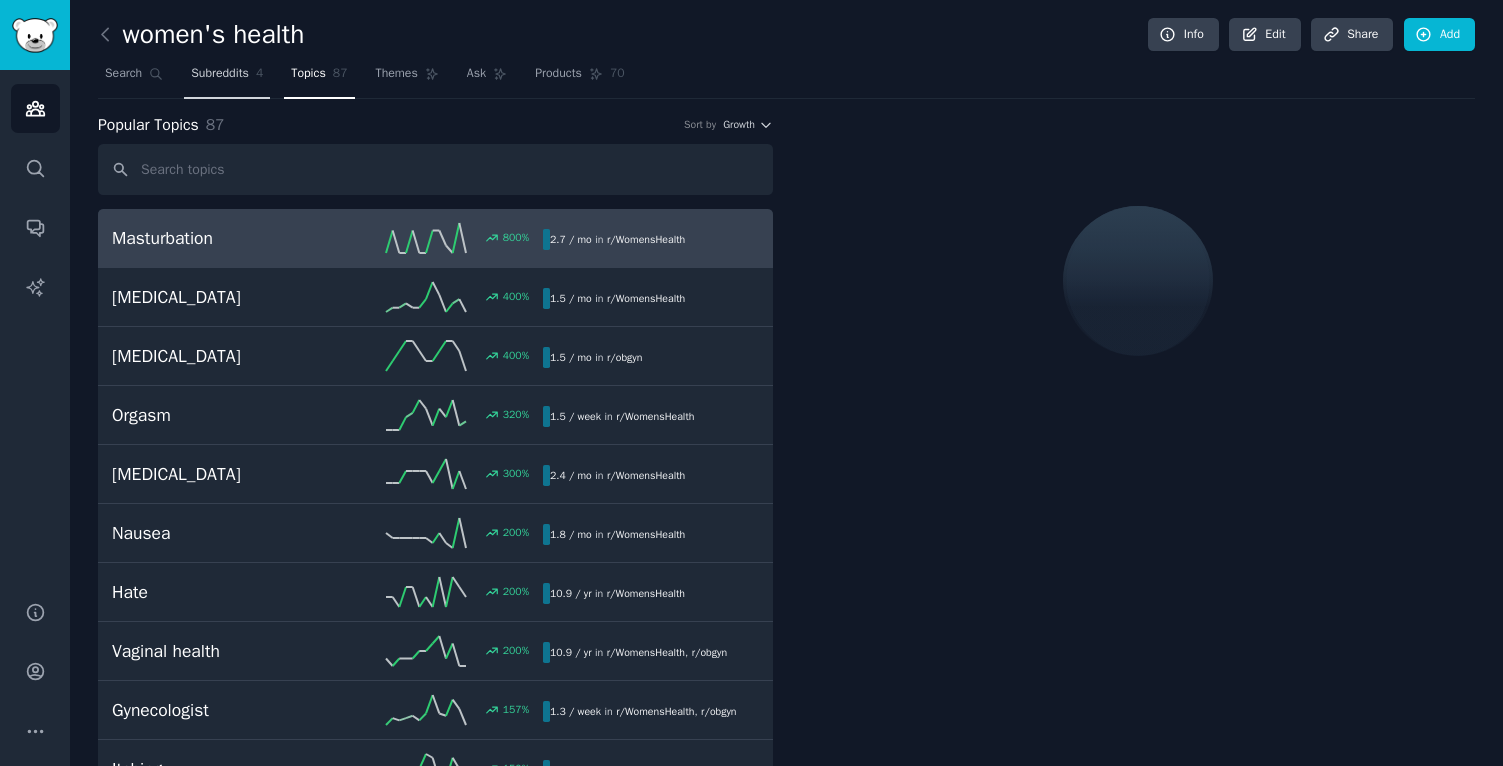 click on "Subreddits" at bounding box center [220, 74] 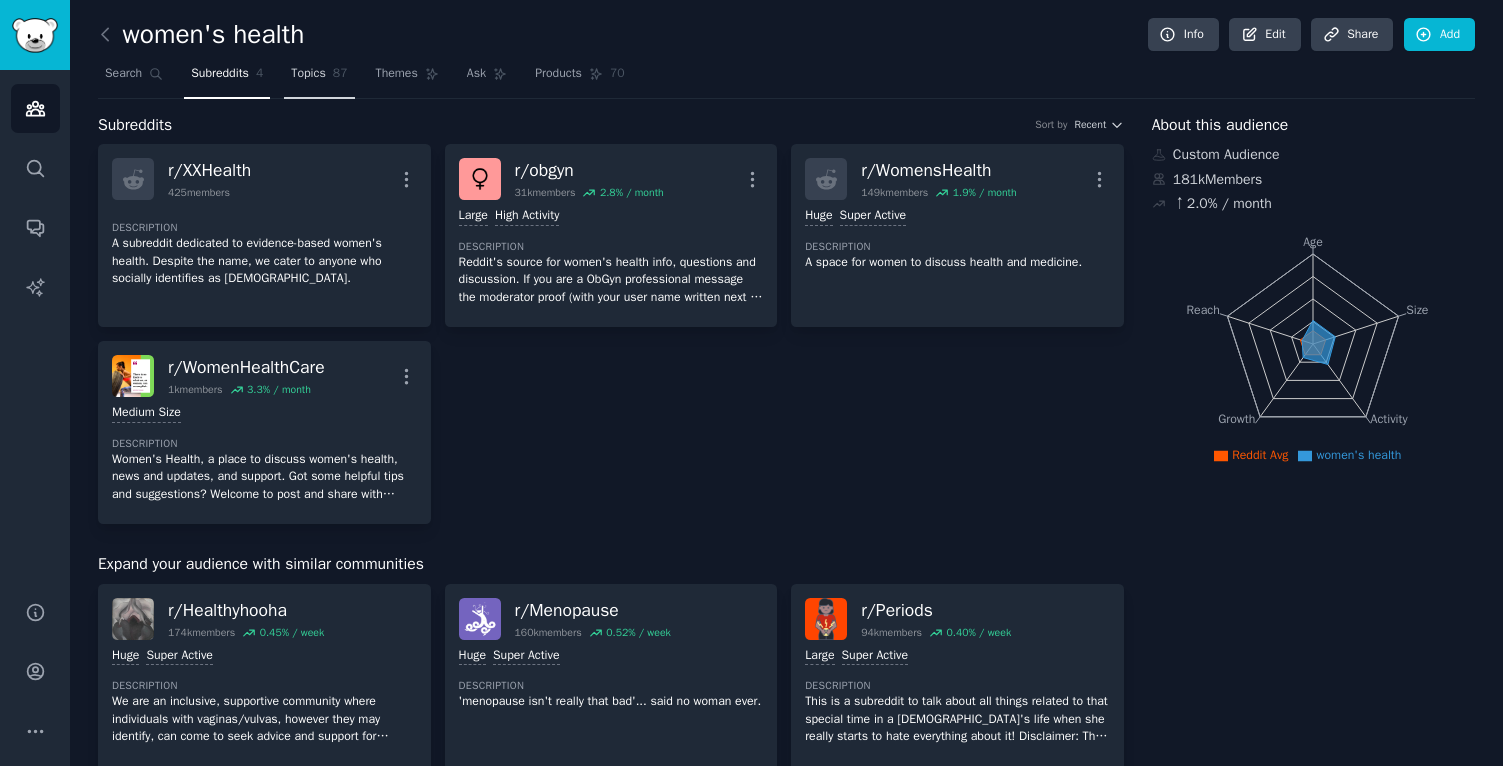 click on "Topics" at bounding box center [308, 74] 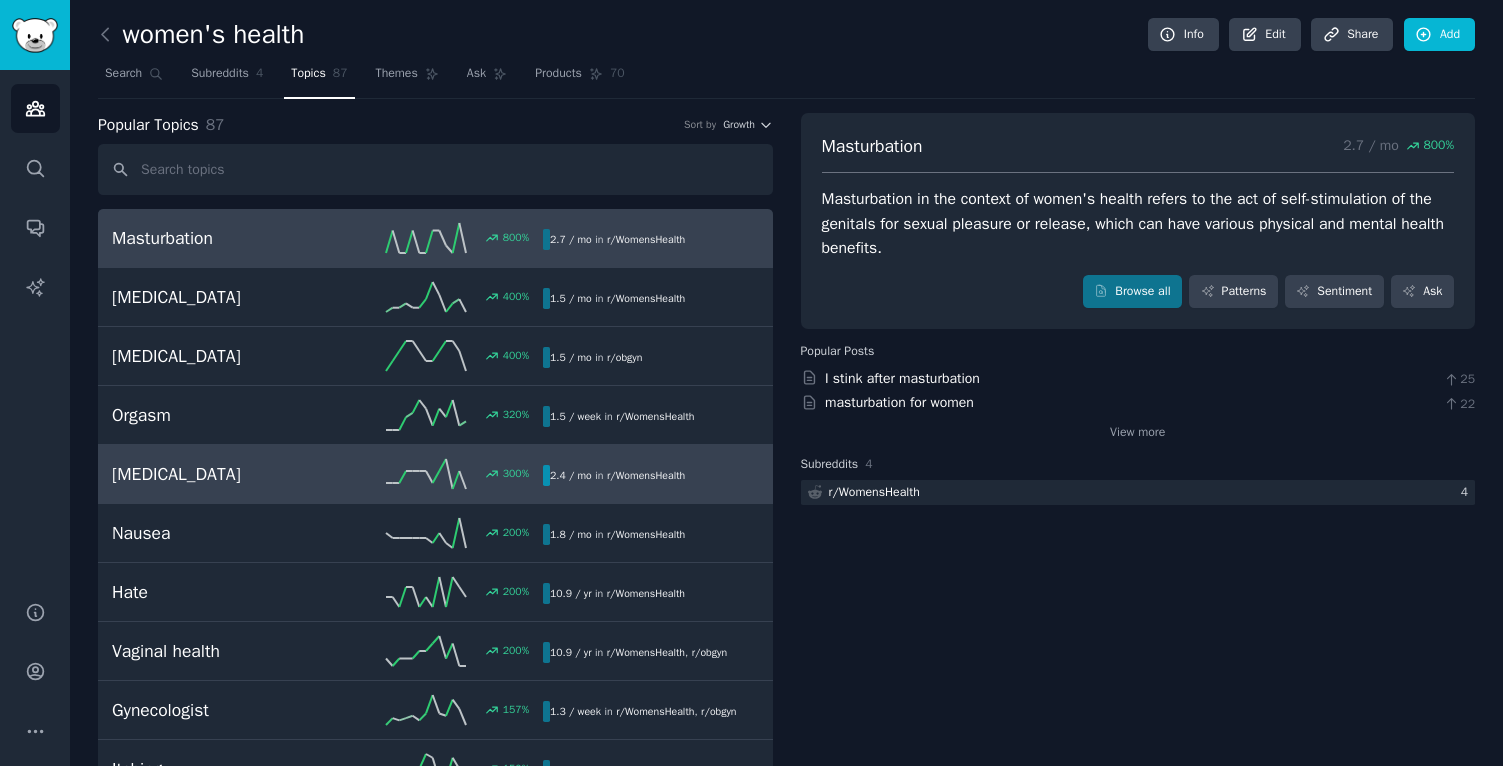 click on "300 %" at bounding box center [436, 474] 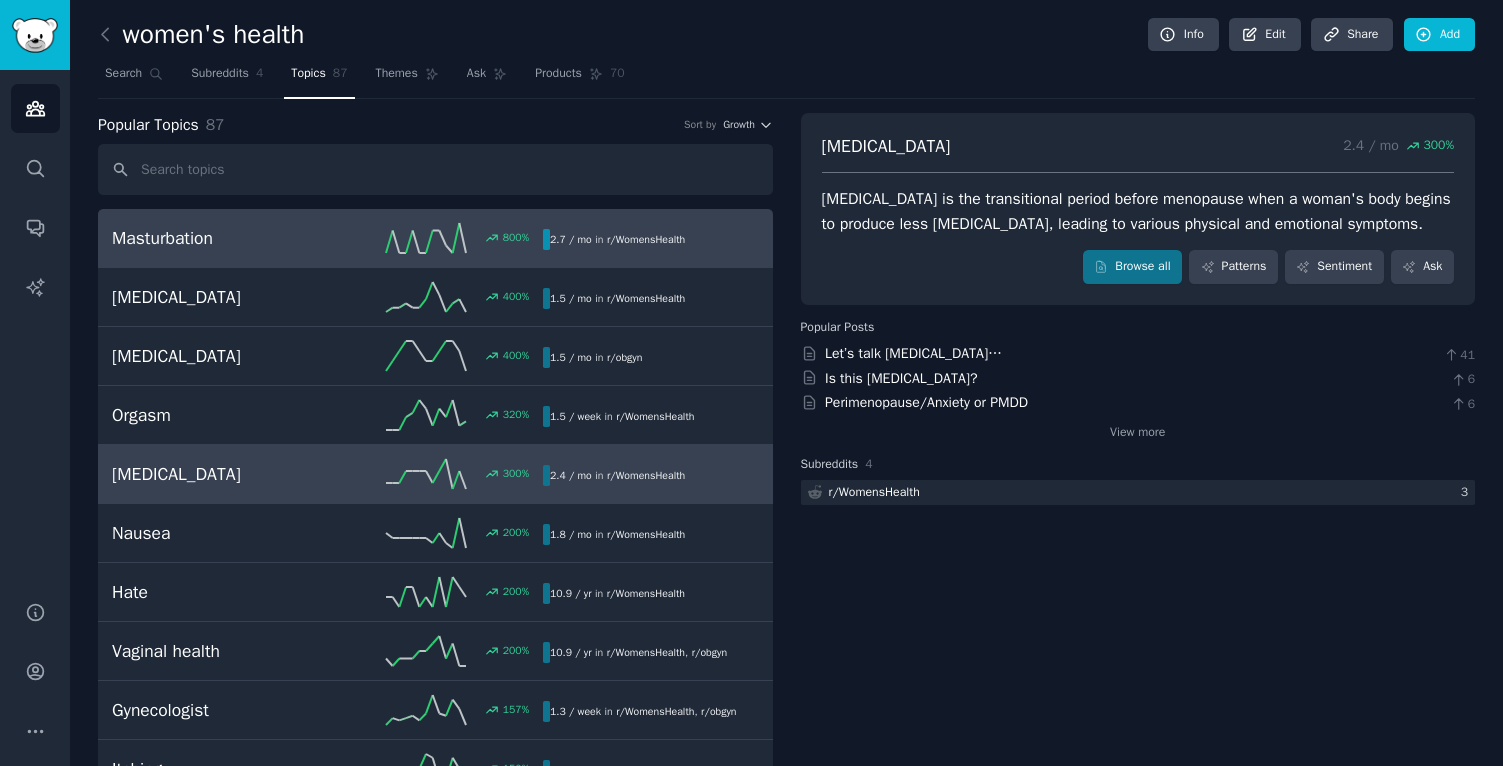 scroll, scrollTop: 0, scrollLeft: 0, axis: both 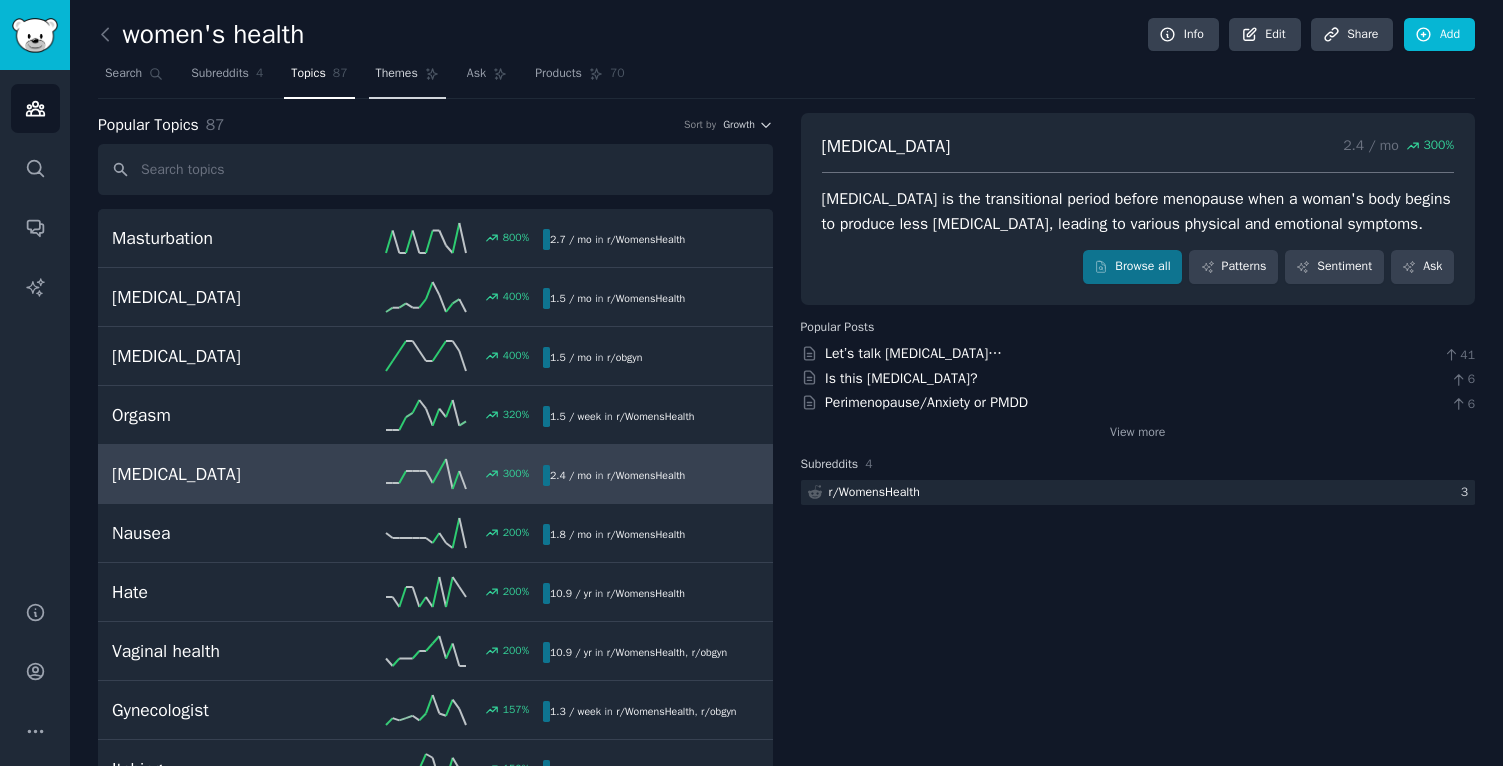 click on "Themes" at bounding box center (407, 78) 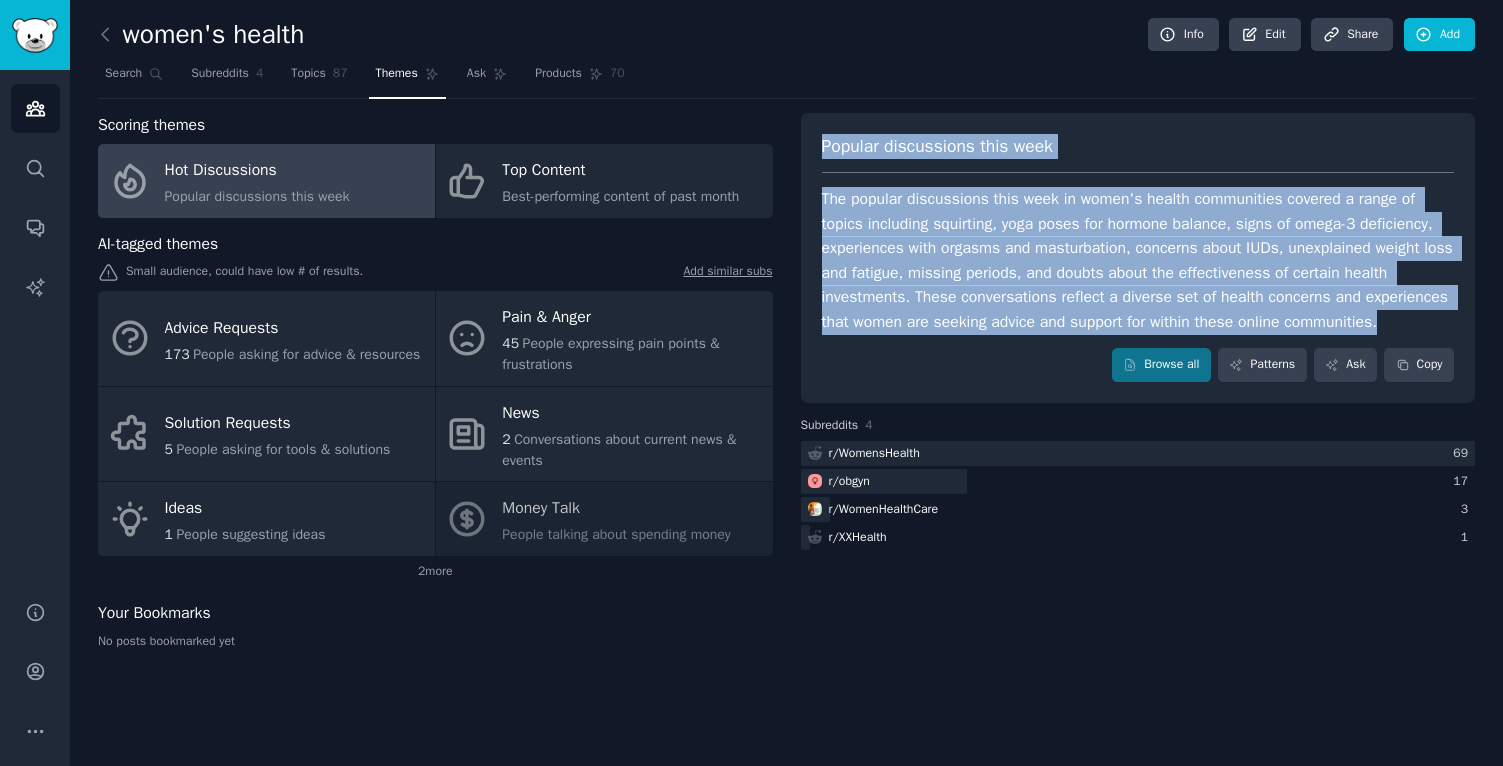 drag, startPoint x: 1030, startPoint y: 348, endPoint x: 811, endPoint y: 131, distance: 308.3018 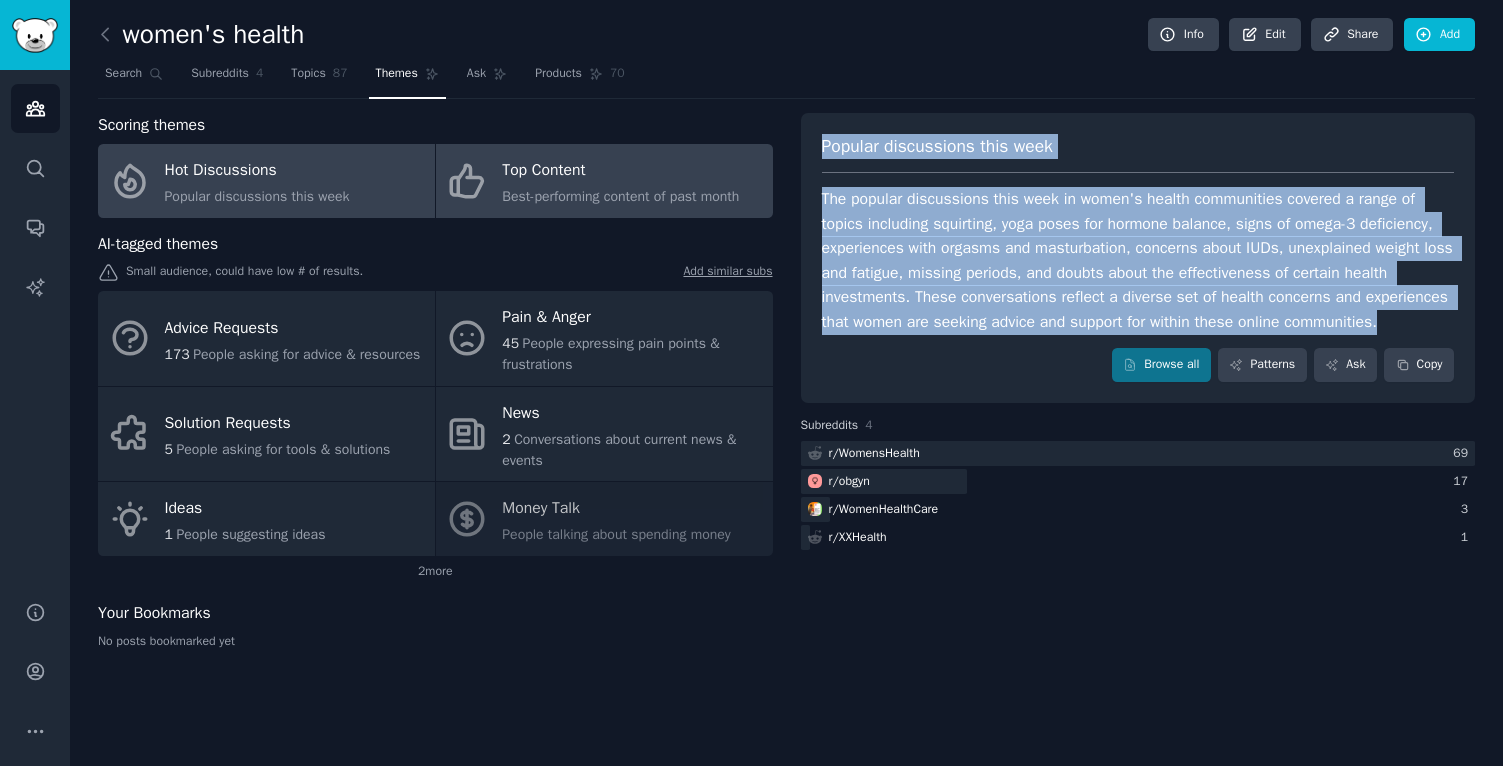 click on "Top Content" at bounding box center (620, 171) 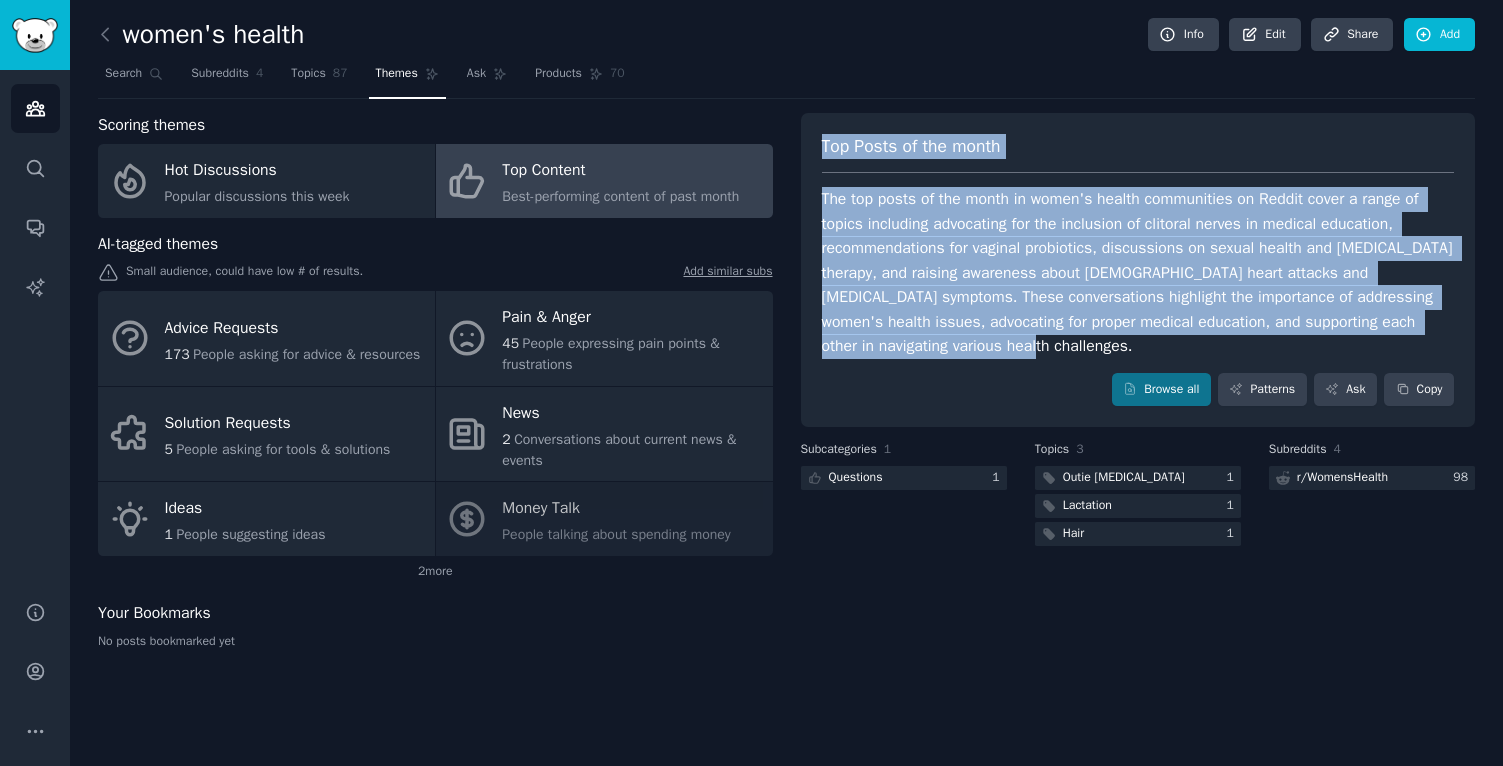 drag, startPoint x: 1095, startPoint y: 341, endPoint x: 819, endPoint y: 146, distance: 337.93637 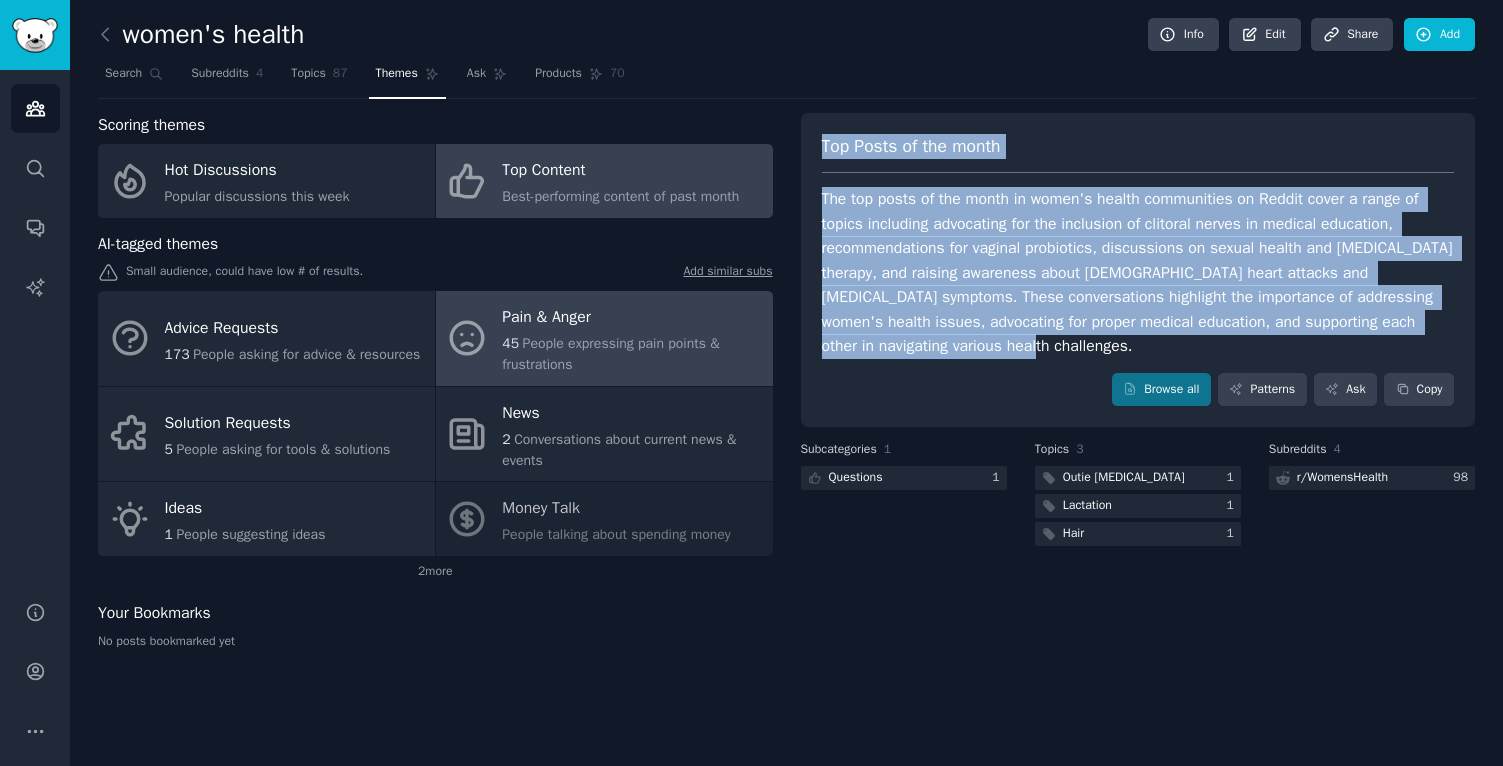 click on "Pain & Anger" at bounding box center (632, 318) 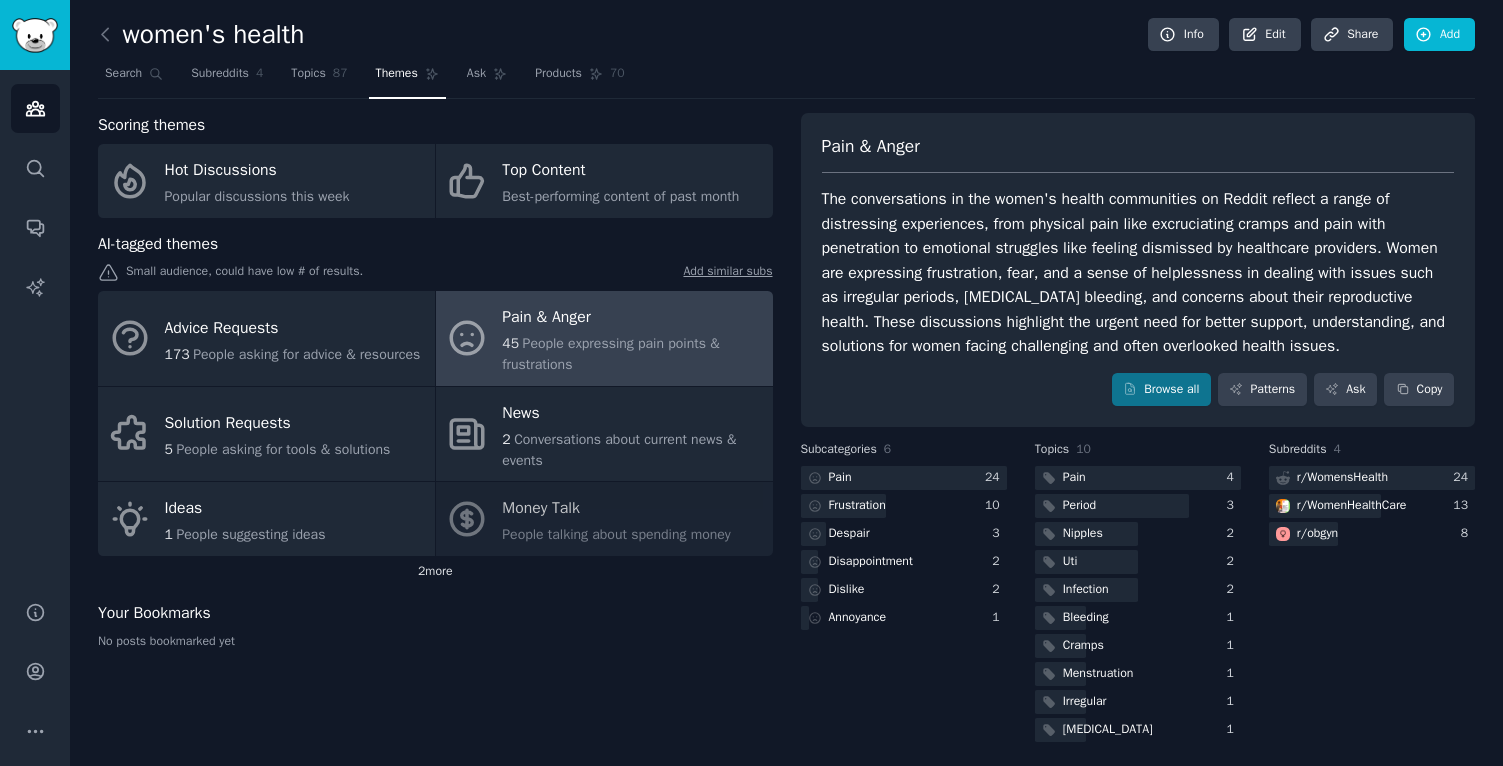 click on "2  more" at bounding box center (435, 572) 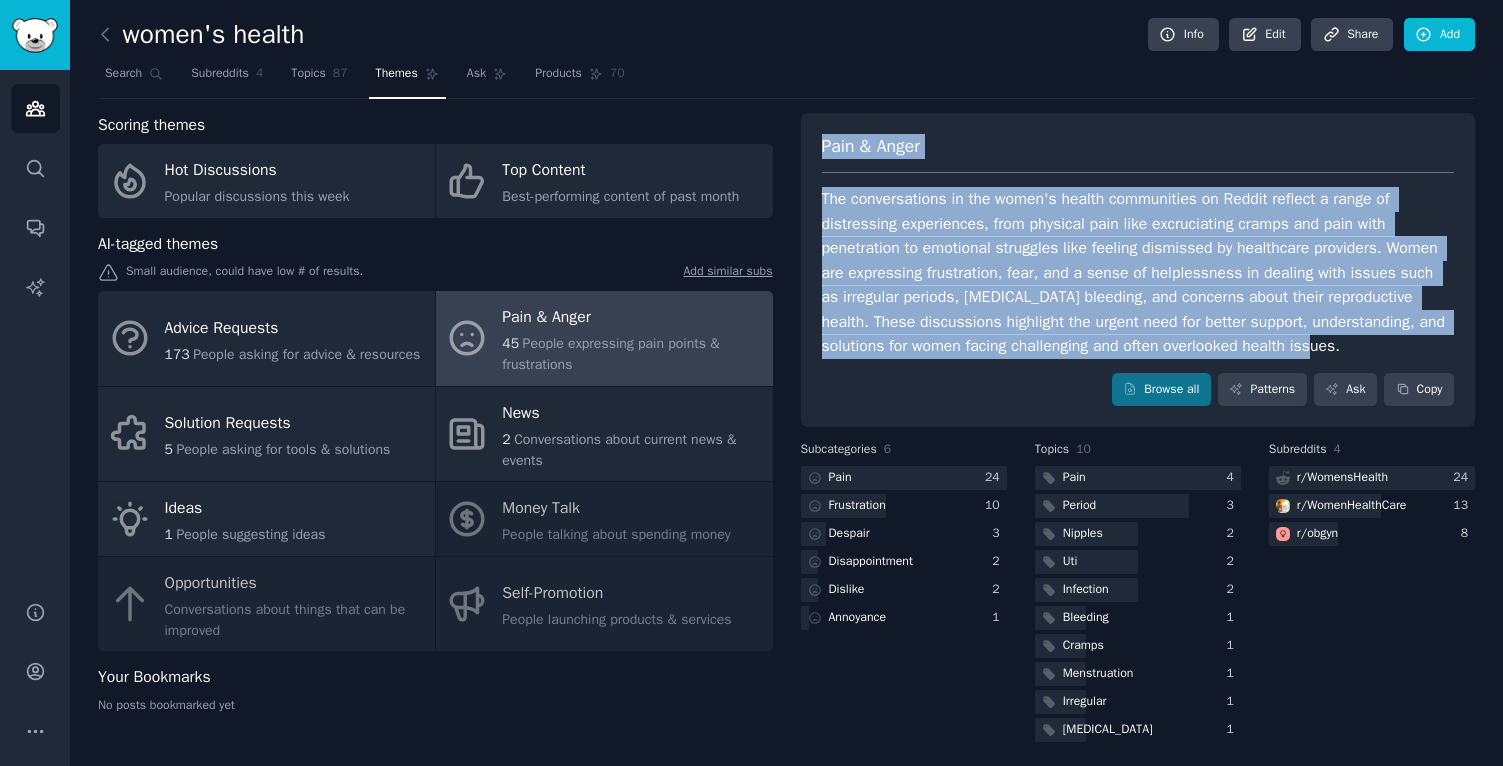 drag, startPoint x: 905, startPoint y: 371, endPoint x: 794, endPoint y: 132, distance: 263.5185 